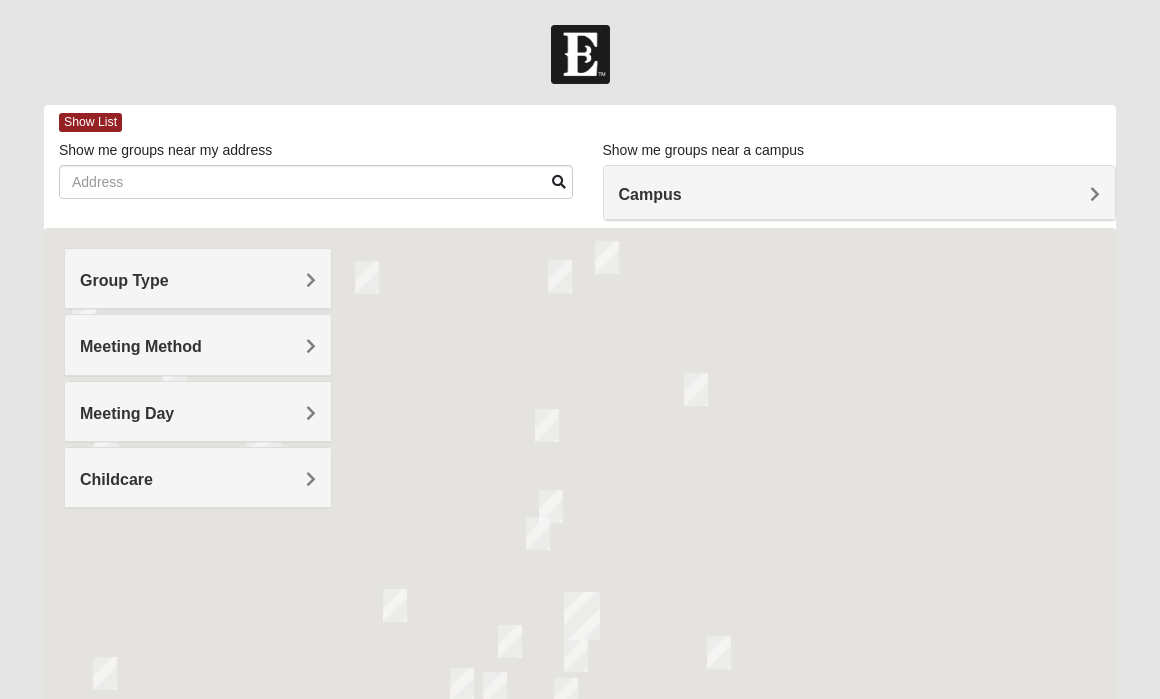 scroll, scrollTop: 0, scrollLeft: 0, axis: both 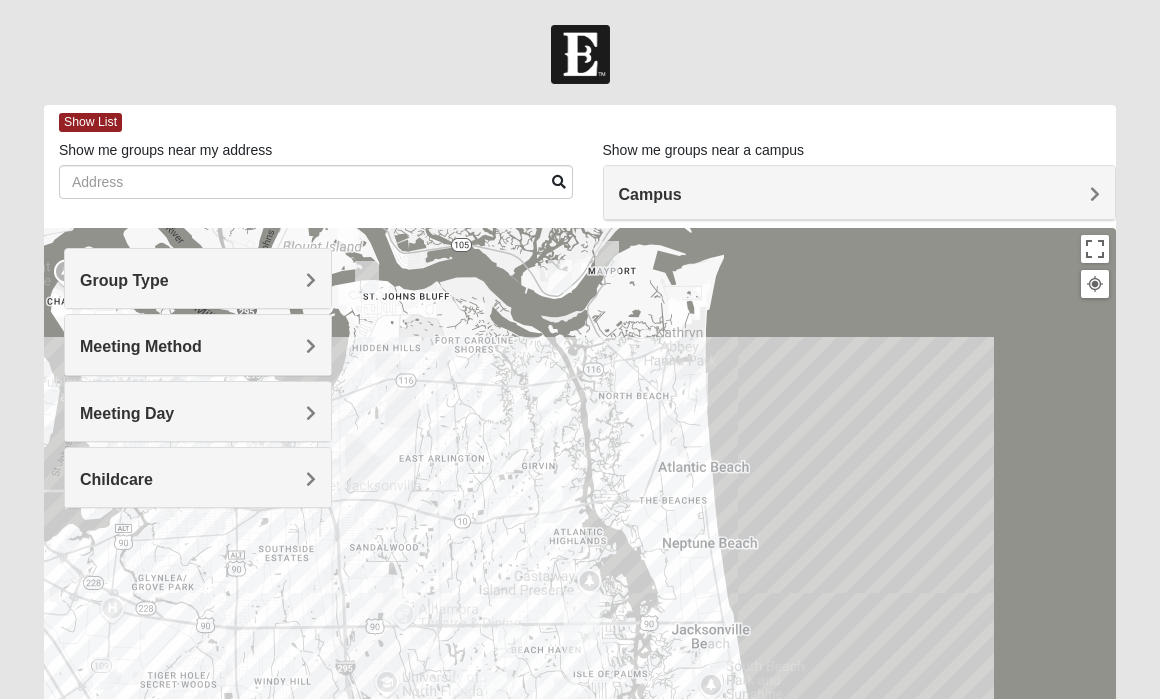 click on "Group Type" at bounding box center (198, 280) 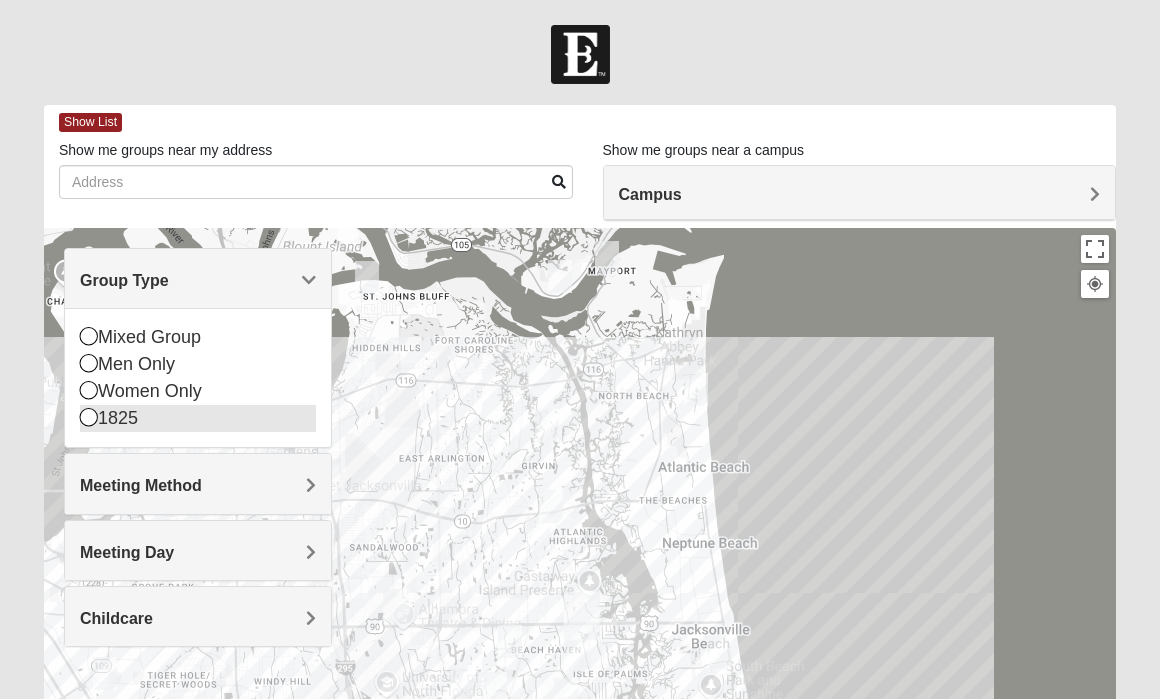 click on "1825" at bounding box center [198, 418] 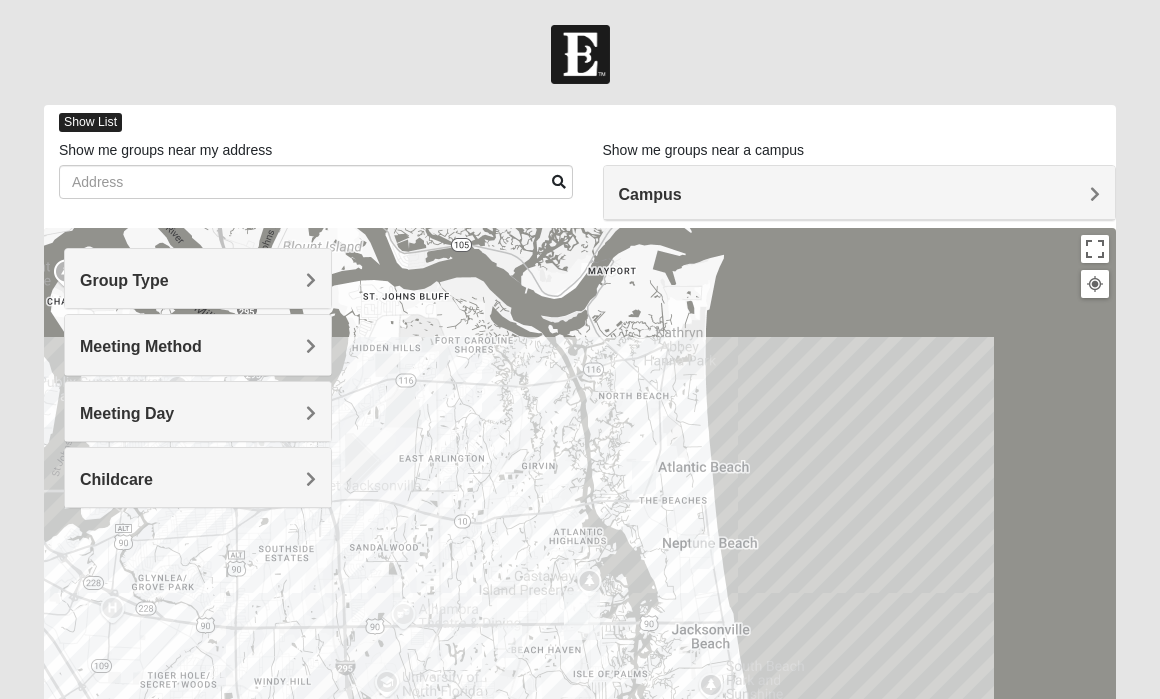 click on "Show List" at bounding box center (90, 122) 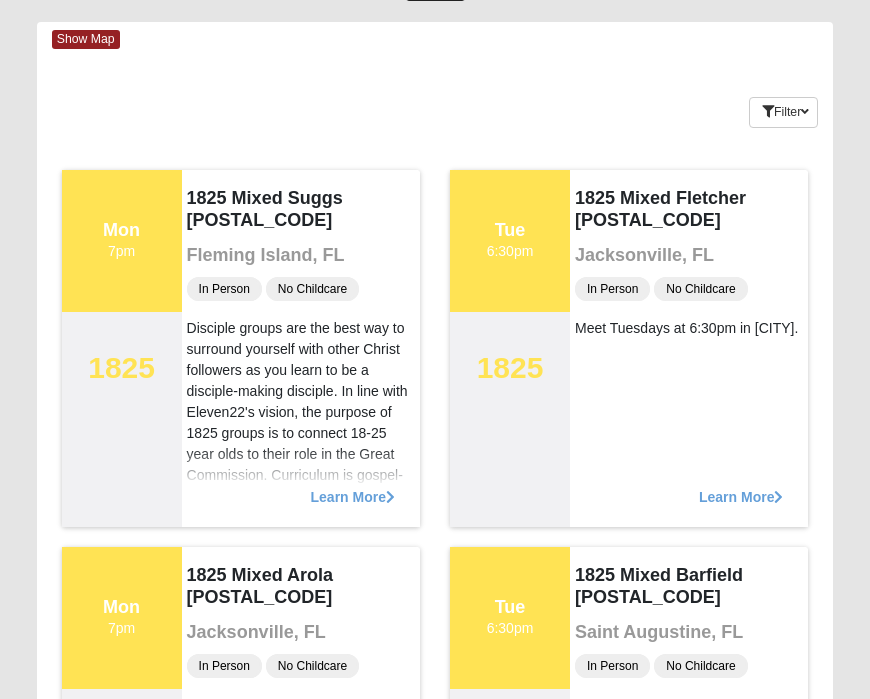 scroll, scrollTop: 0, scrollLeft: 0, axis: both 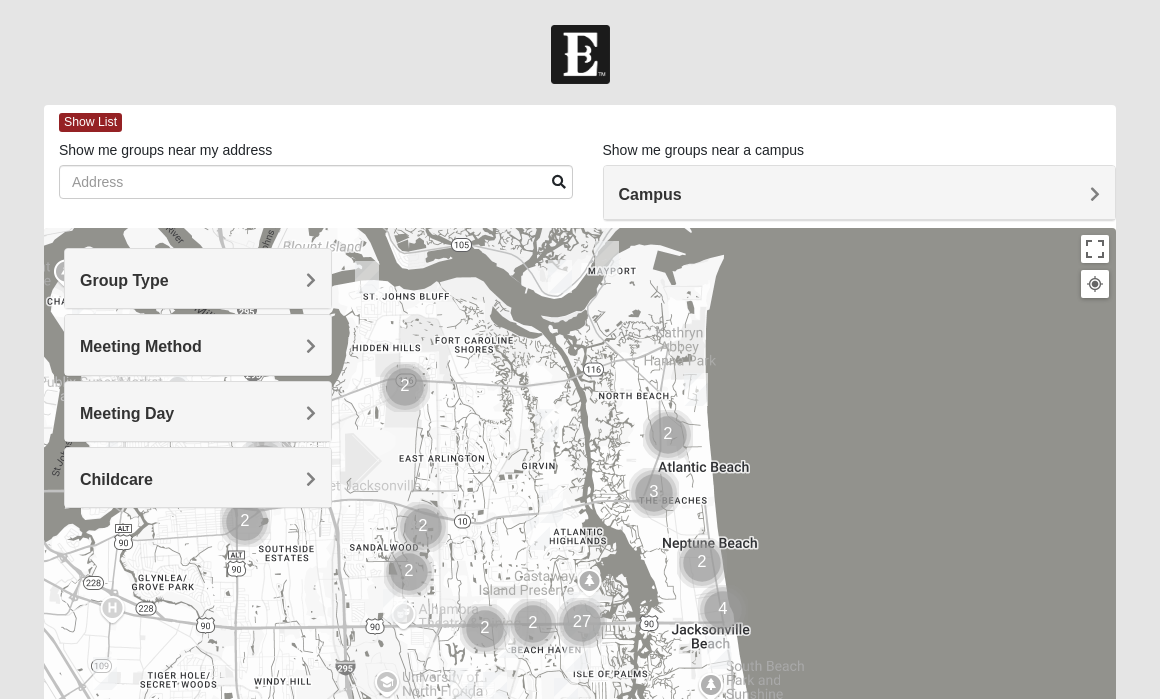 click on "Group Type" at bounding box center [198, 278] 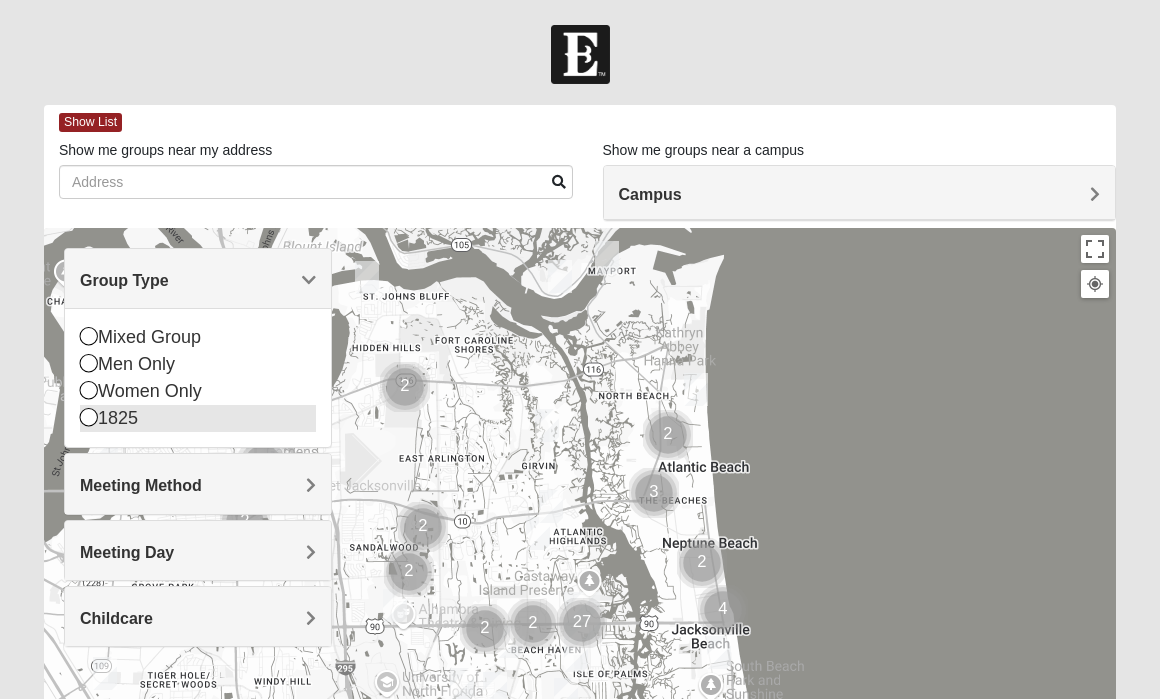 click on "1825" at bounding box center (198, 418) 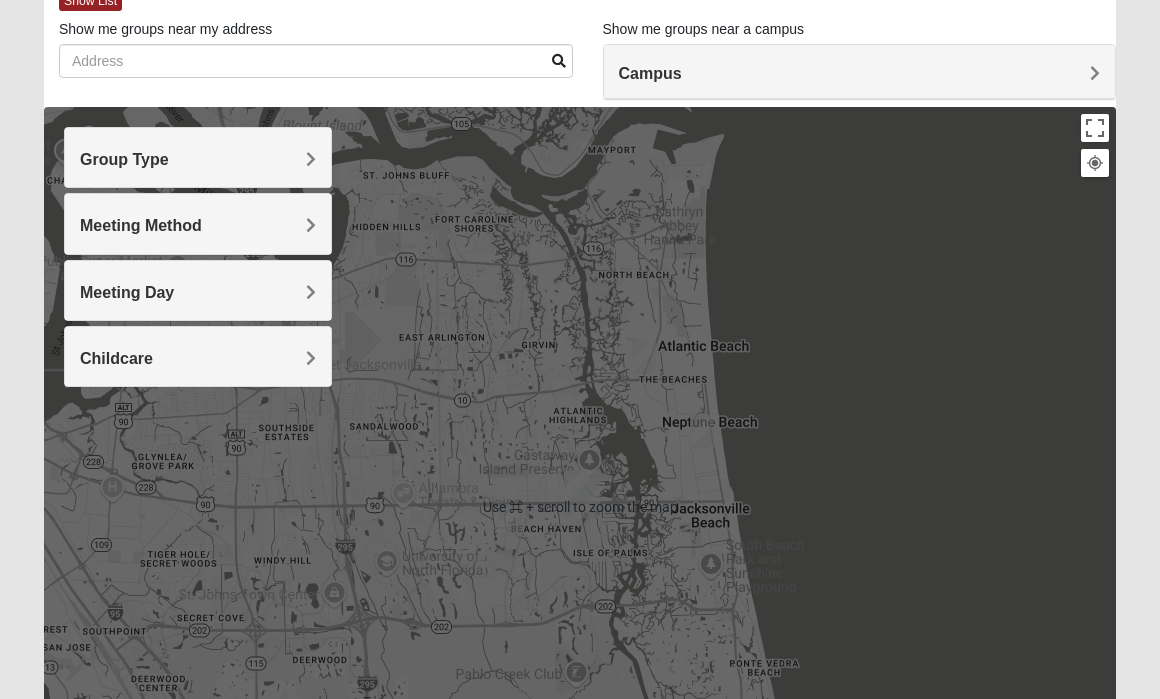 scroll, scrollTop: 118, scrollLeft: 0, axis: vertical 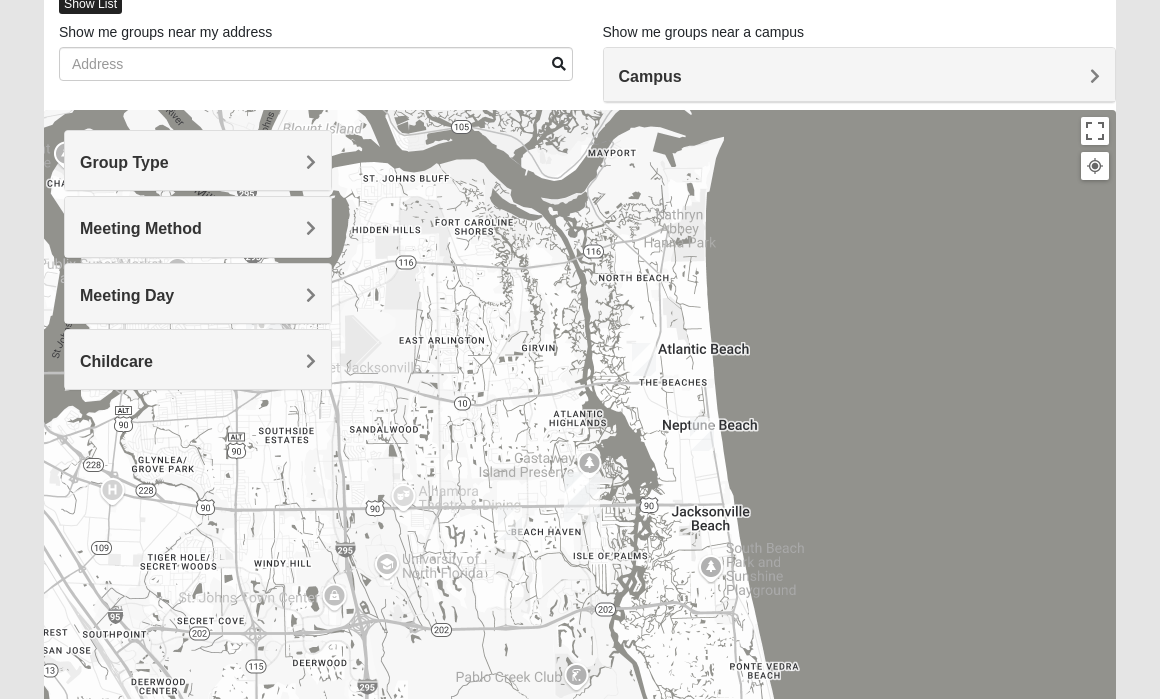 click on "Show List" at bounding box center [90, 4] 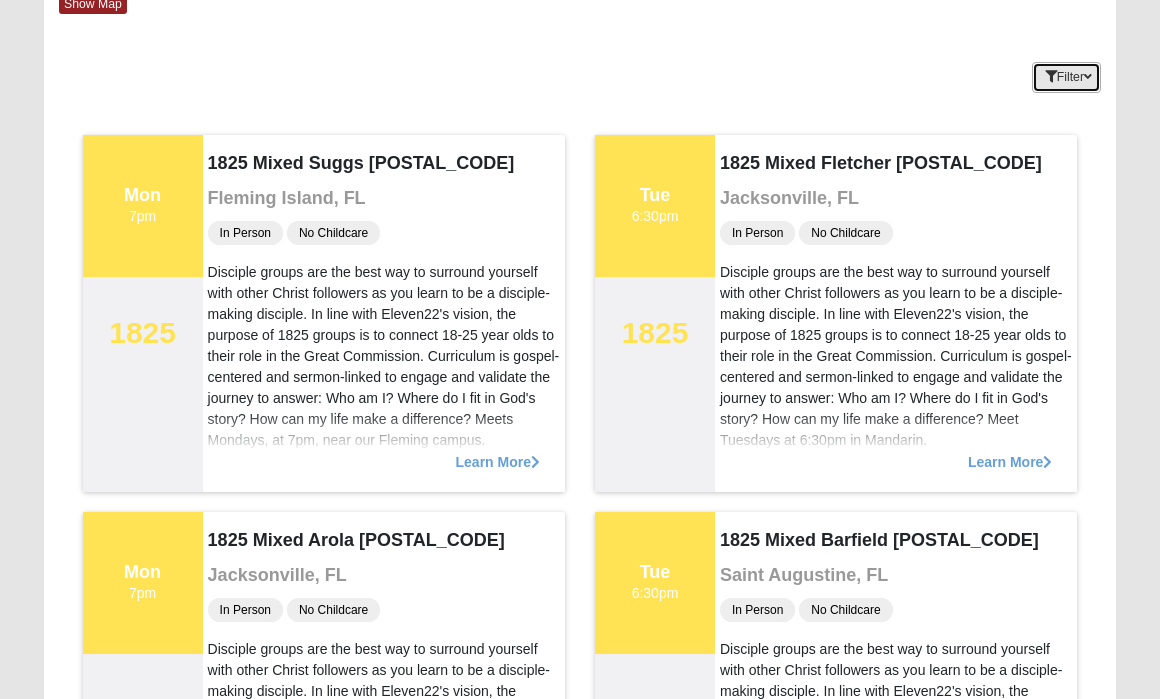 click on "Filter" at bounding box center (1066, 77) 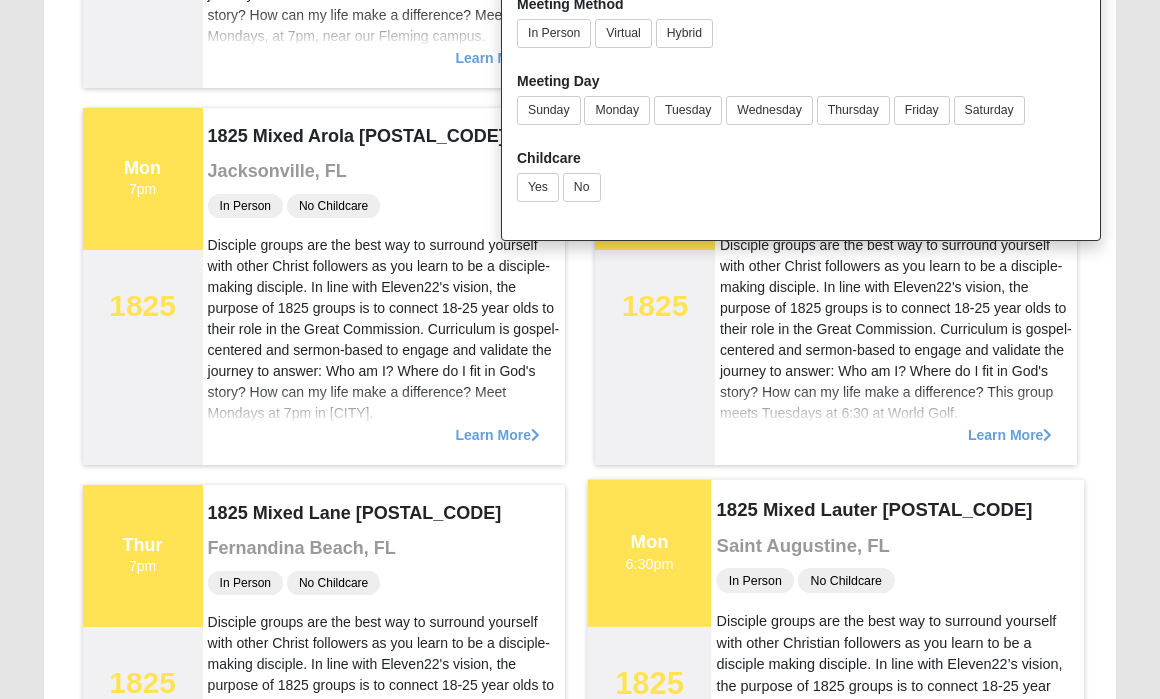 scroll, scrollTop: 0, scrollLeft: 0, axis: both 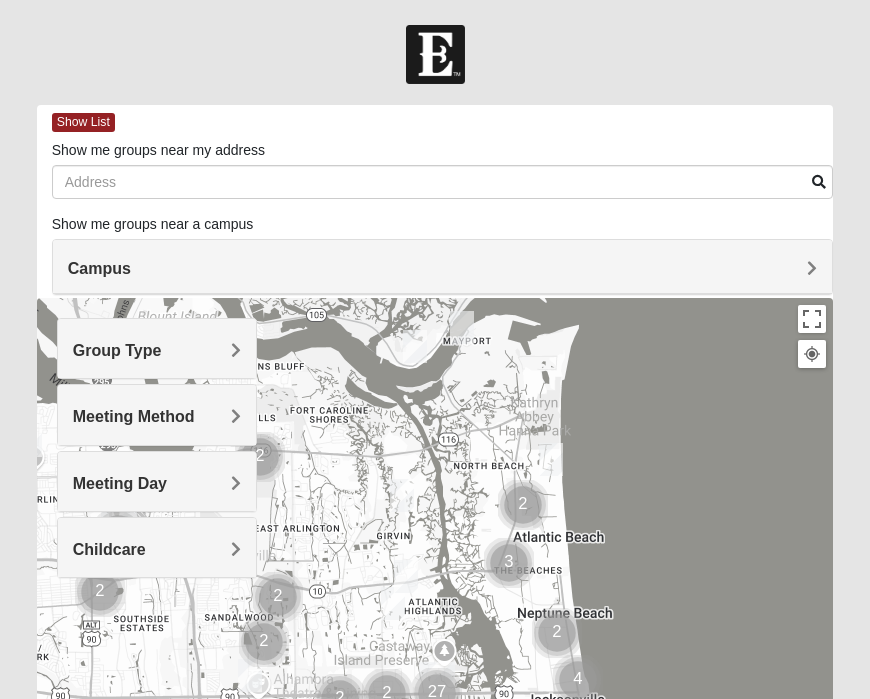 click on "Group Type" at bounding box center (157, 348) 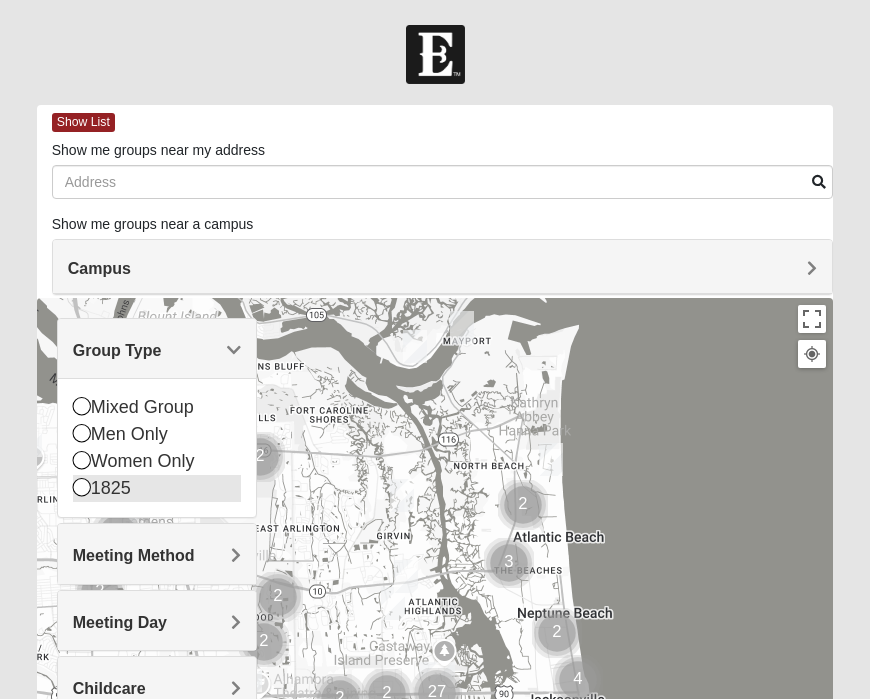 click at bounding box center (82, 487) 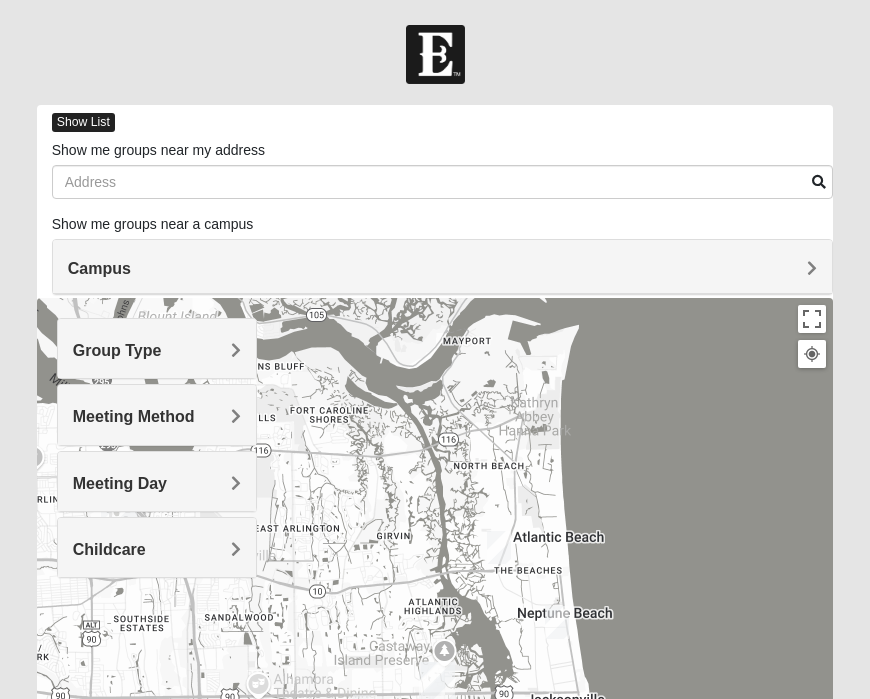 click on "Show List" at bounding box center [83, 122] 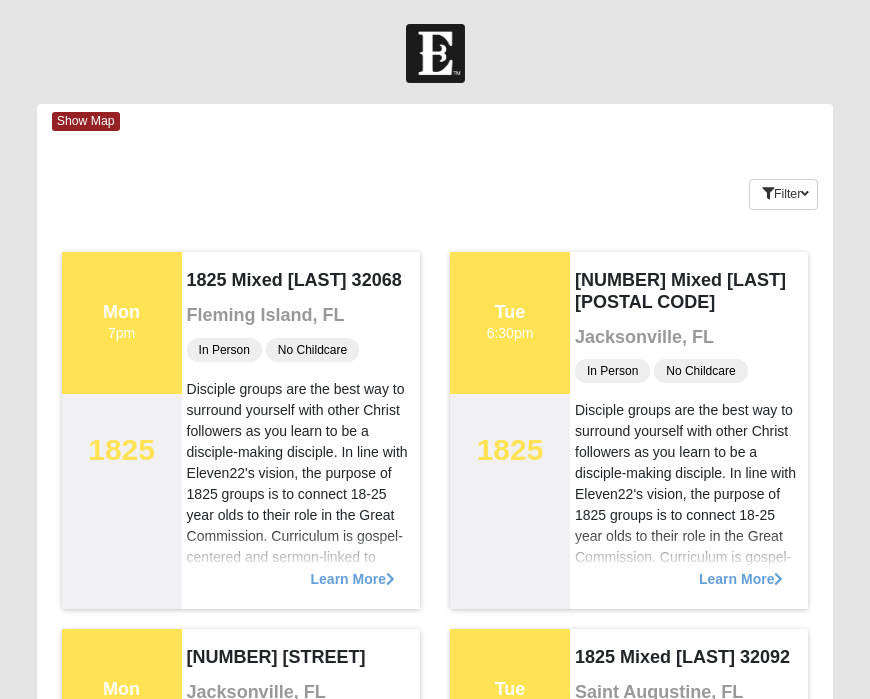 scroll, scrollTop: 0, scrollLeft: 0, axis: both 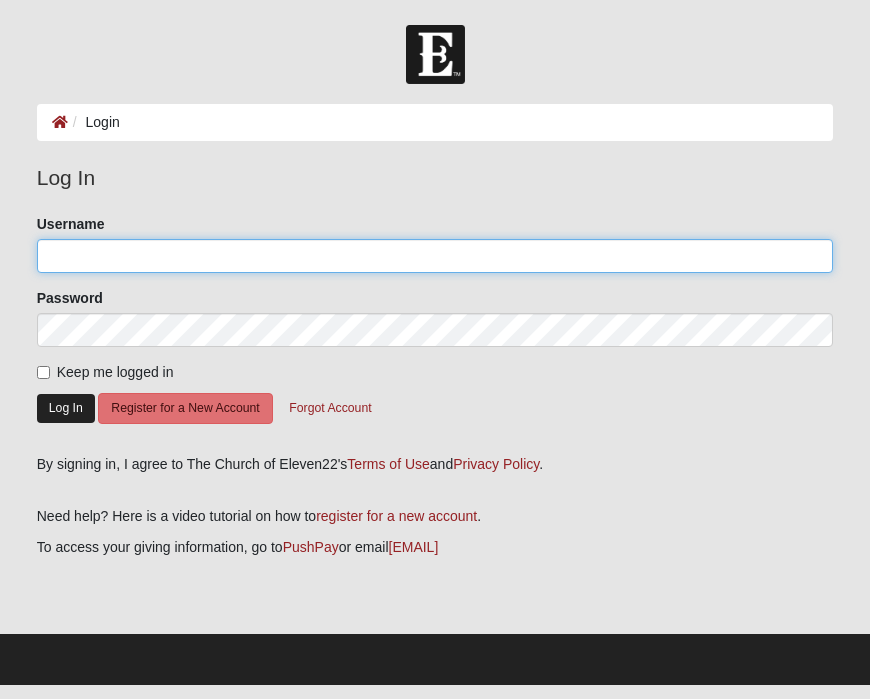type on "[LAST]" 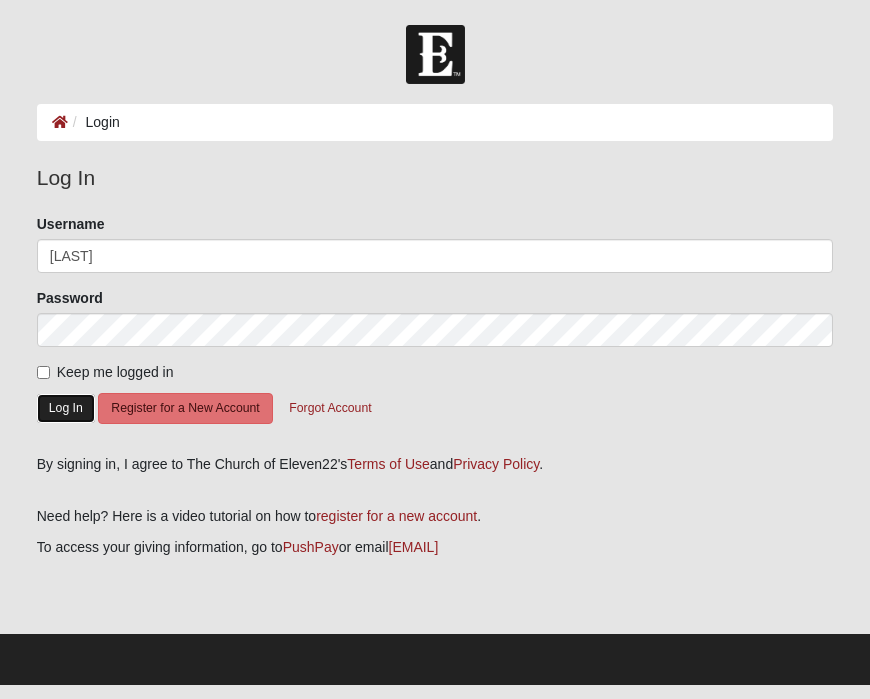 click on "Log In" 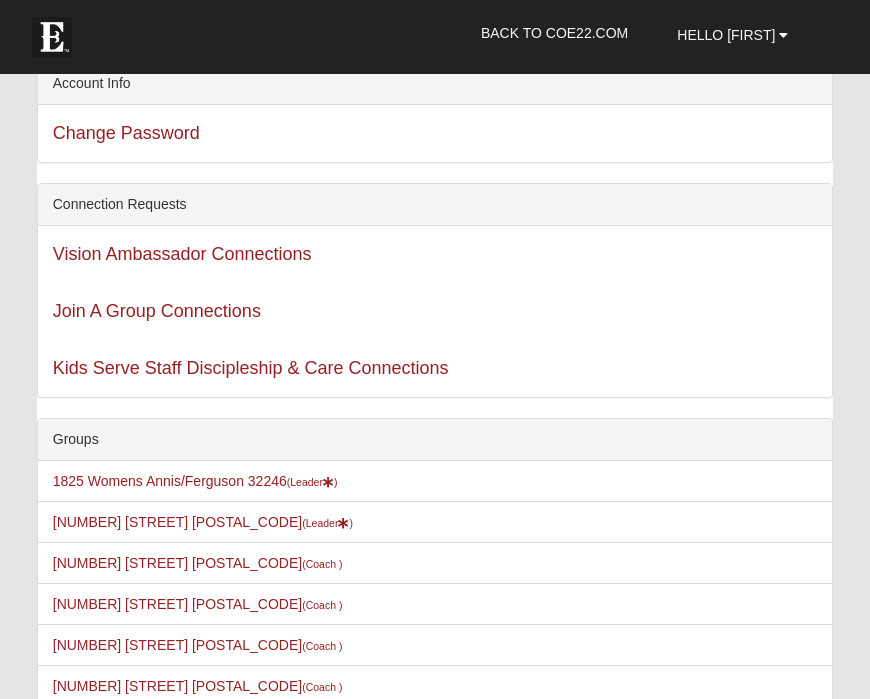 scroll, scrollTop: 108, scrollLeft: 0, axis: vertical 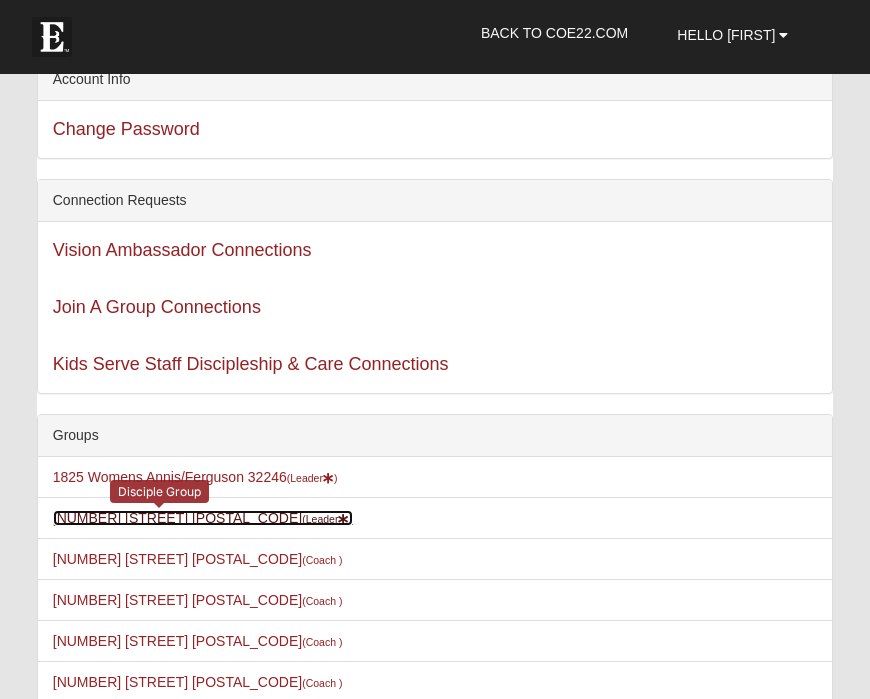 click on "[NUMBER] [STREET] [POSTAL_CODE] (Leader
)" at bounding box center (203, 518) 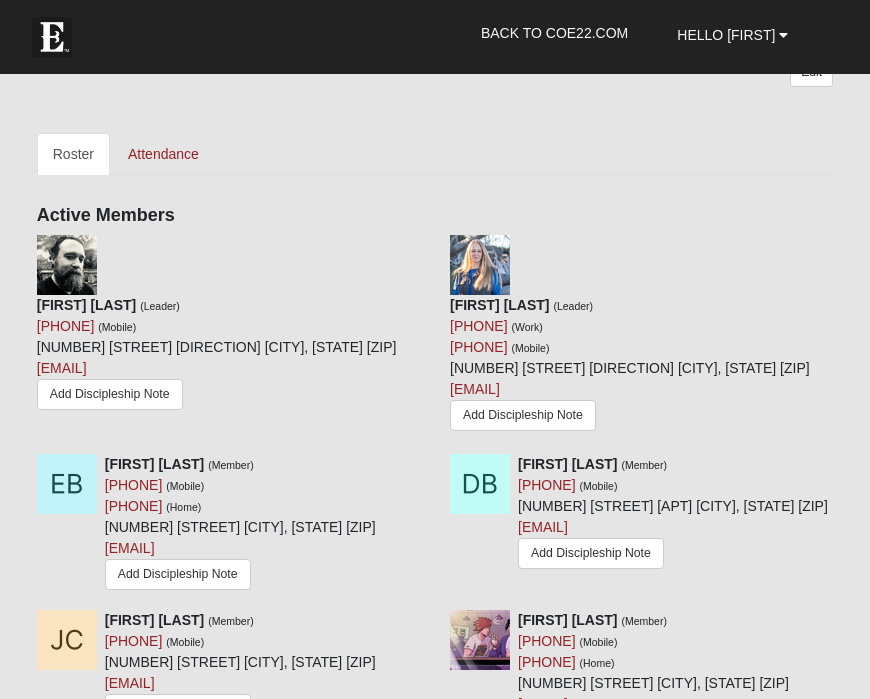 scroll, scrollTop: 2410, scrollLeft: 0, axis: vertical 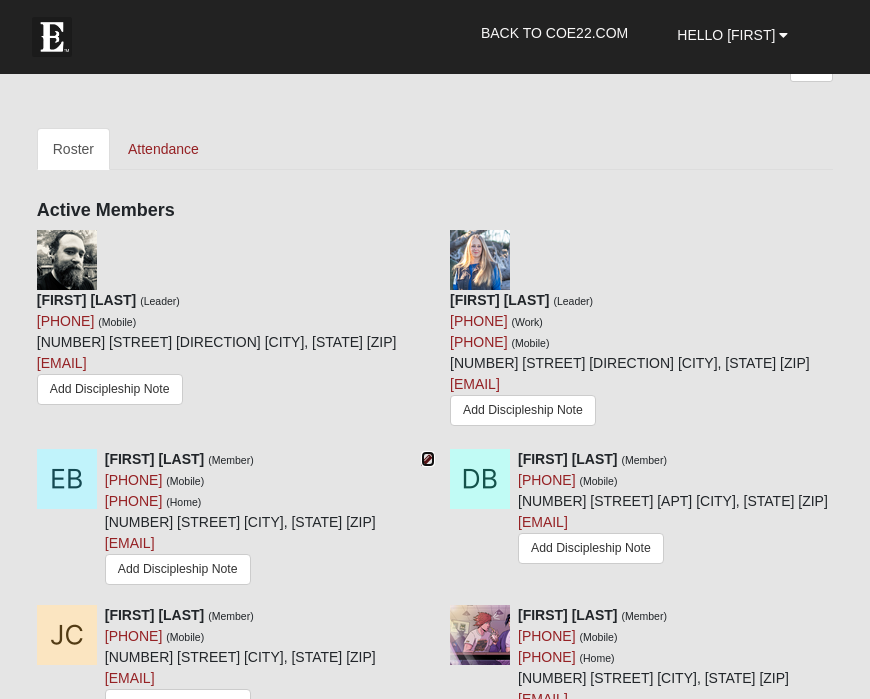 click at bounding box center (428, 459) 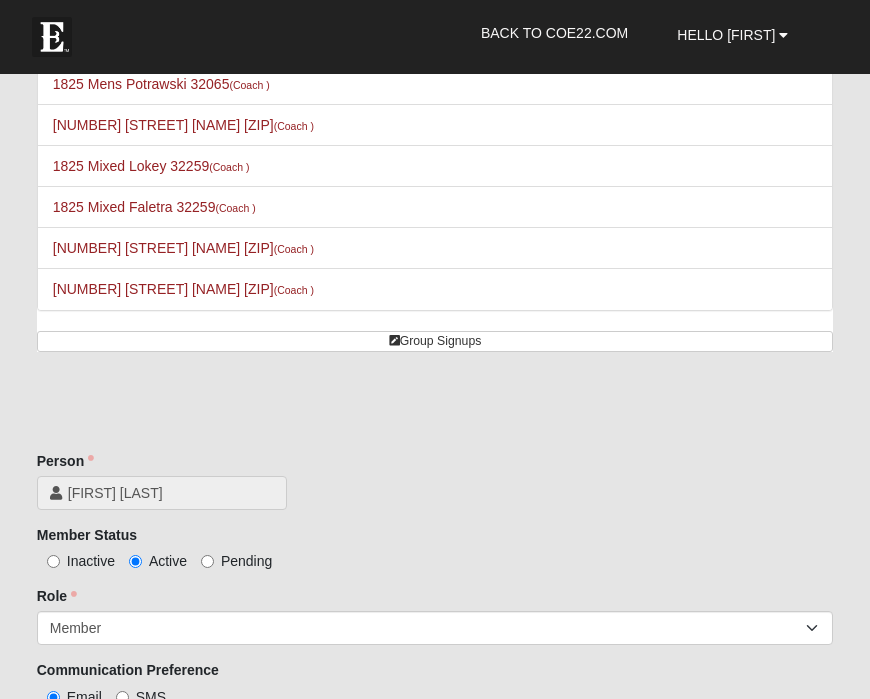 scroll, scrollTop: 1188, scrollLeft: 0, axis: vertical 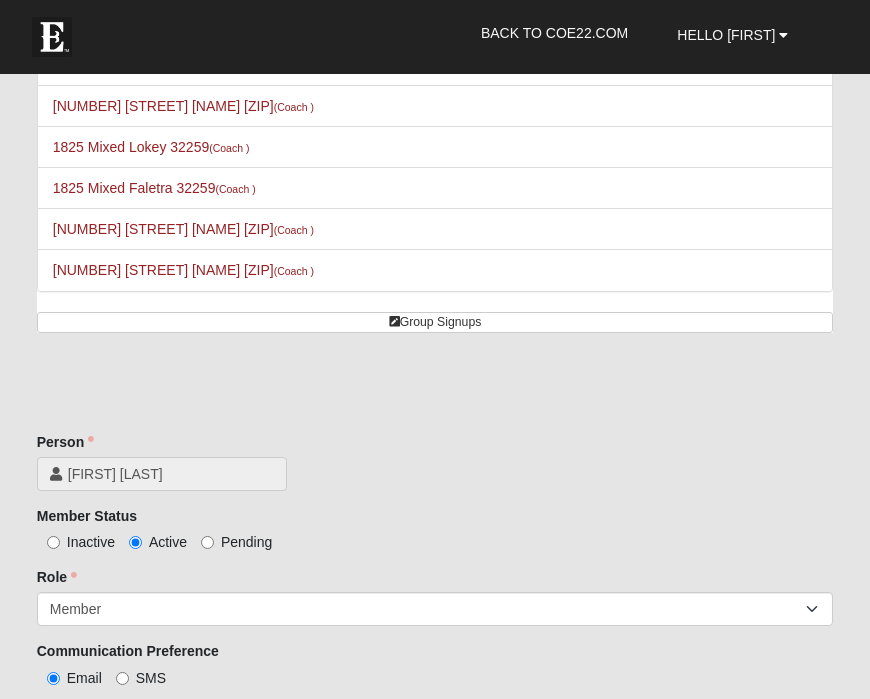 click on "Inactive" at bounding box center (76, 542) 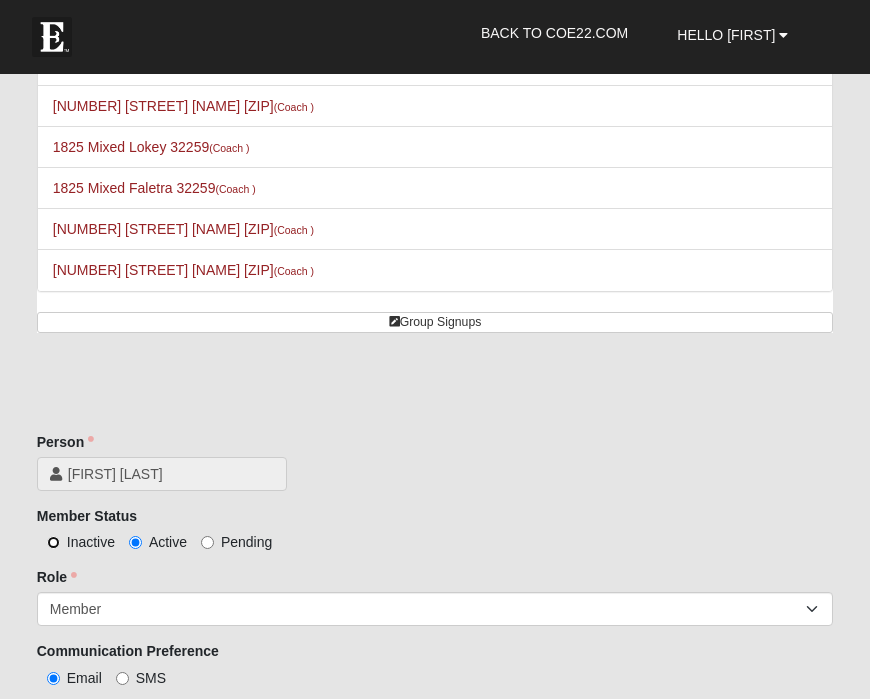 click on "Inactive" at bounding box center [53, 542] 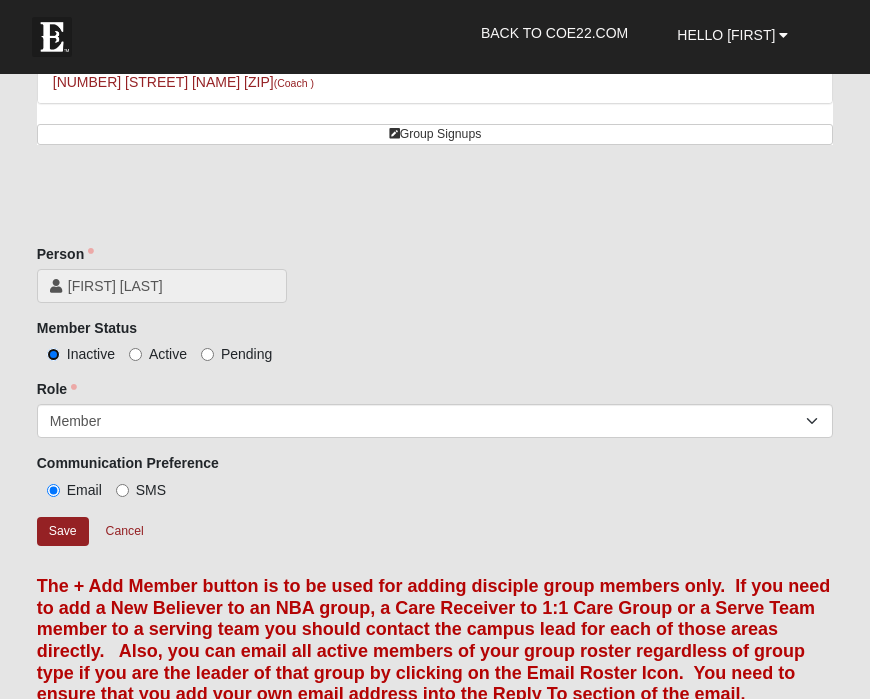 scroll, scrollTop: 1387, scrollLeft: 0, axis: vertical 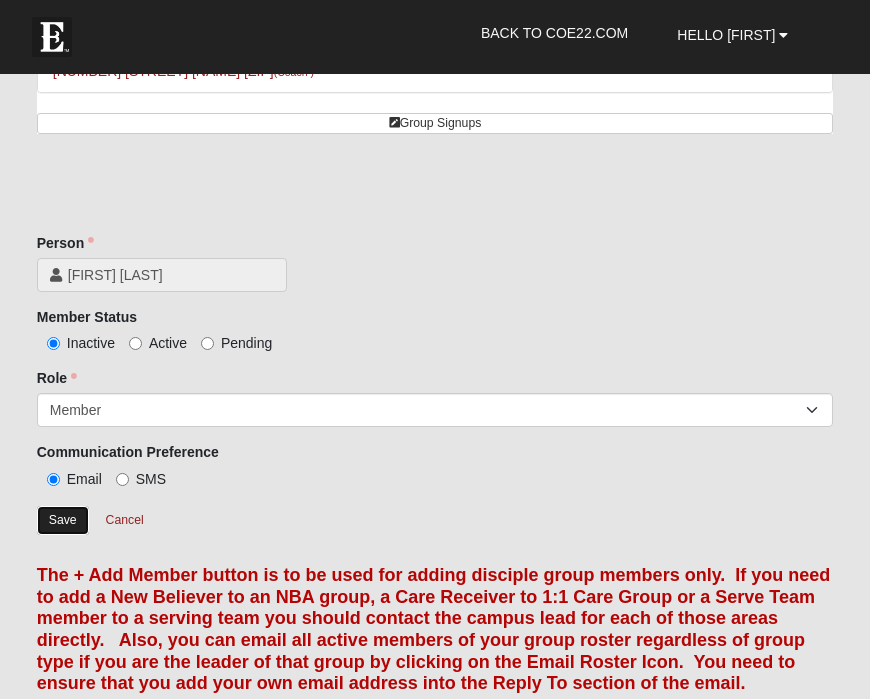 click on "Save" at bounding box center [63, 520] 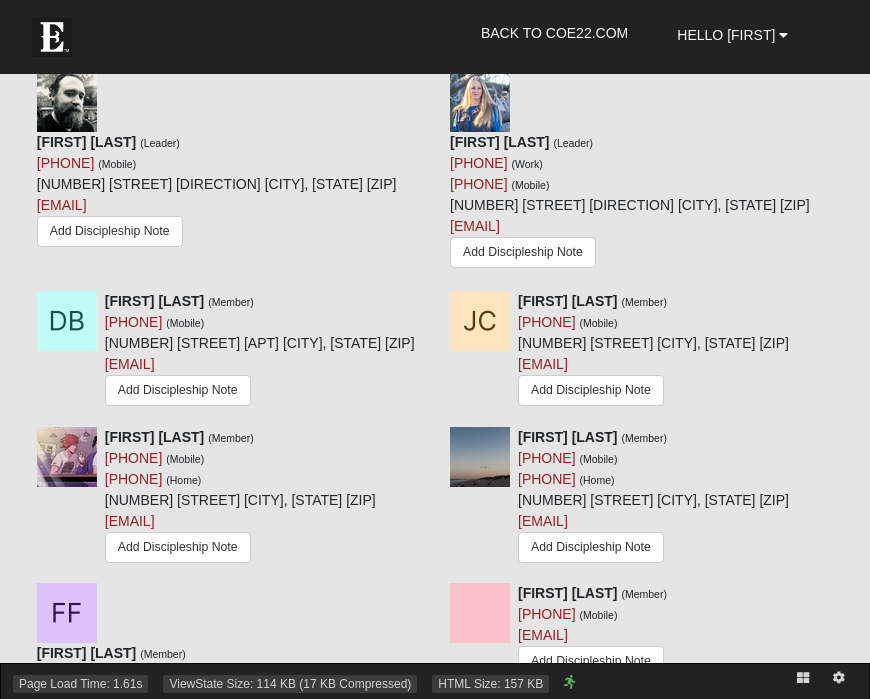 scroll, scrollTop: 2579, scrollLeft: 0, axis: vertical 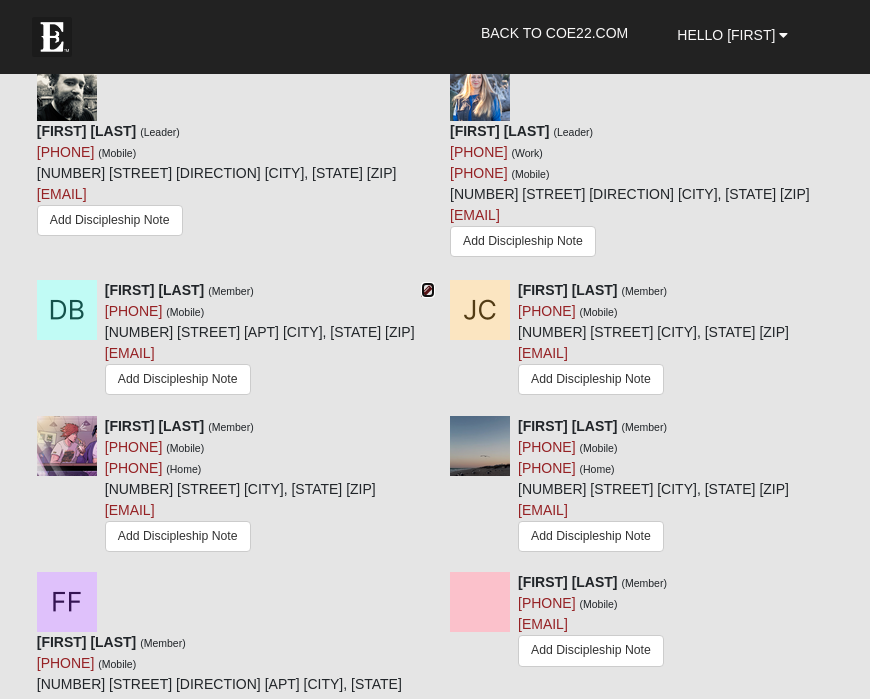 click at bounding box center (428, 290) 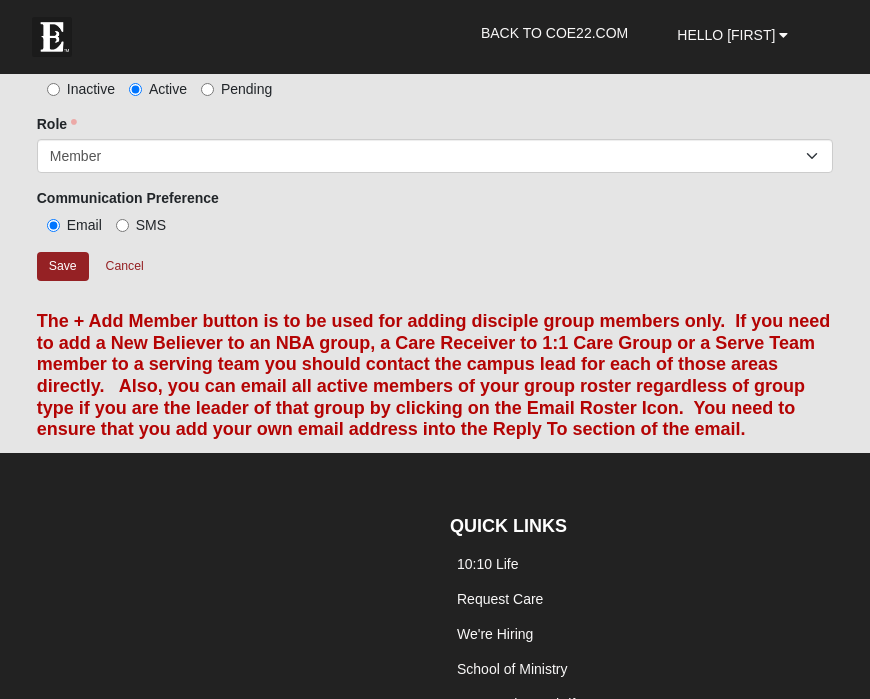 scroll, scrollTop: 1640, scrollLeft: 0, axis: vertical 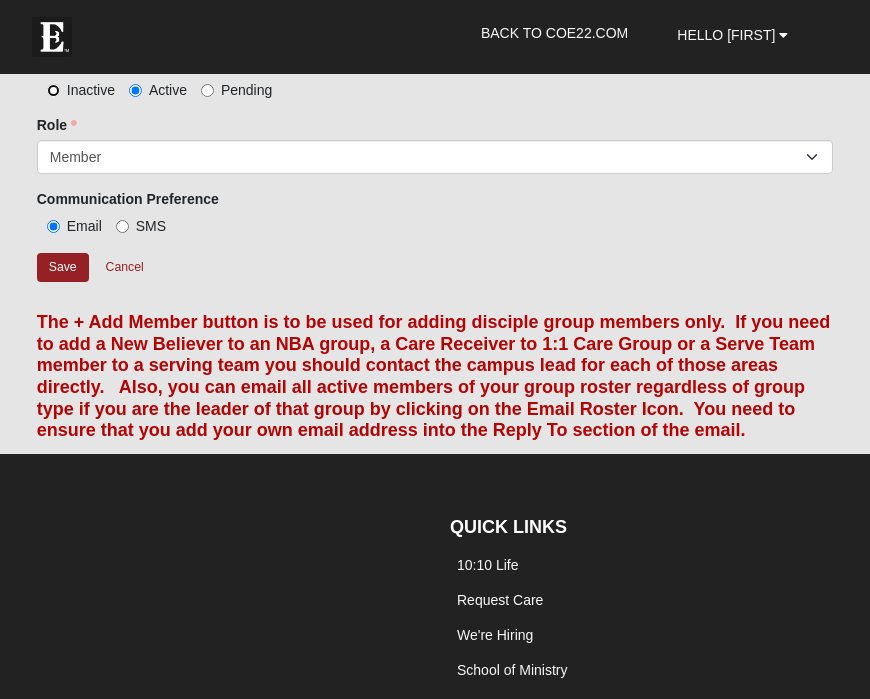 click on "Inactive" at bounding box center (53, 90) 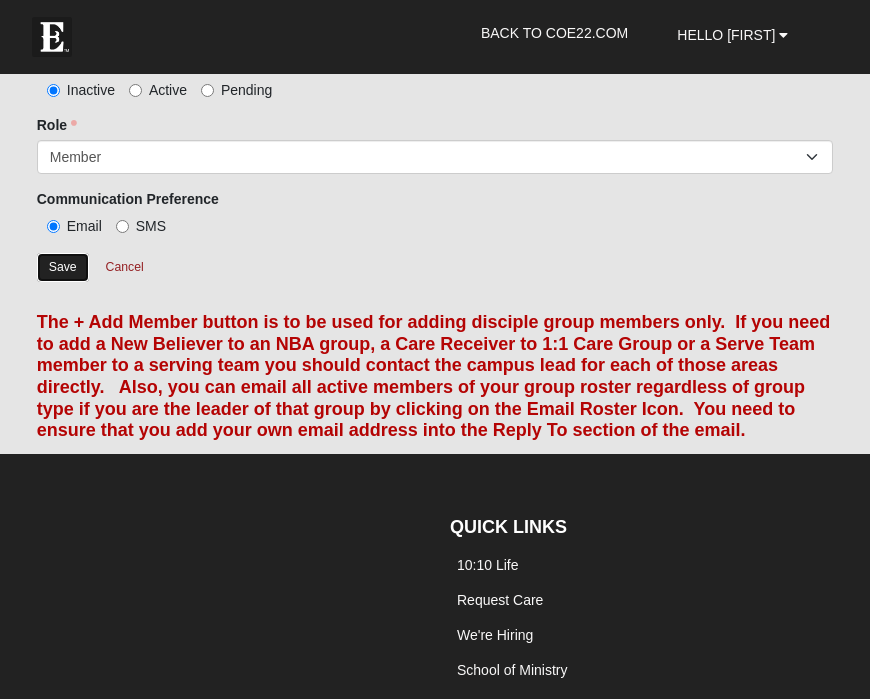 click on "Save" at bounding box center (63, 267) 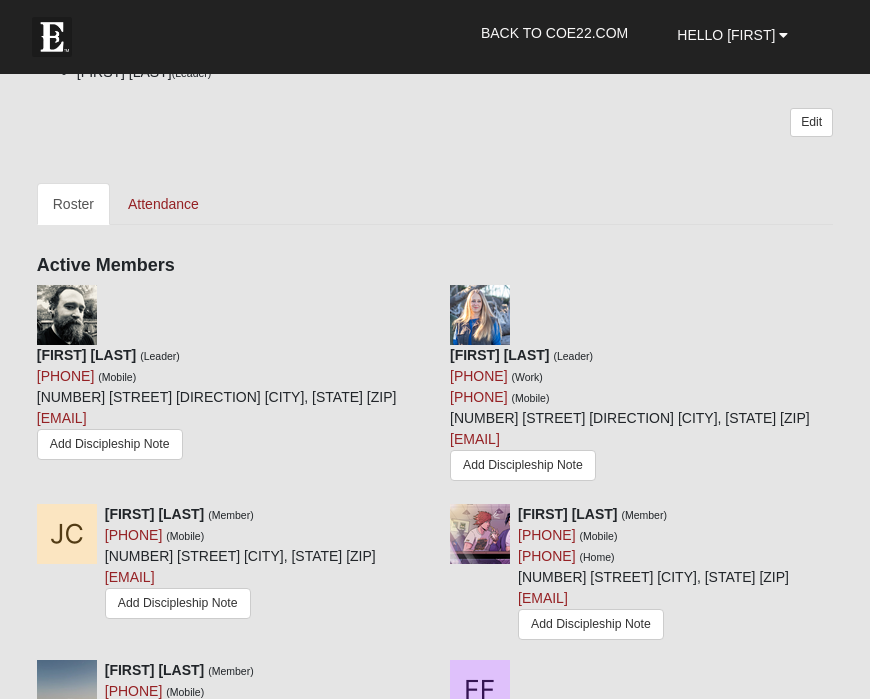scroll, scrollTop: 2359, scrollLeft: 0, axis: vertical 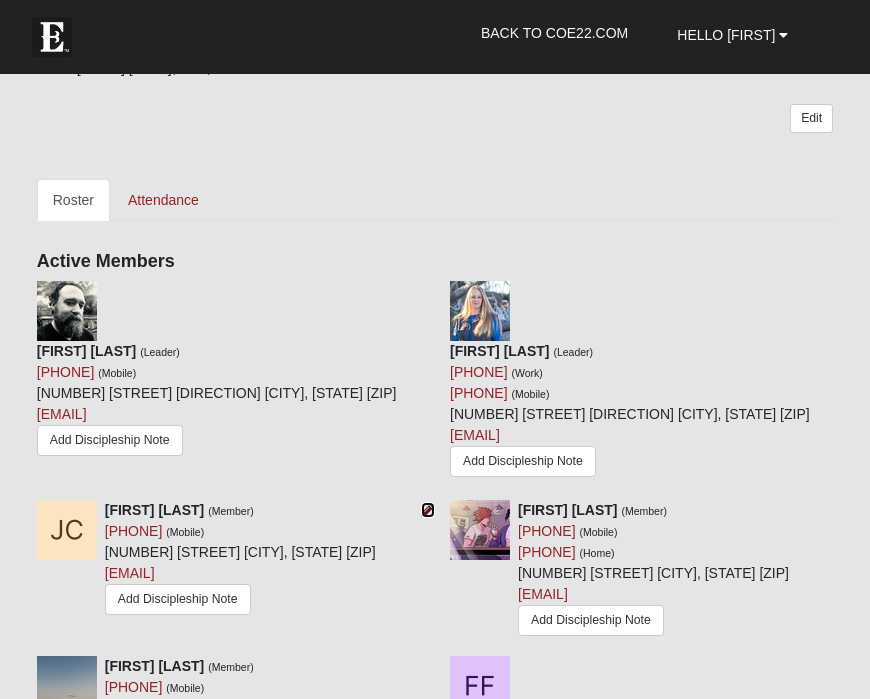 click at bounding box center (428, 510) 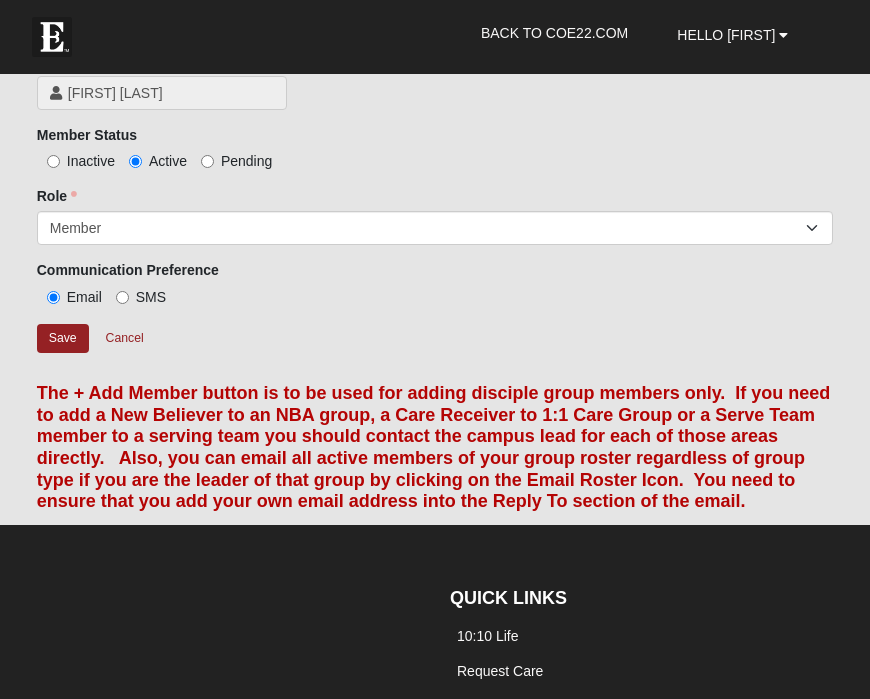 scroll, scrollTop: 1488, scrollLeft: 0, axis: vertical 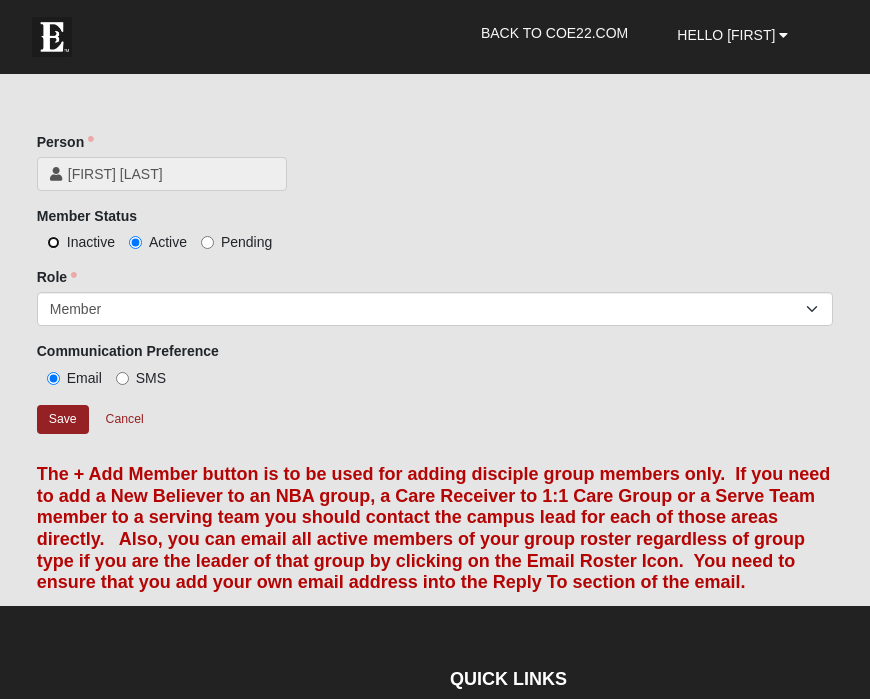 click on "Inactive" at bounding box center (53, 242) 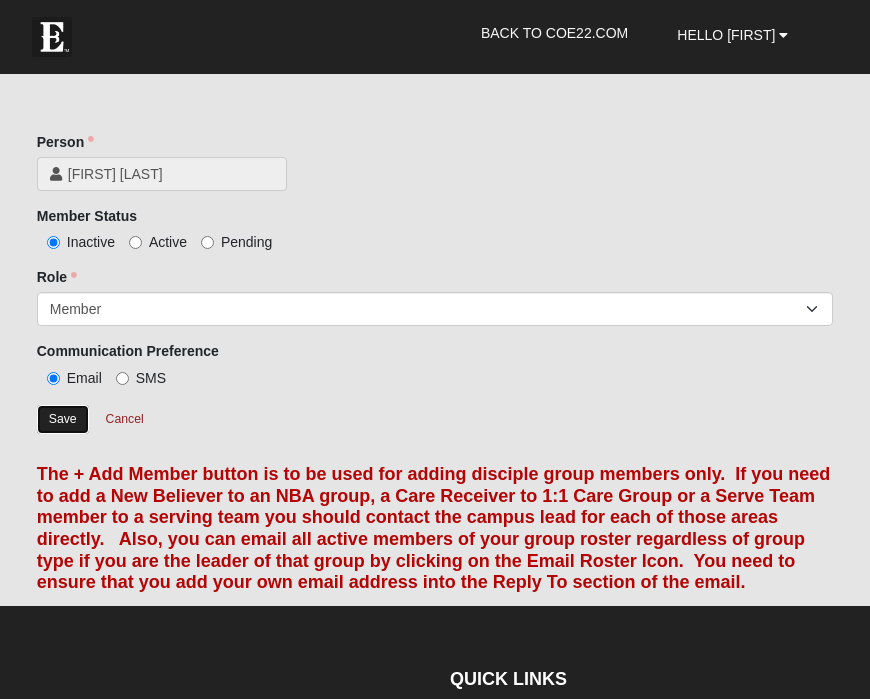 click on "Save" at bounding box center [63, 419] 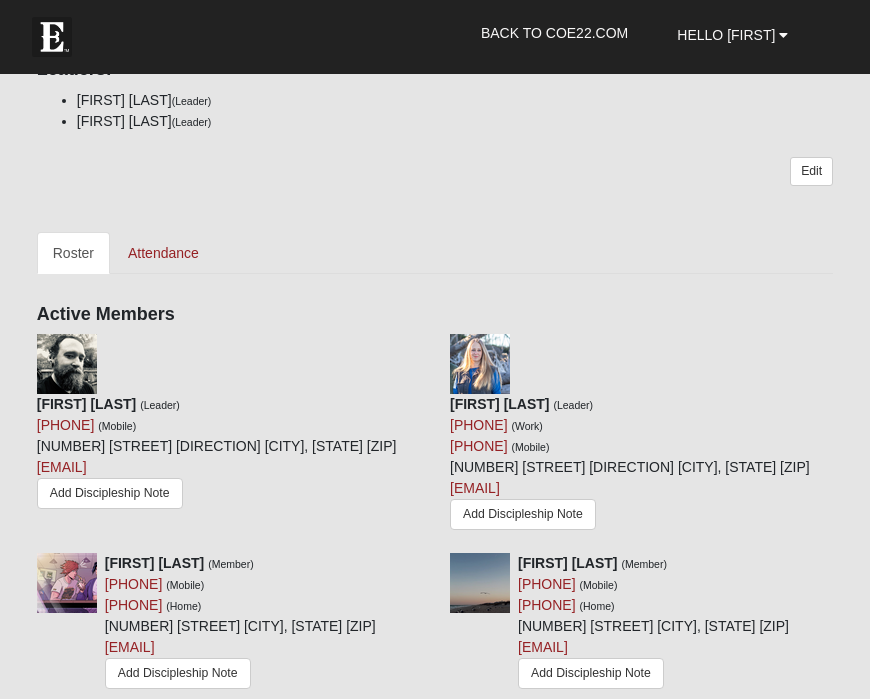 scroll, scrollTop: 2327, scrollLeft: 0, axis: vertical 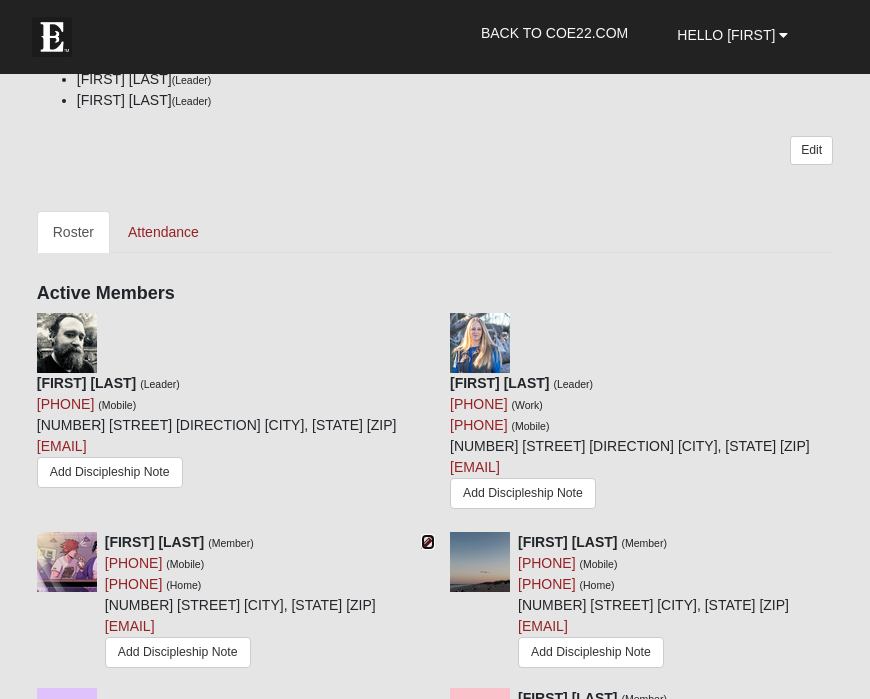 click at bounding box center (428, 542) 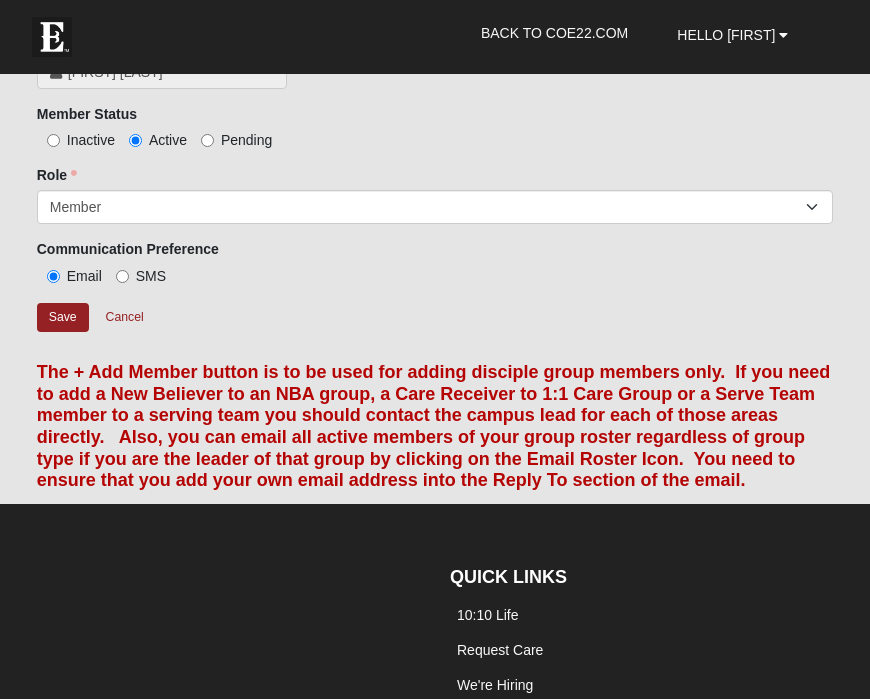 scroll, scrollTop: 1560, scrollLeft: 0, axis: vertical 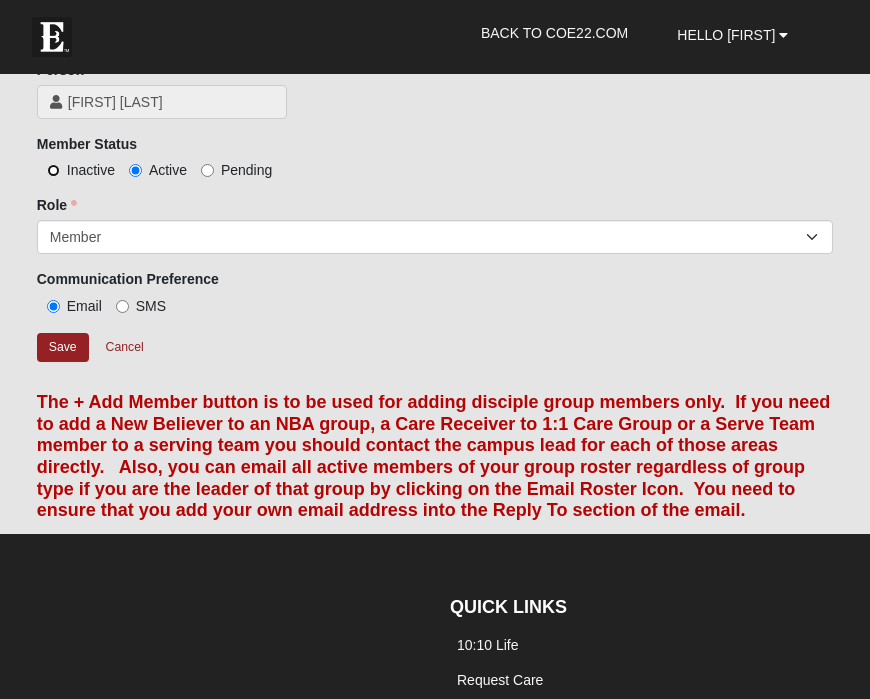 click on "Inactive" at bounding box center (53, 170) 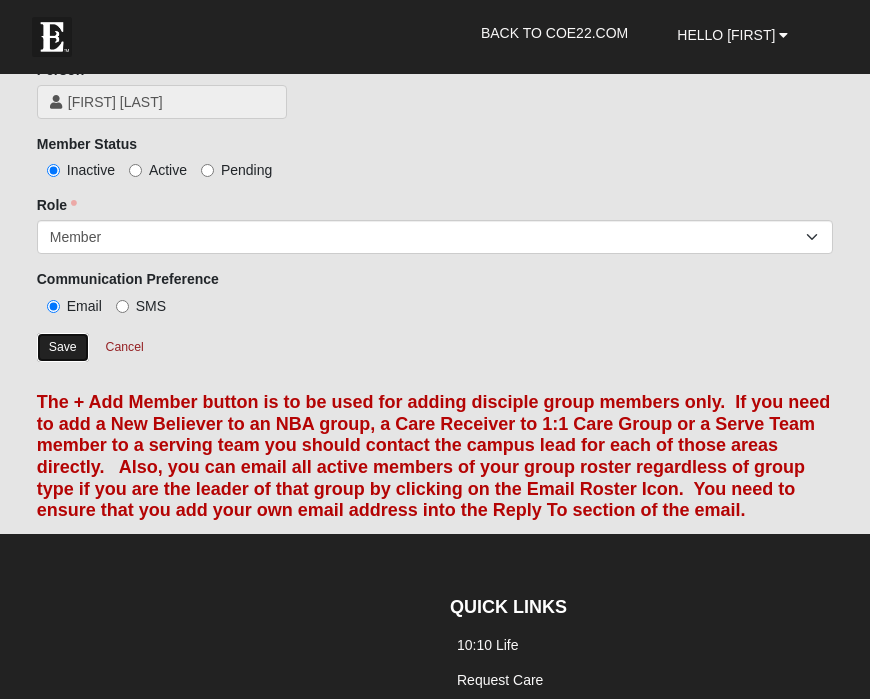 click on "Save" at bounding box center [63, 347] 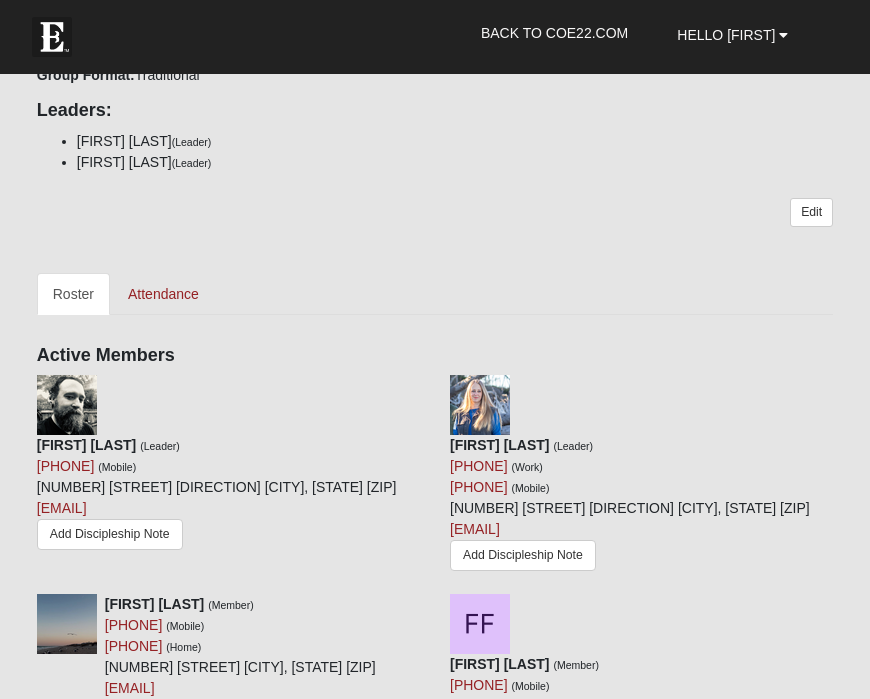 scroll, scrollTop: 2269, scrollLeft: 0, axis: vertical 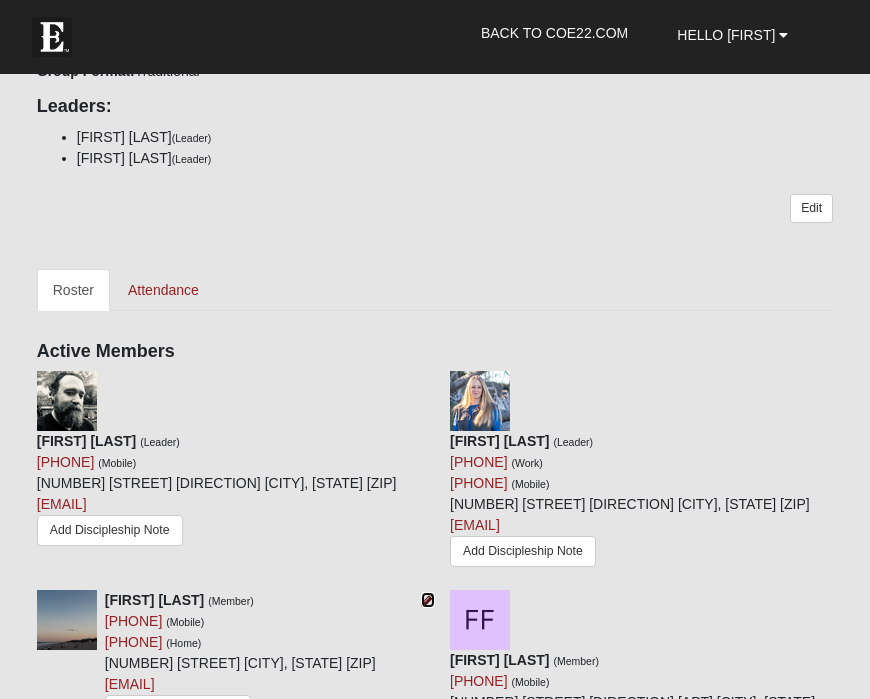 click at bounding box center (428, 600) 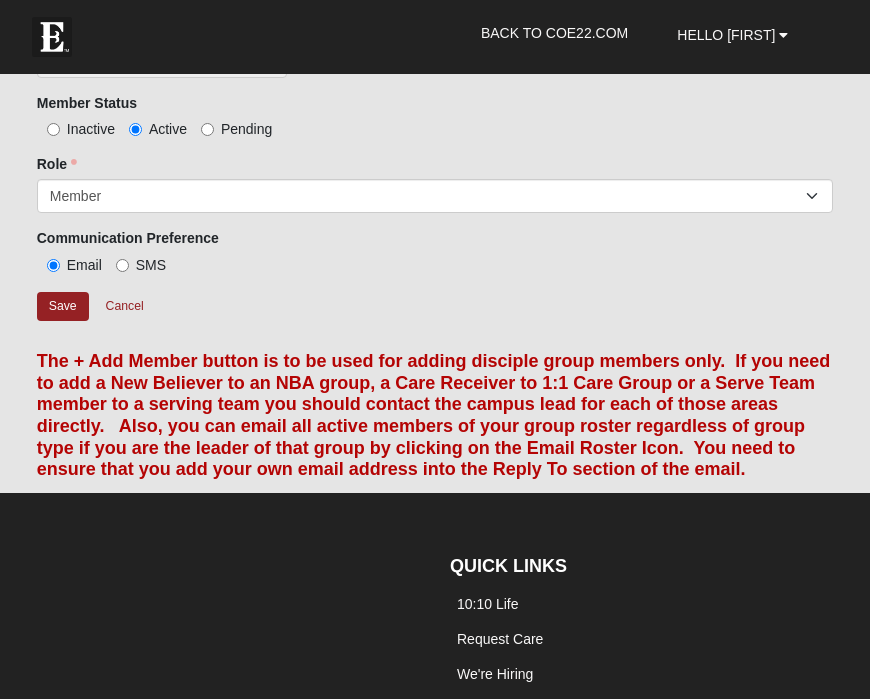 scroll, scrollTop: 1598, scrollLeft: 0, axis: vertical 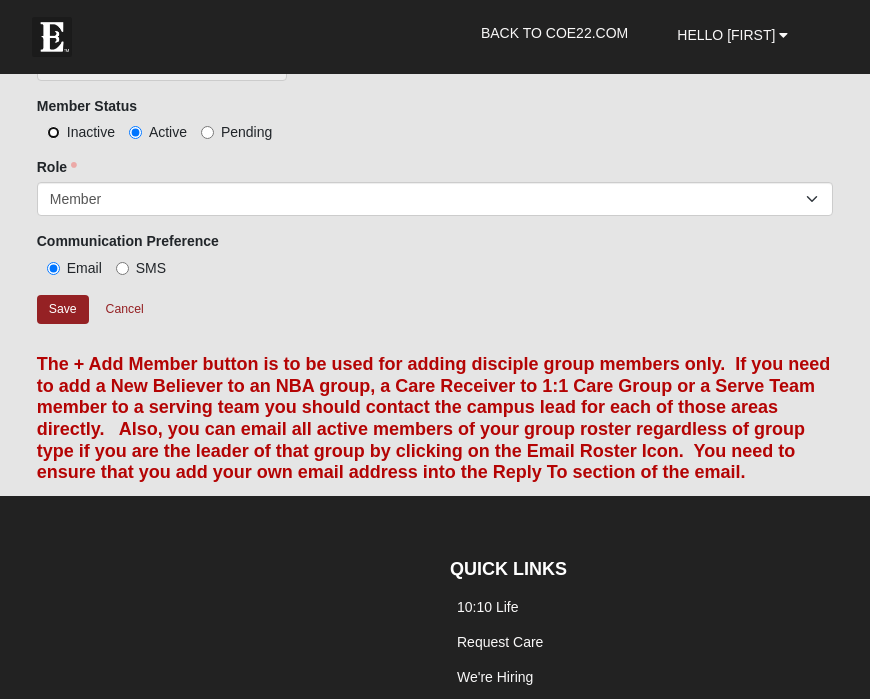 click on "Inactive" at bounding box center [53, 132] 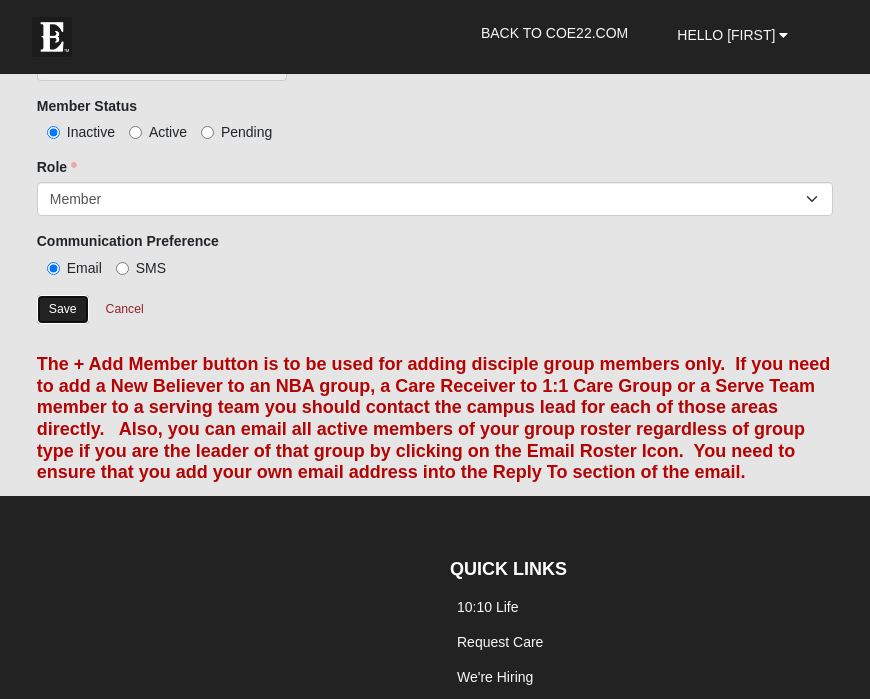 click on "Save" at bounding box center (63, 309) 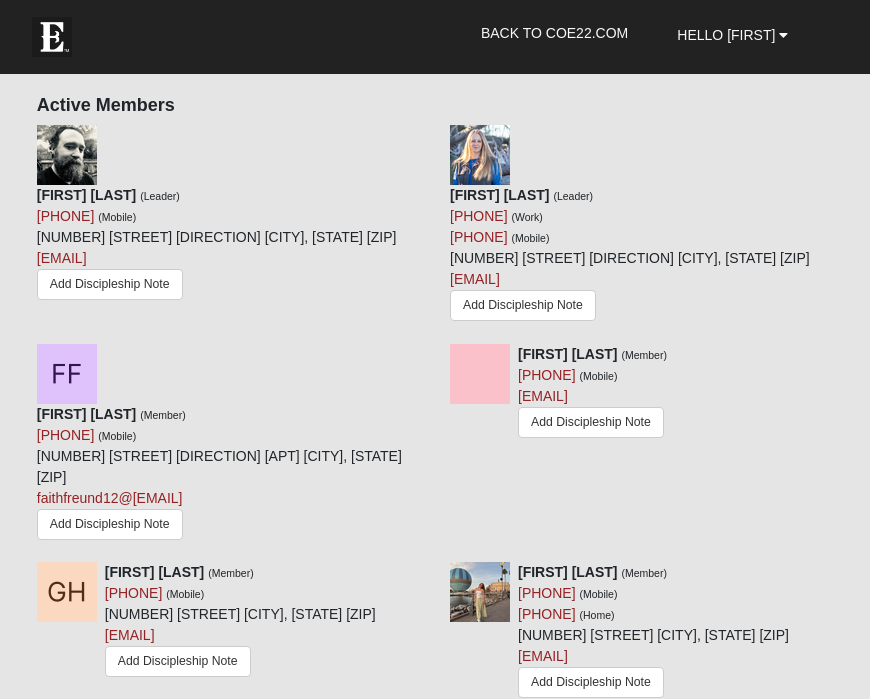 scroll, scrollTop: 2594, scrollLeft: 0, axis: vertical 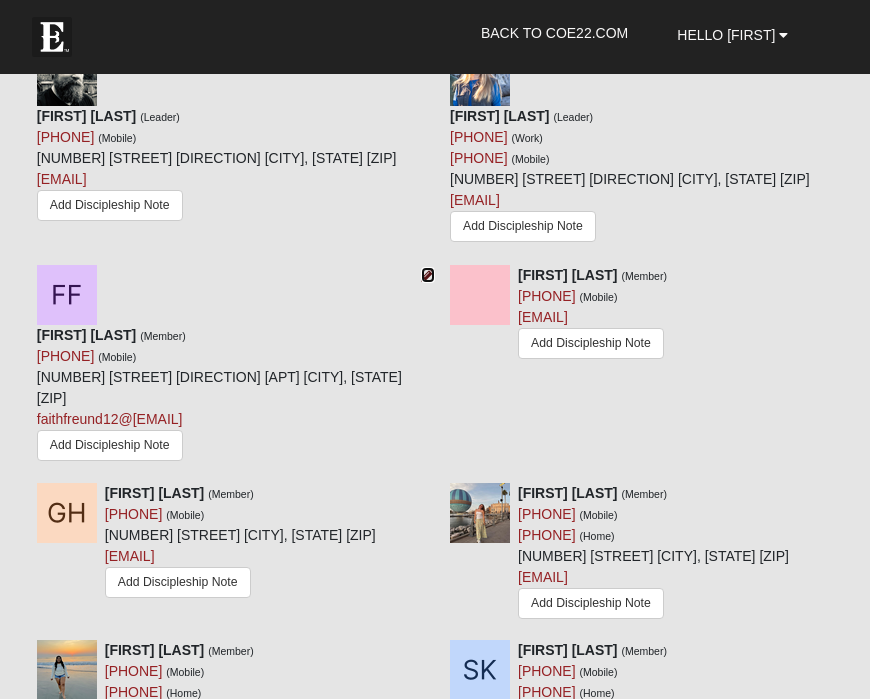 click at bounding box center [428, 275] 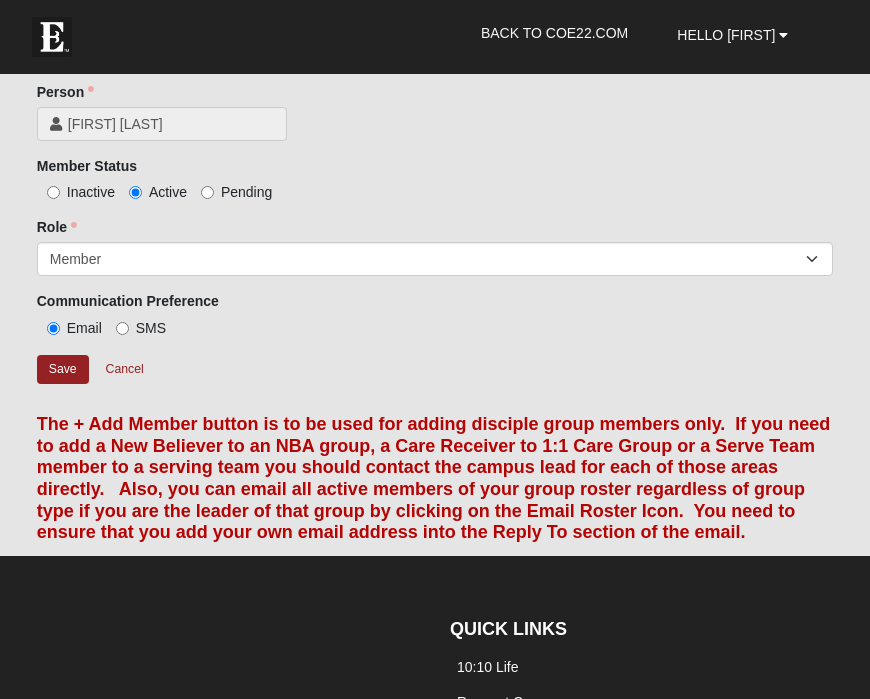 scroll, scrollTop: 1453, scrollLeft: 0, axis: vertical 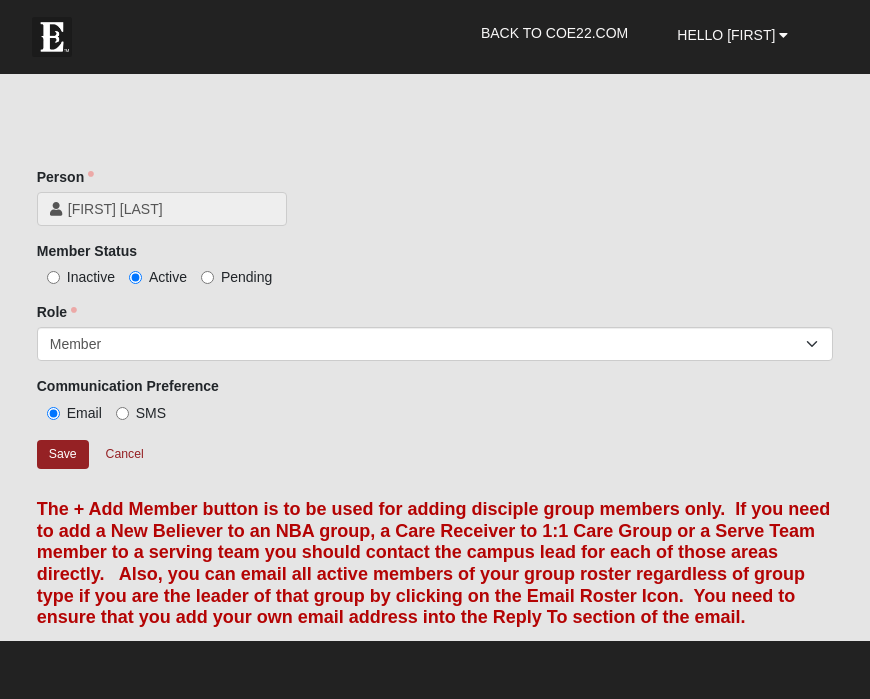 click on "Inactive" at bounding box center (76, 277) 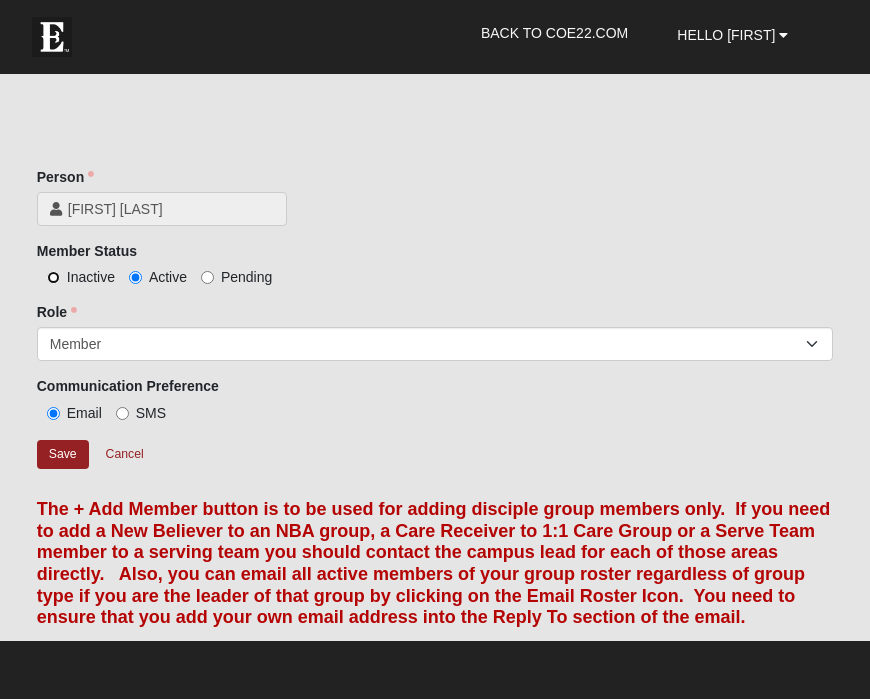 click on "Inactive" at bounding box center [53, 277] 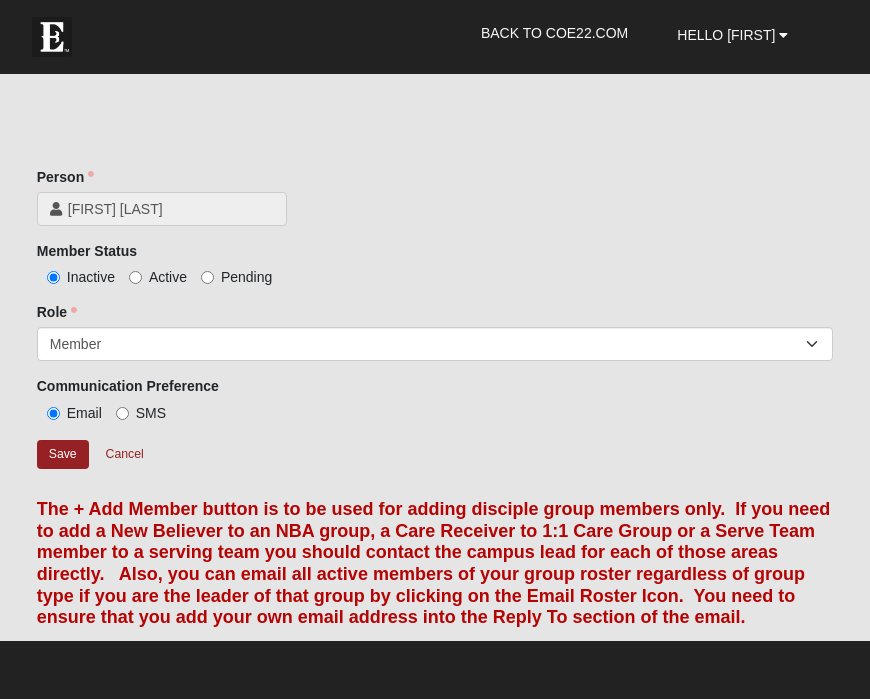 click on "Communication Preference
Email
SMS" at bounding box center [435, 407] 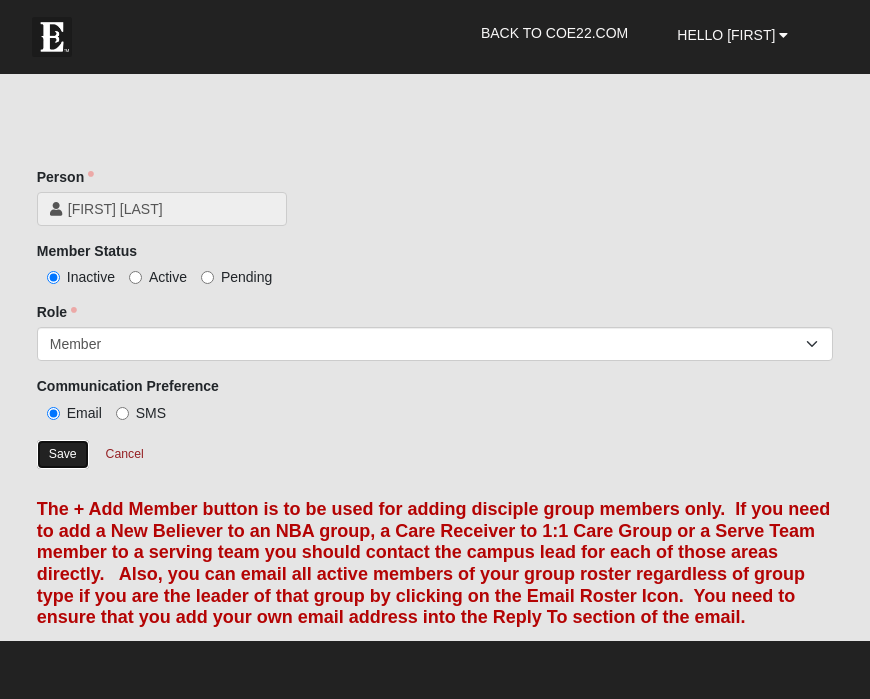 click on "Save" at bounding box center (63, 454) 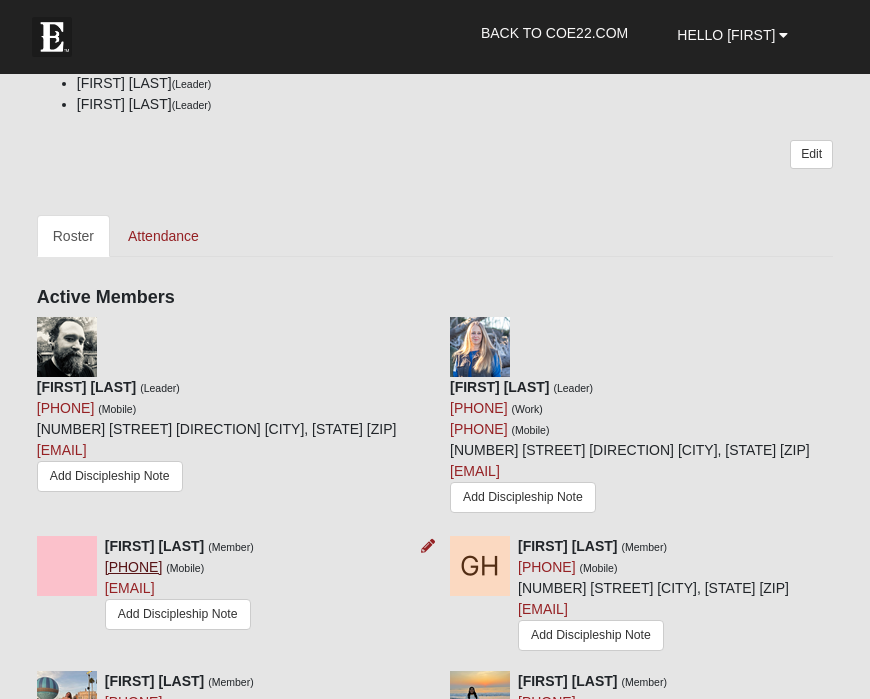 scroll, scrollTop: 2353, scrollLeft: 0, axis: vertical 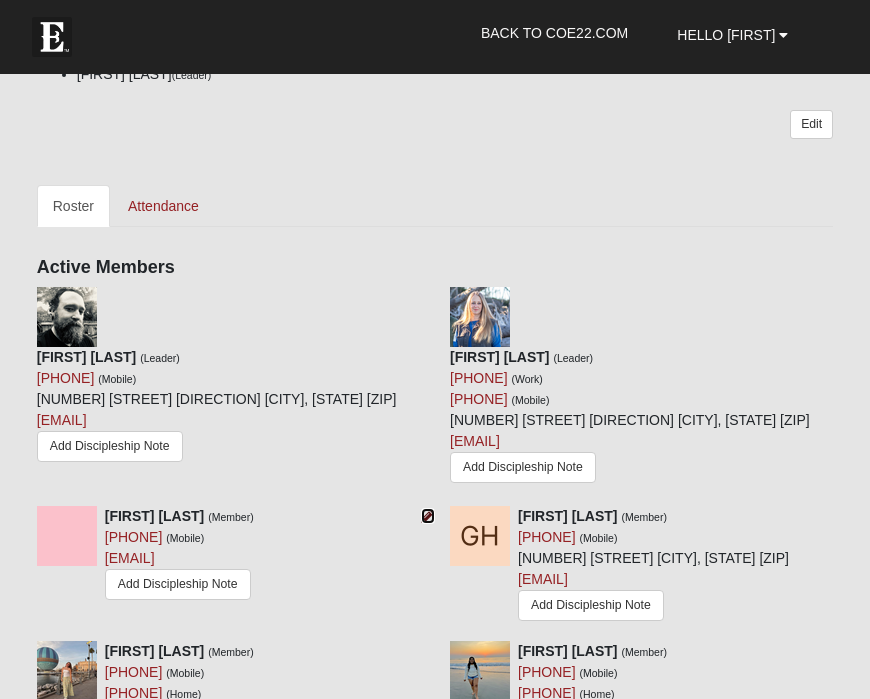 click at bounding box center [428, 516] 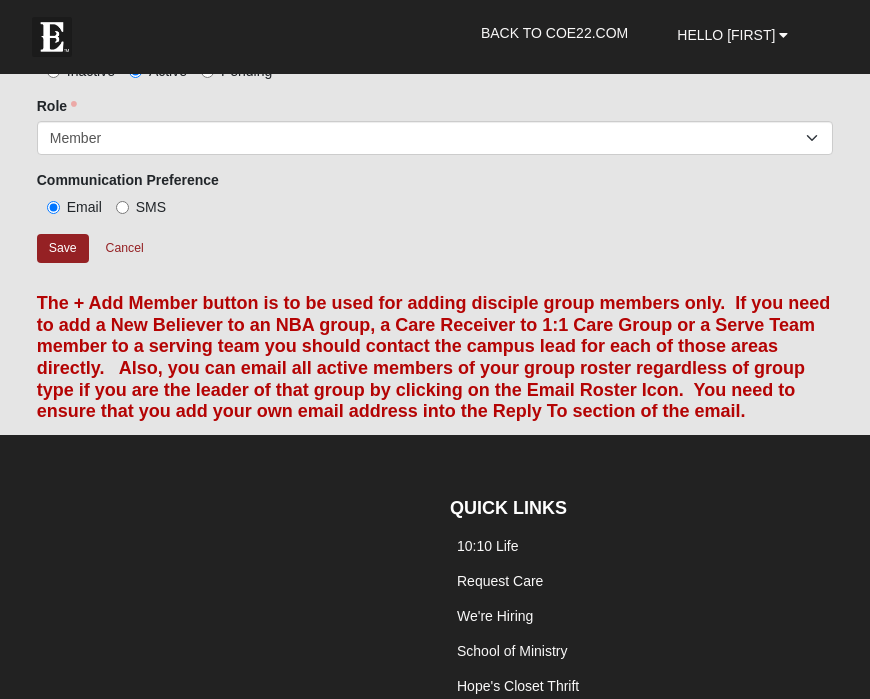 scroll, scrollTop: 1625, scrollLeft: 0, axis: vertical 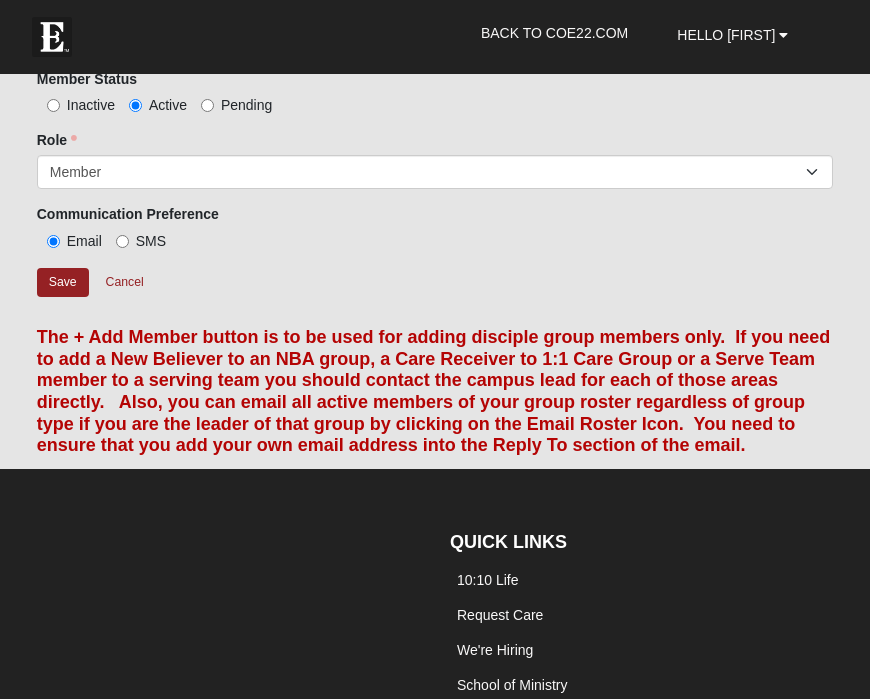 click on "Person
Zach Hammond
Person is required.
Member Status
Inactive
Active
Pending" at bounding box center [435, 62] 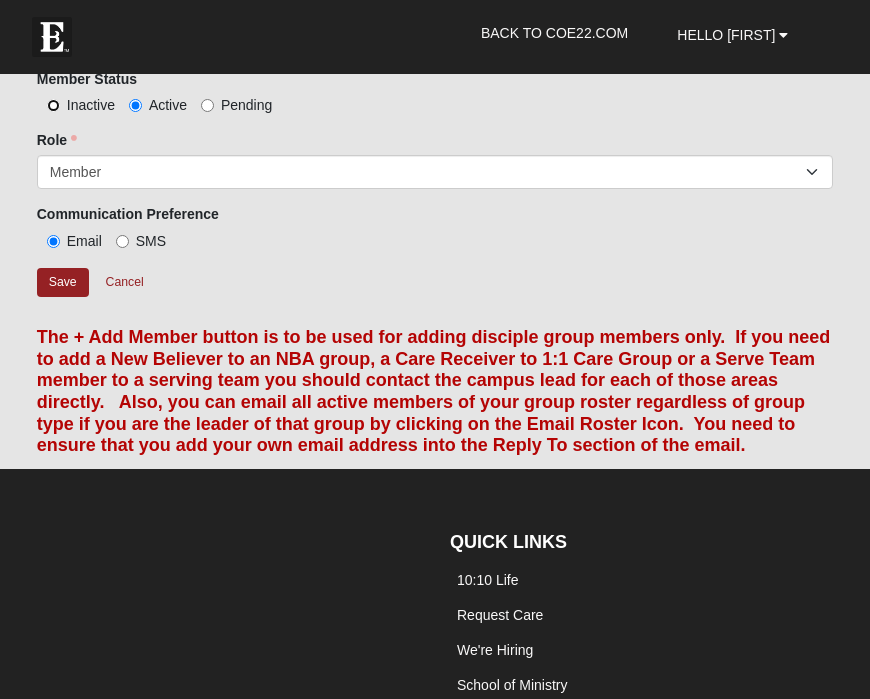 click on "Inactive" at bounding box center [53, 105] 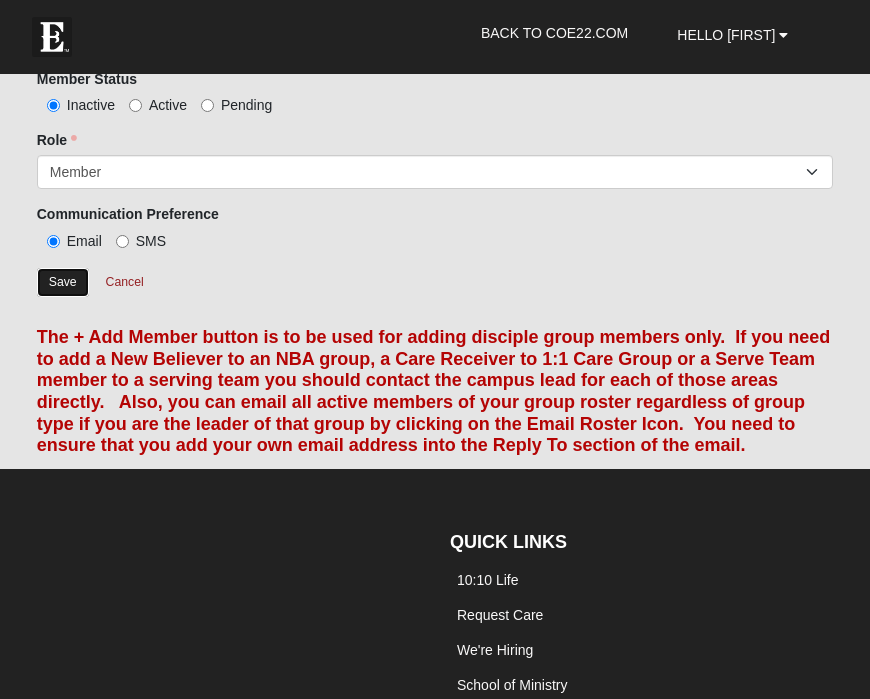 click on "Save" at bounding box center [63, 282] 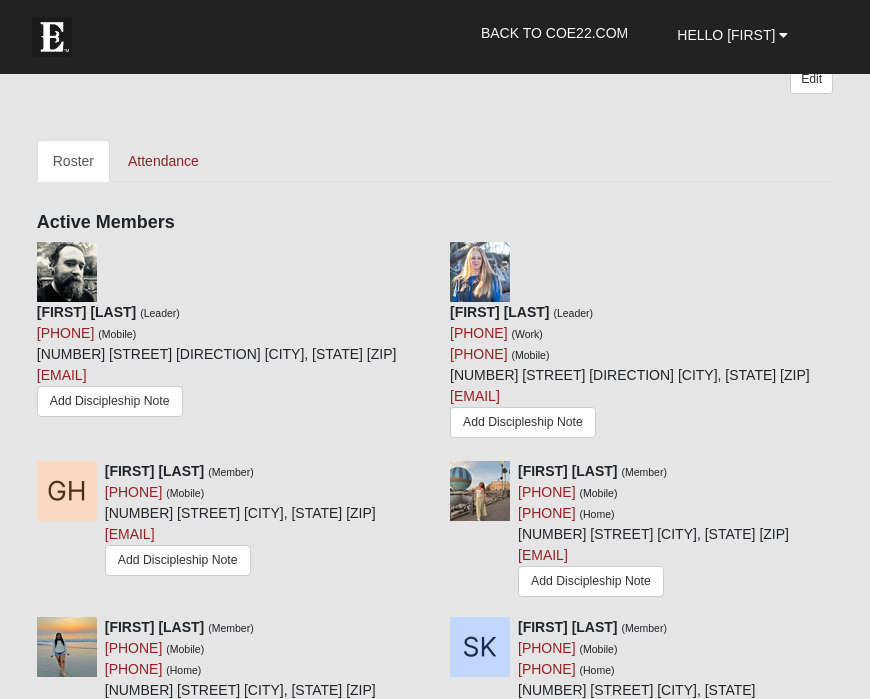 scroll, scrollTop: 2402, scrollLeft: 0, axis: vertical 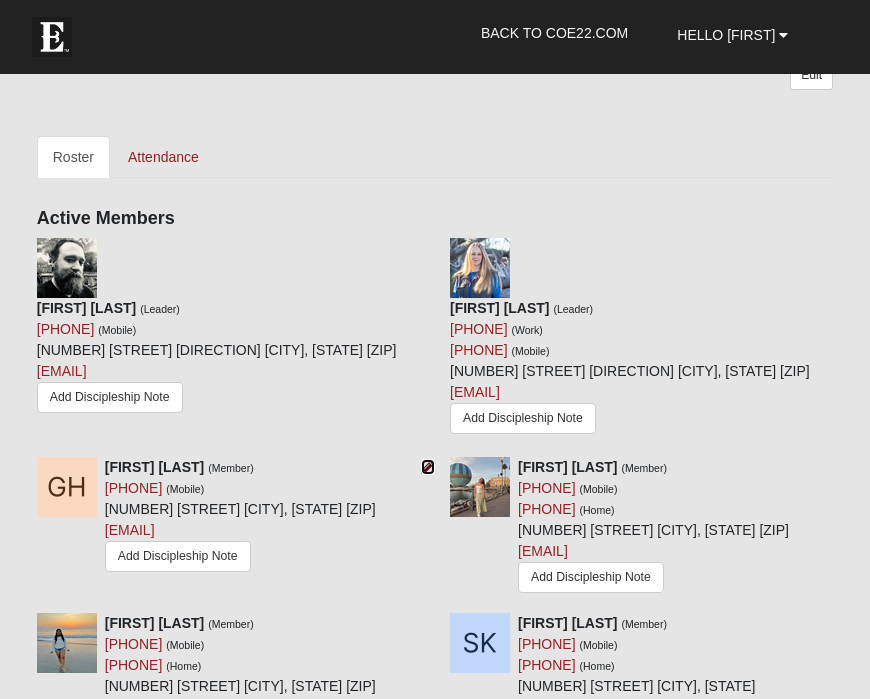click at bounding box center [428, 467] 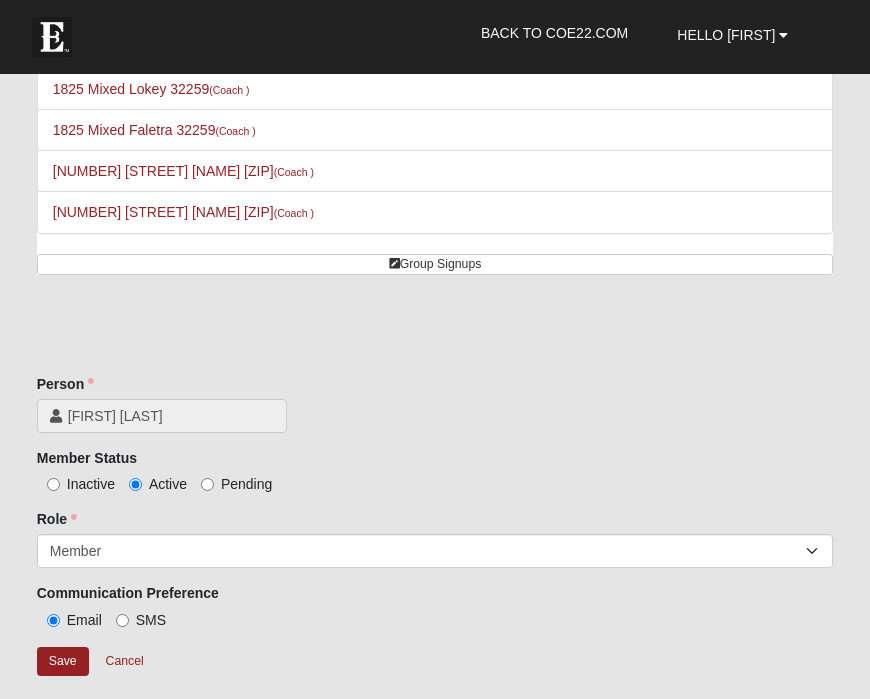scroll, scrollTop: 1248, scrollLeft: 0, axis: vertical 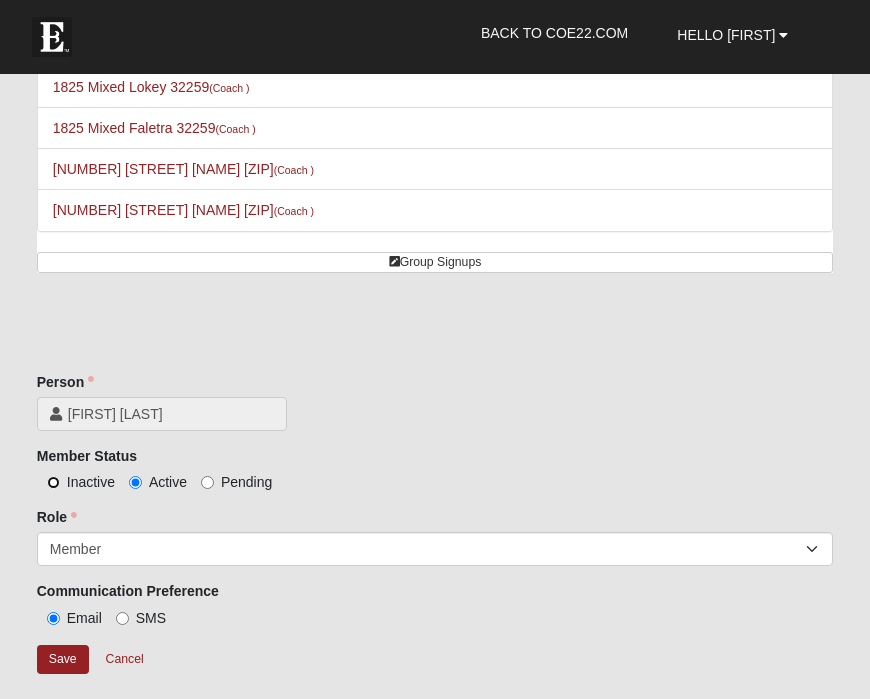 click on "Inactive" at bounding box center [53, 482] 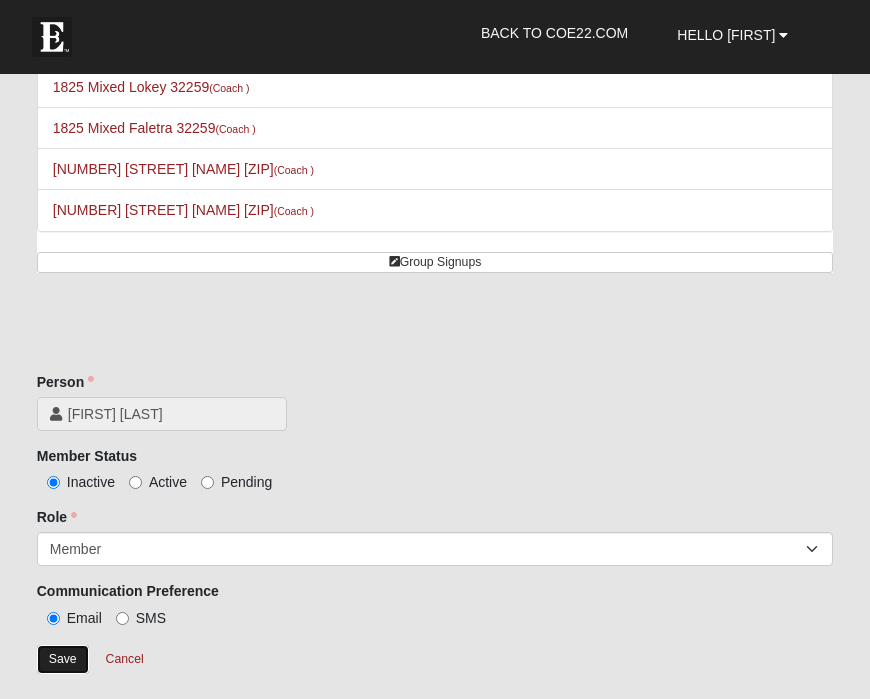 click on "Save" at bounding box center [63, 659] 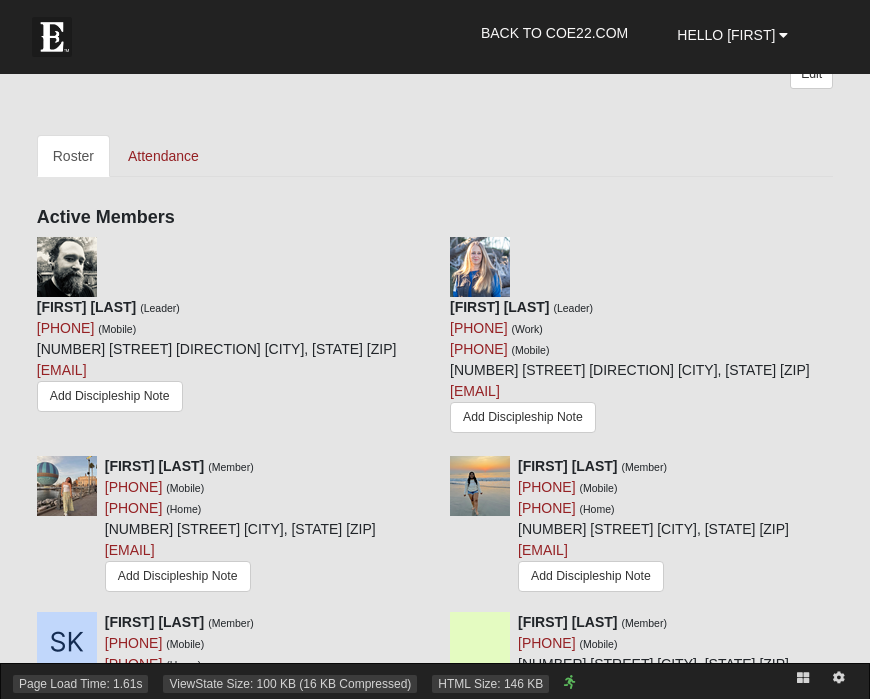 scroll, scrollTop: 2418, scrollLeft: 0, axis: vertical 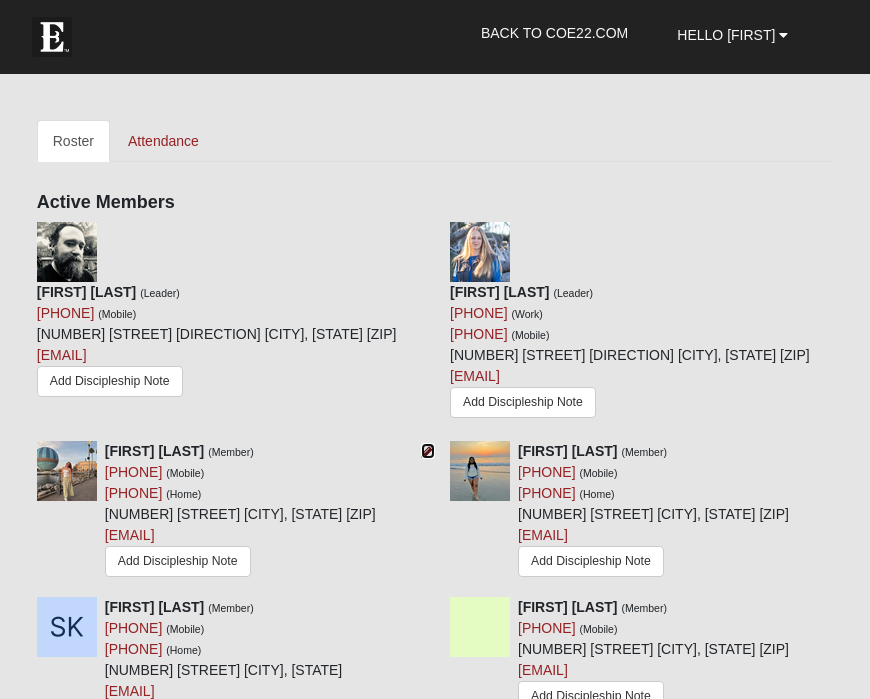 click at bounding box center (428, 451) 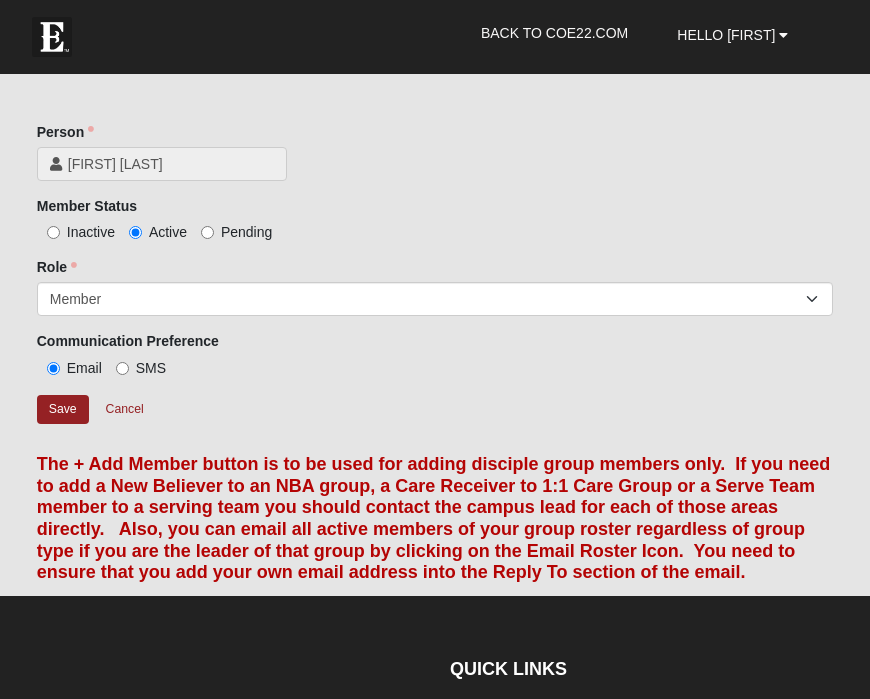 scroll, scrollTop: 1496, scrollLeft: 0, axis: vertical 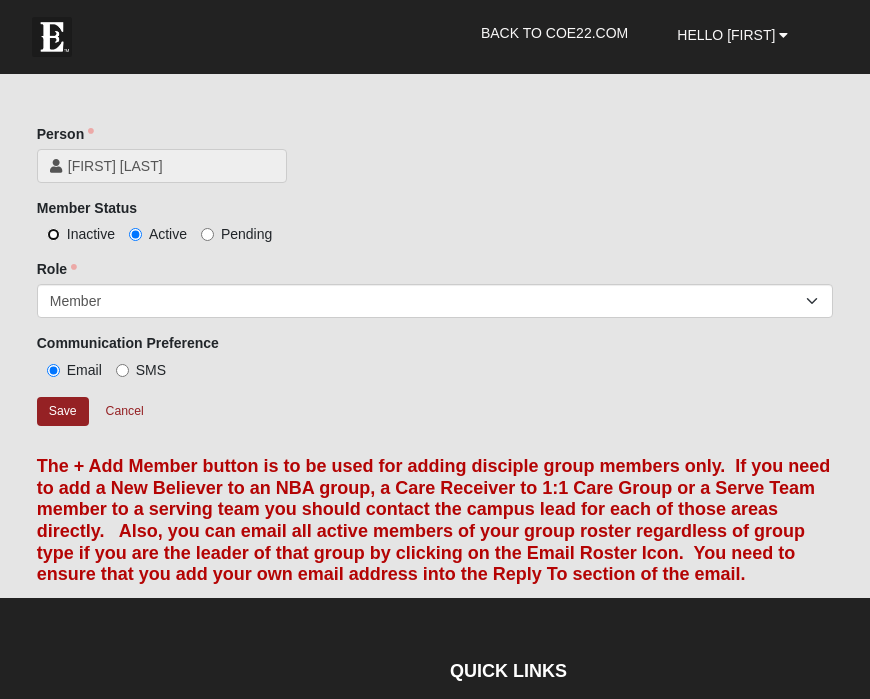 click on "Inactive" at bounding box center (53, 234) 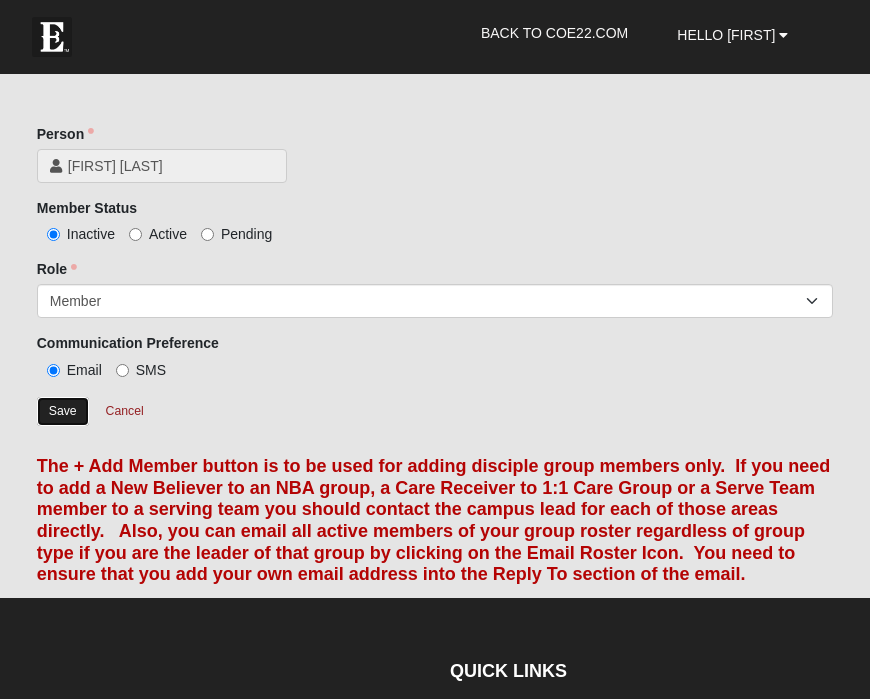 click on "Save" at bounding box center [63, 411] 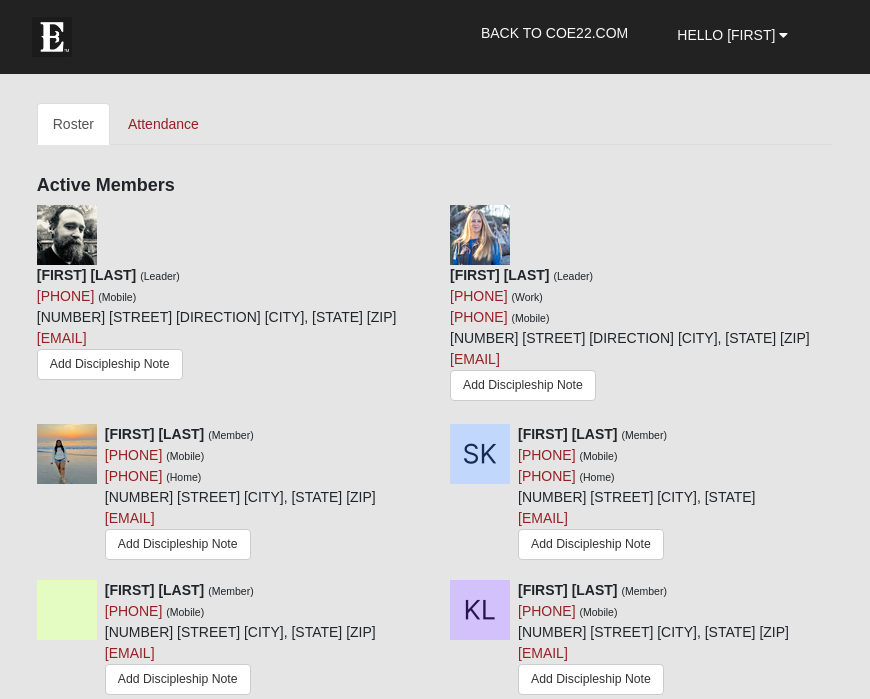 scroll, scrollTop: 2452, scrollLeft: 0, axis: vertical 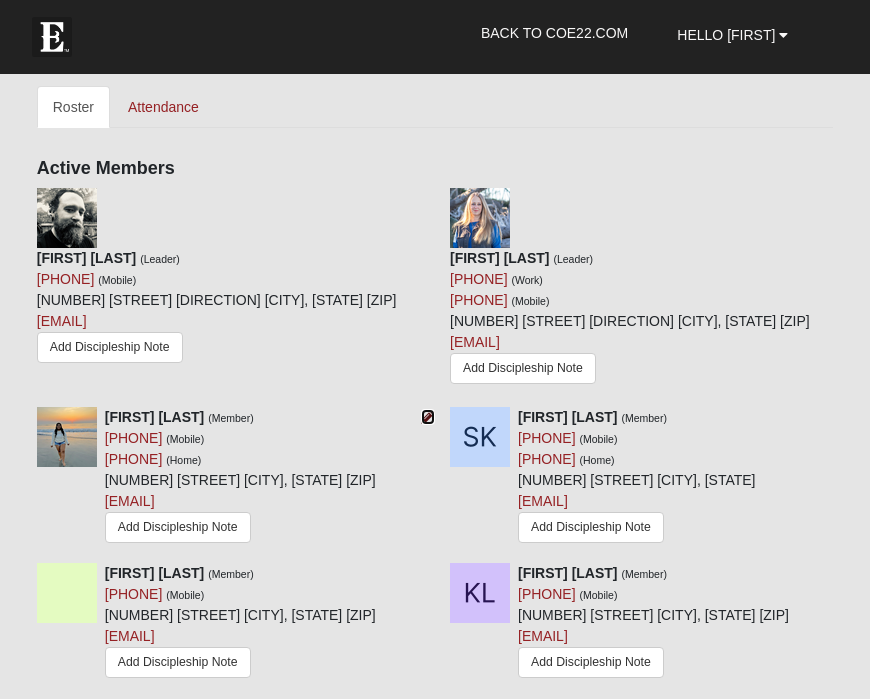 click at bounding box center (428, 417) 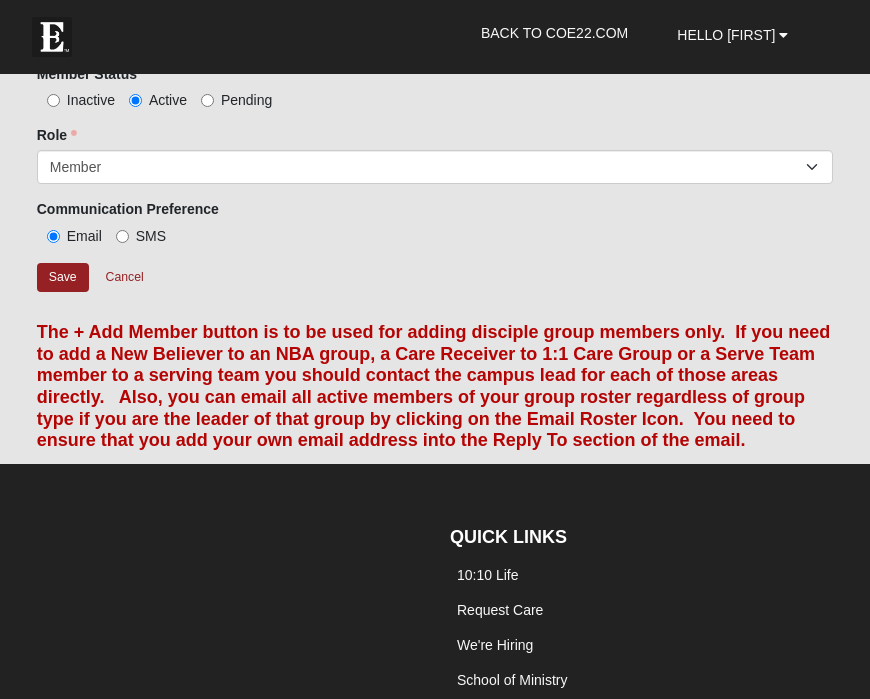 scroll, scrollTop: 1612, scrollLeft: 0, axis: vertical 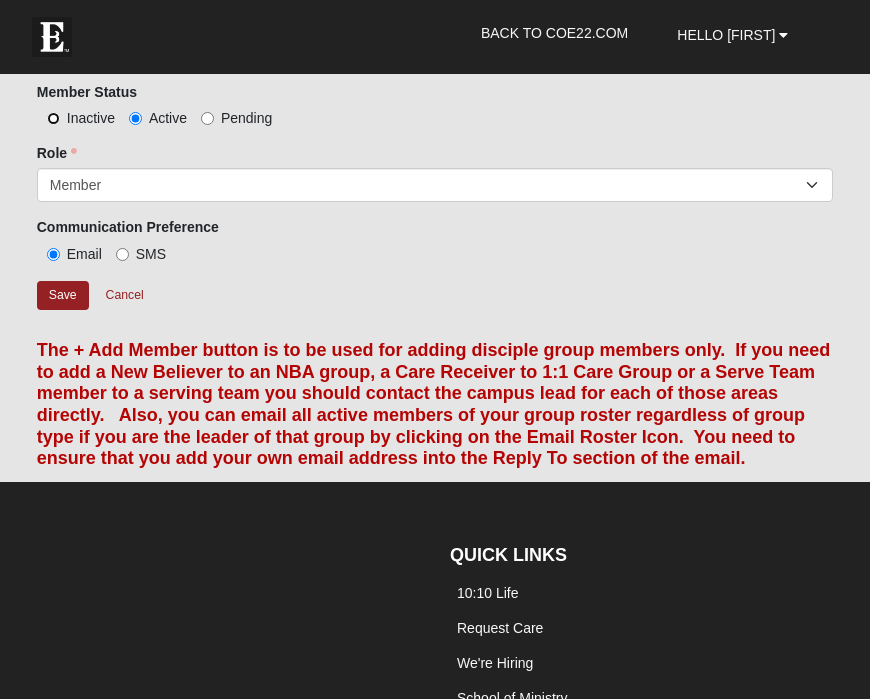 click on "Inactive" at bounding box center [53, 118] 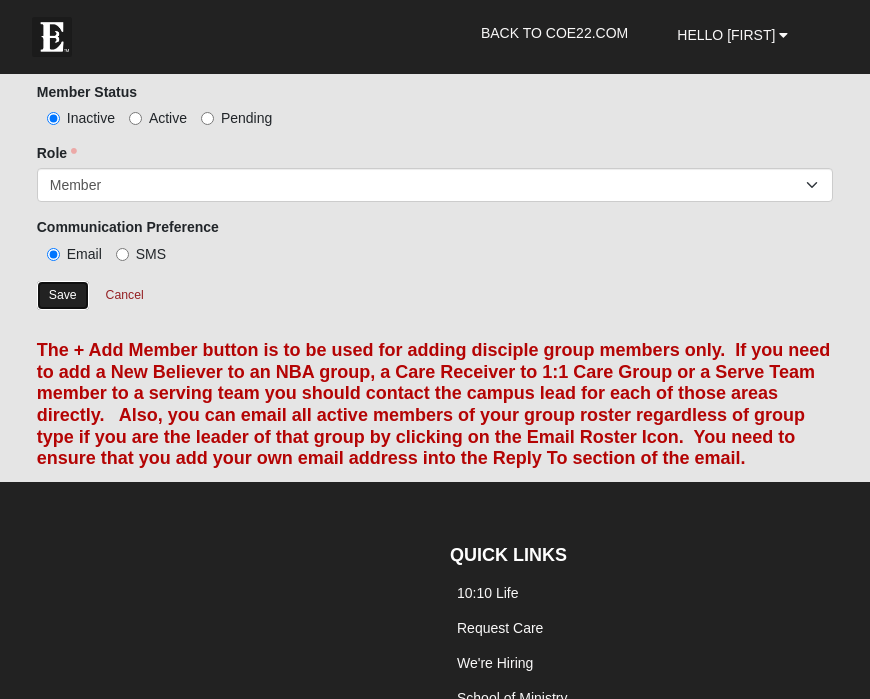 click on "Save" at bounding box center [63, 295] 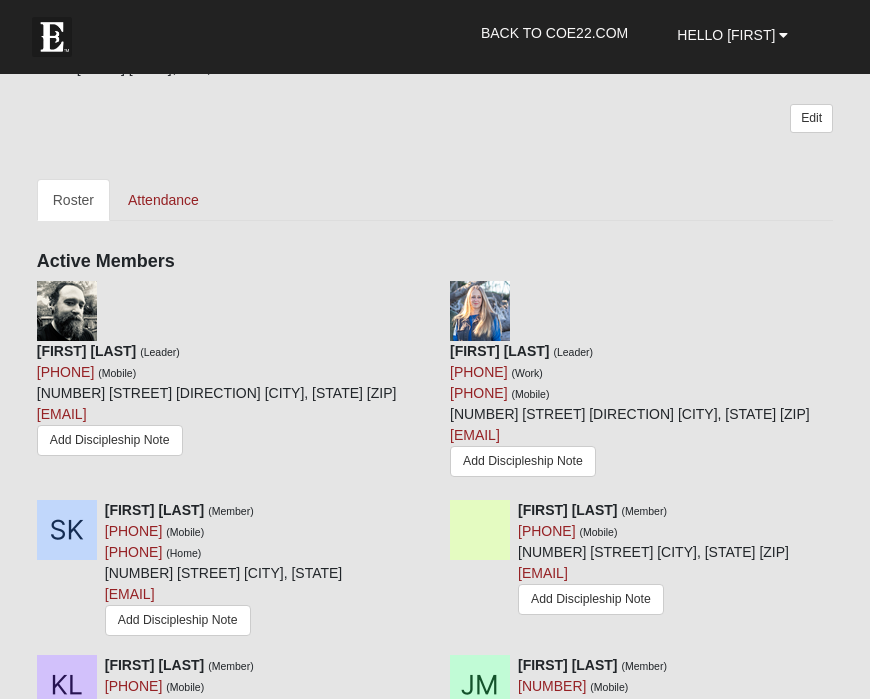 scroll, scrollTop: 2378, scrollLeft: 0, axis: vertical 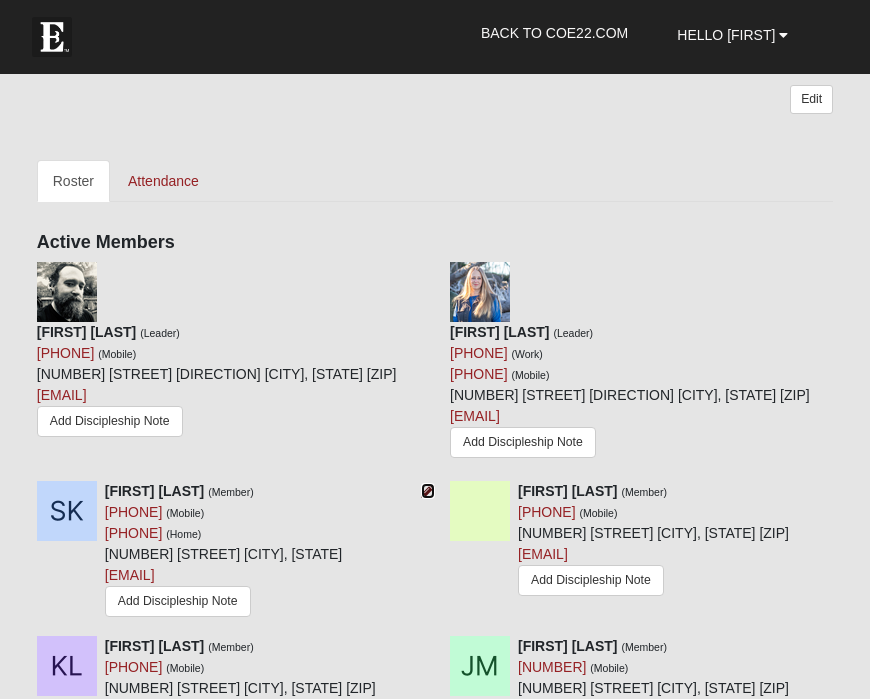 click at bounding box center [428, 491] 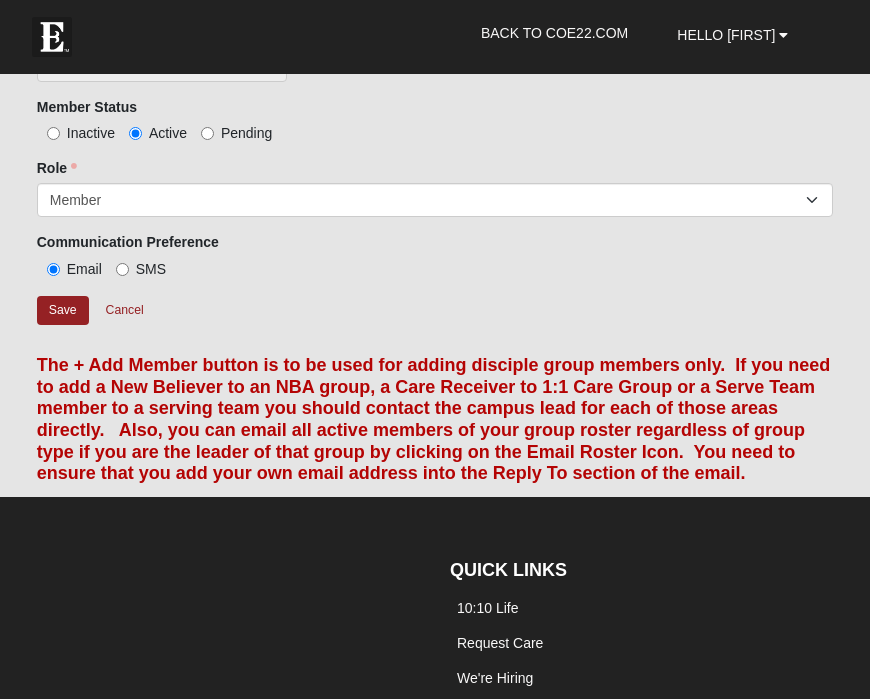 scroll, scrollTop: 1580, scrollLeft: 0, axis: vertical 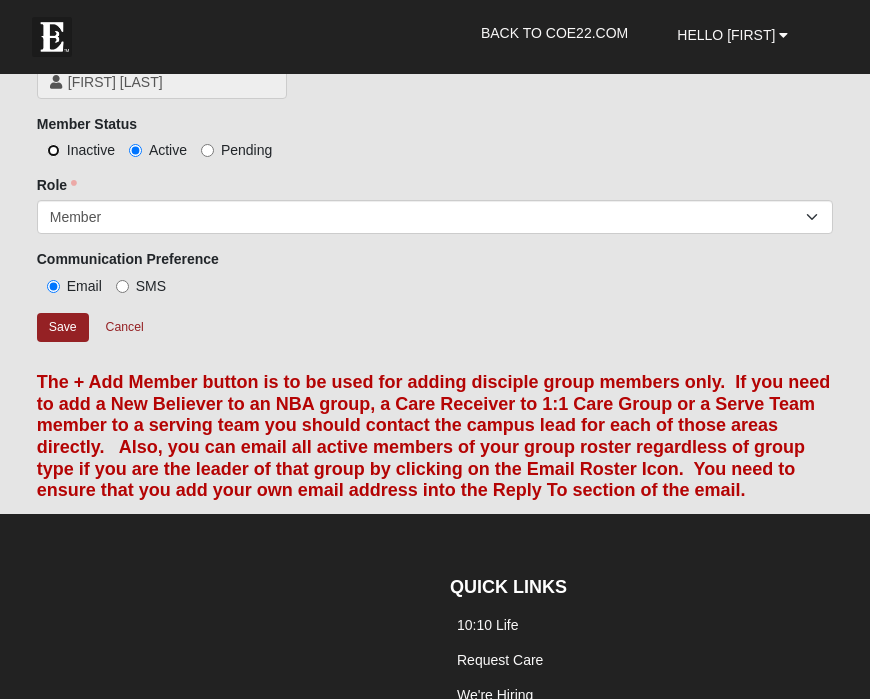 click on "Inactive" at bounding box center (53, 150) 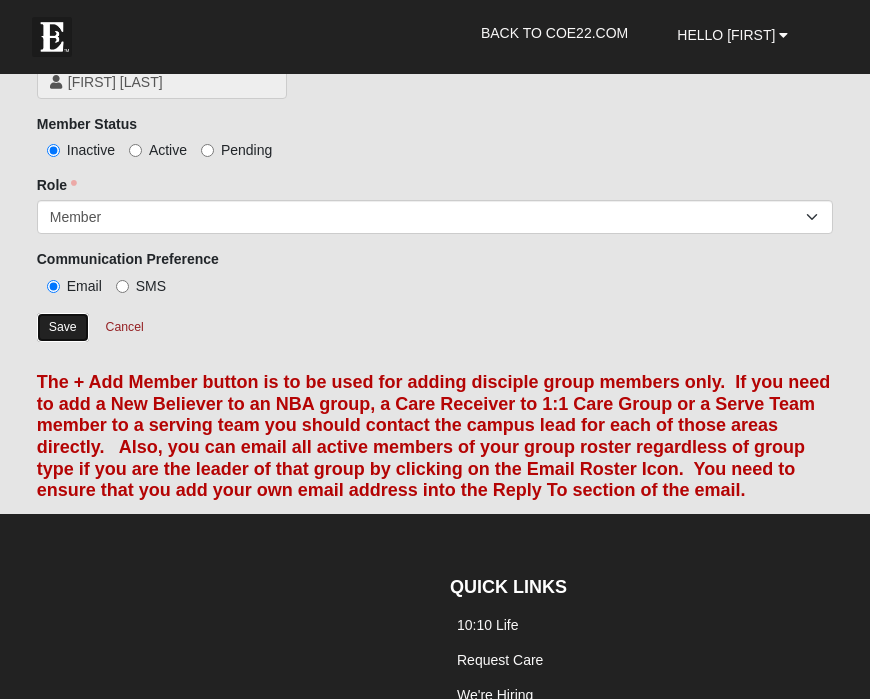 click on "Save" at bounding box center [63, 327] 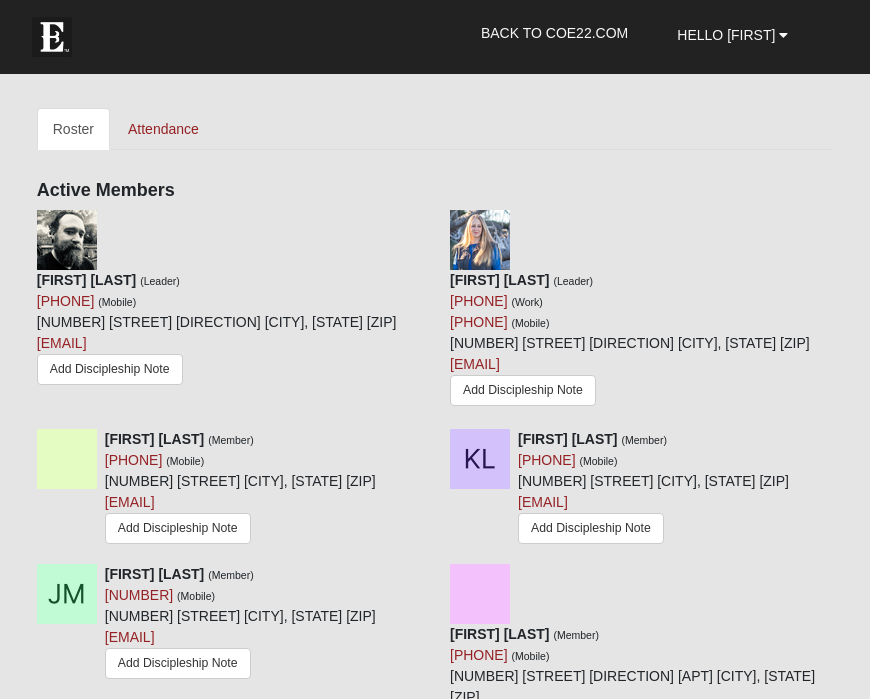scroll, scrollTop: 2441, scrollLeft: 0, axis: vertical 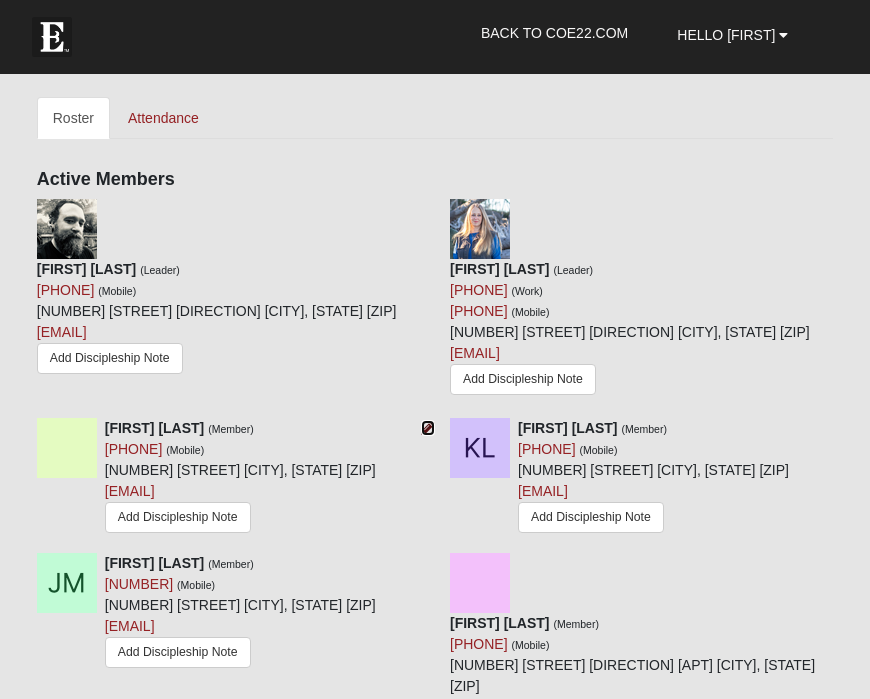 click at bounding box center (428, 428) 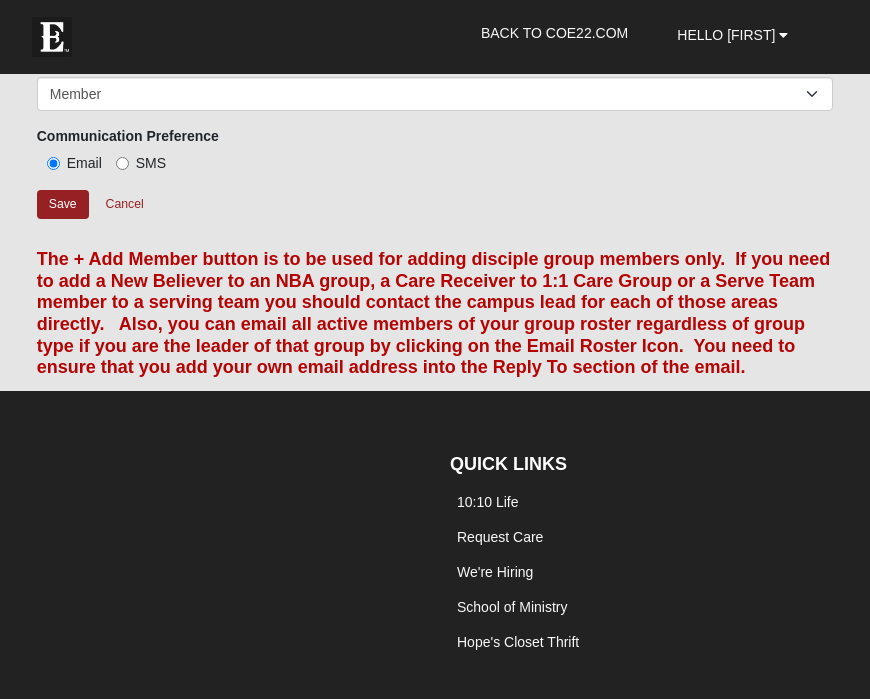 scroll, scrollTop: 1643, scrollLeft: 0, axis: vertical 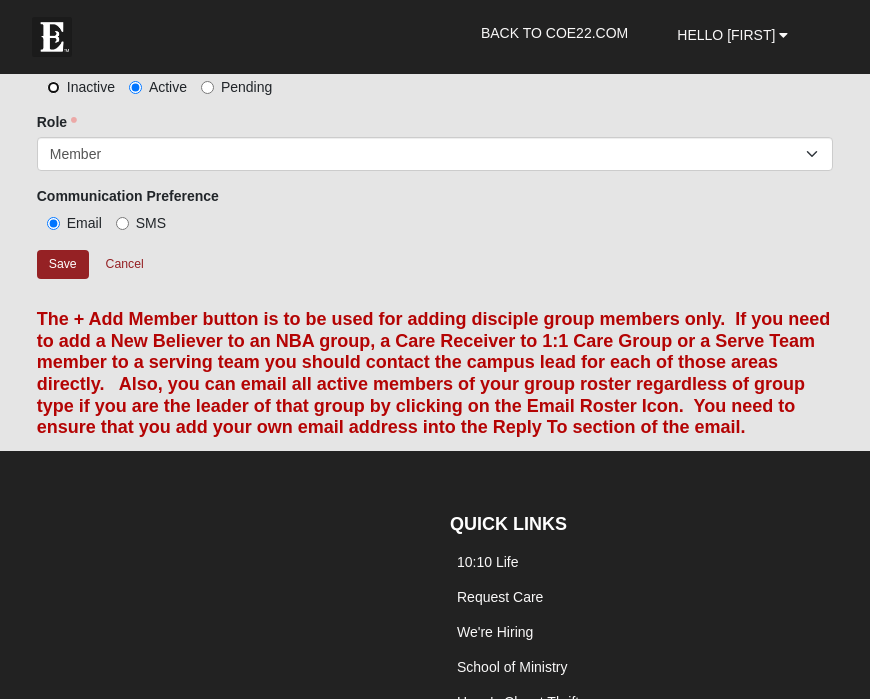 click on "Inactive" at bounding box center (53, 87) 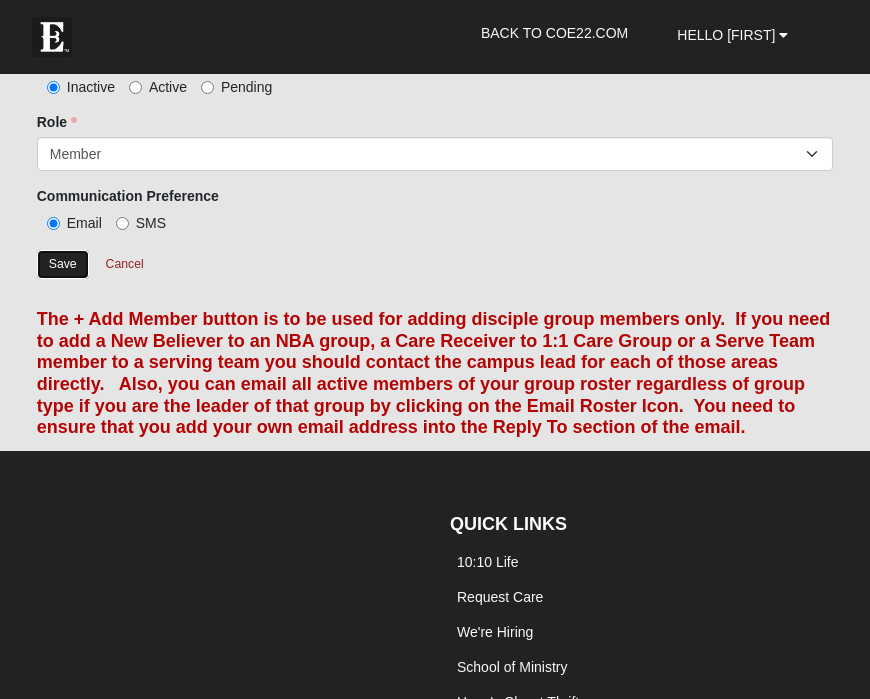 click on "Save" at bounding box center [63, 264] 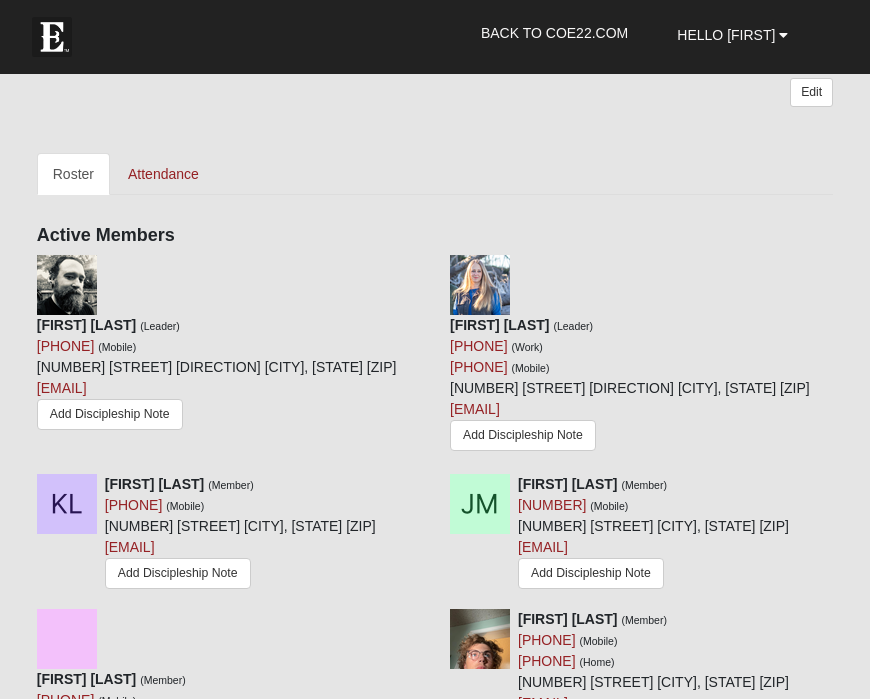 scroll, scrollTop: 2399, scrollLeft: 0, axis: vertical 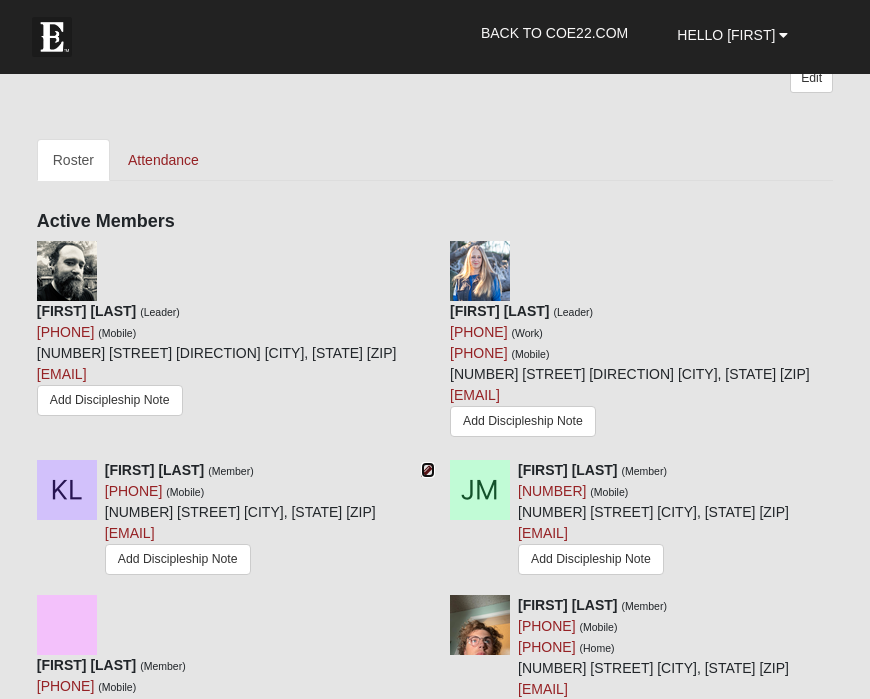 click at bounding box center [428, 470] 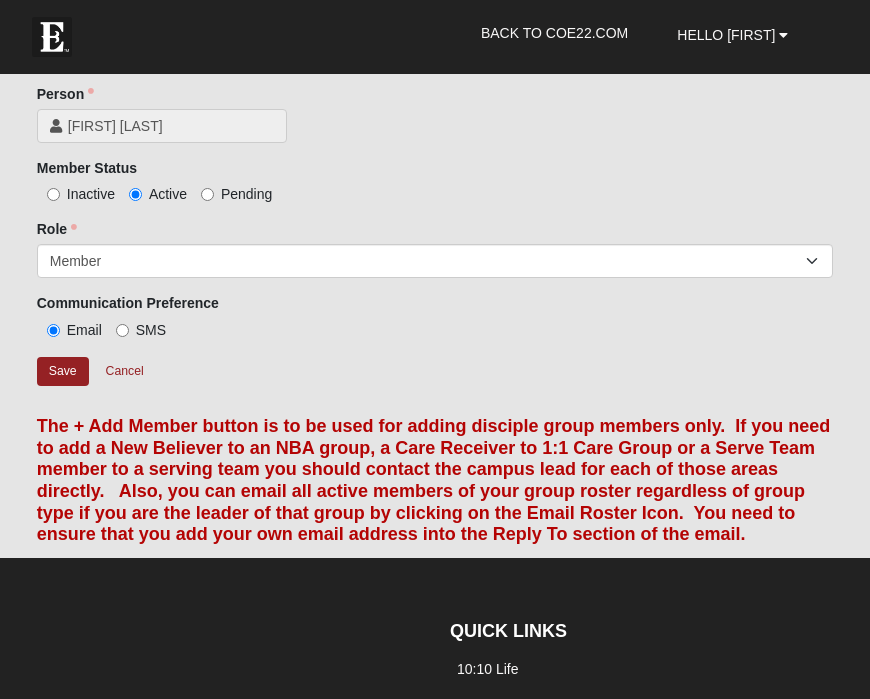 scroll, scrollTop: 1501, scrollLeft: 0, axis: vertical 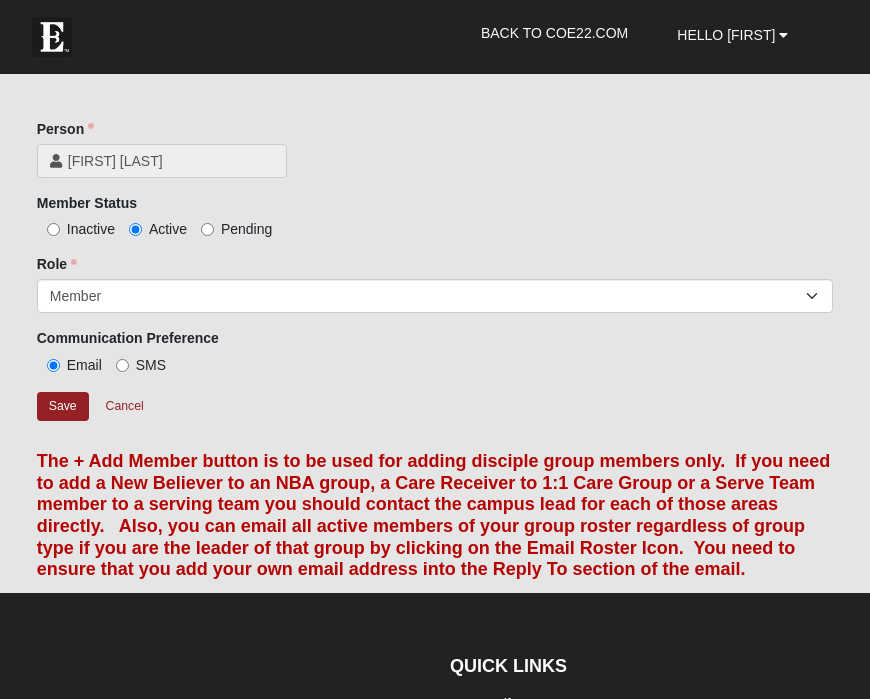 click on "Inactive" at bounding box center (76, 229) 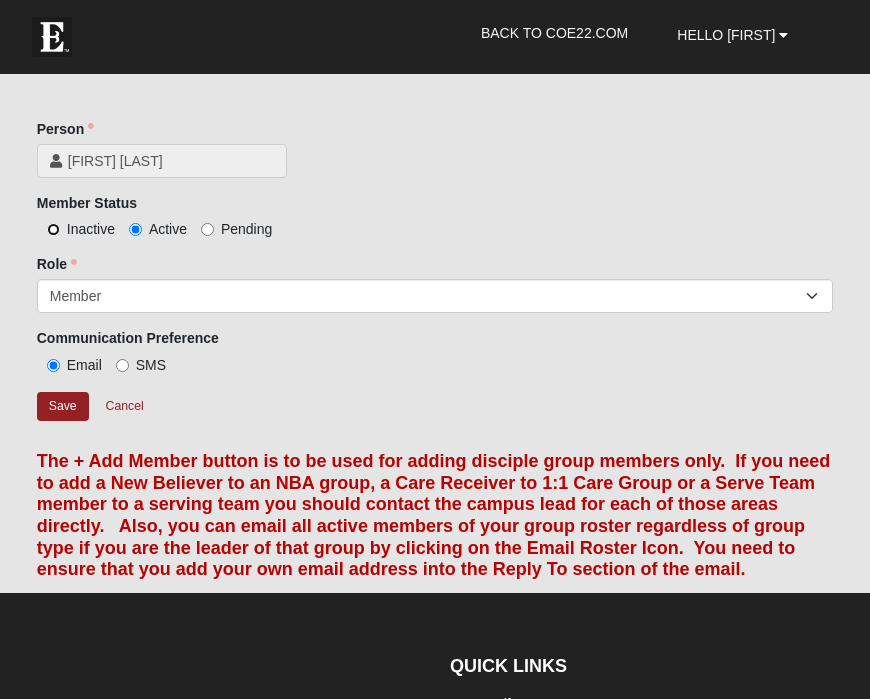 click on "Inactive" at bounding box center [53, 229] 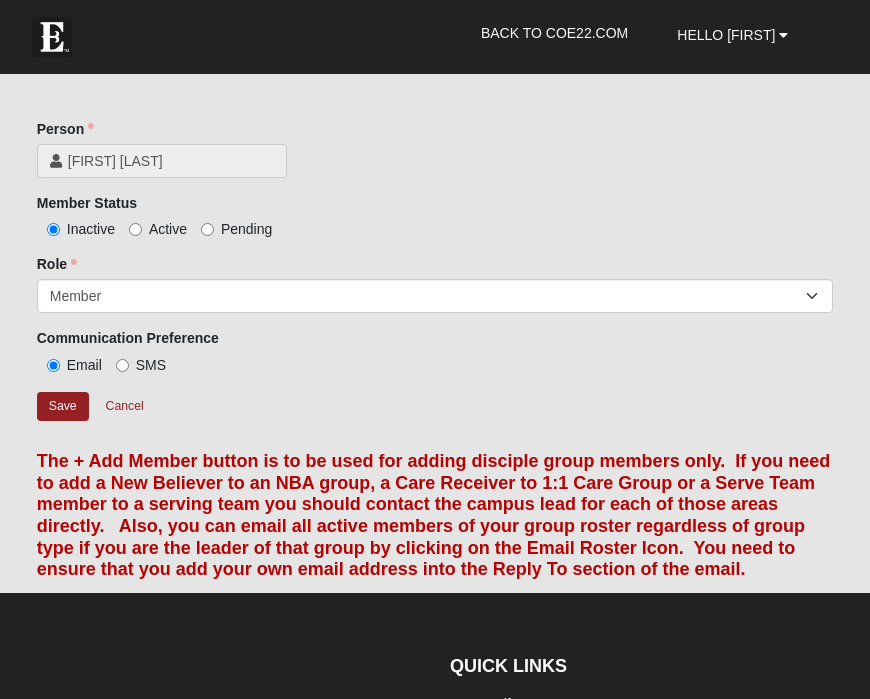click on "Save
Cancel" at bounding box center (435, 414) 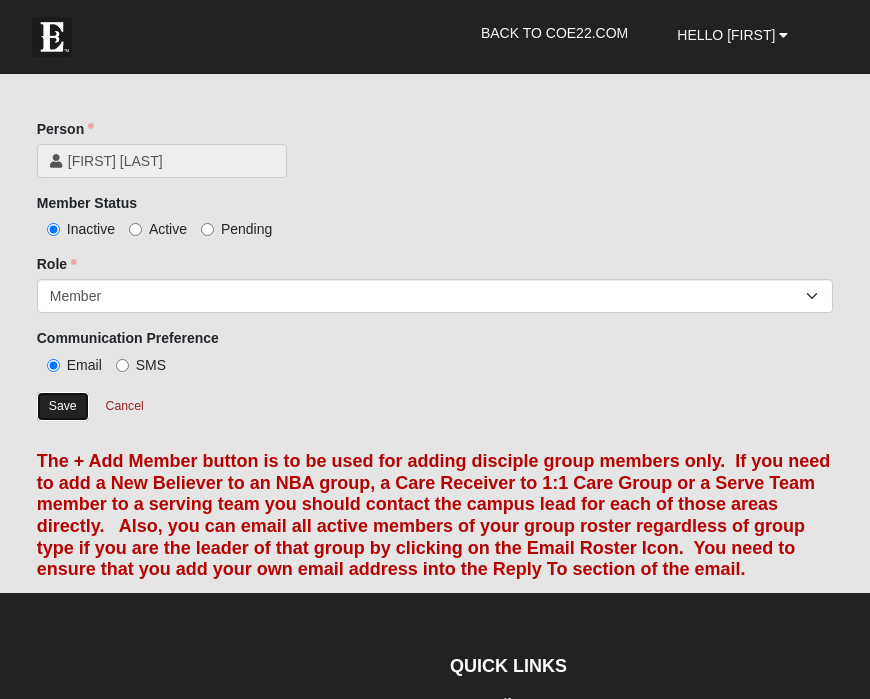 click on "Save" at bounding box center [63, 406] 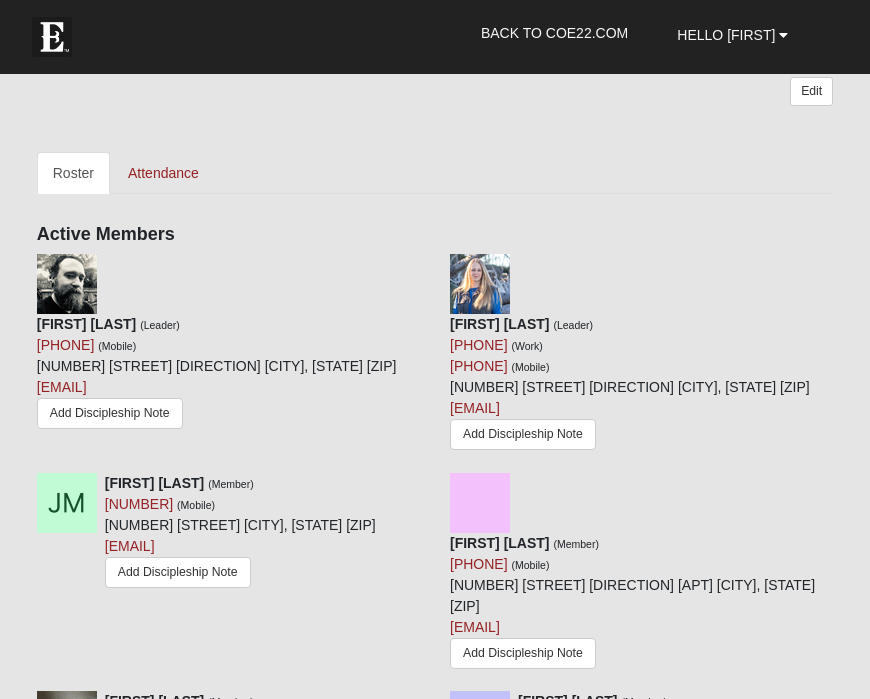 scroll, scrollTop: 2388, scrollLeft: 0, axis: vertical 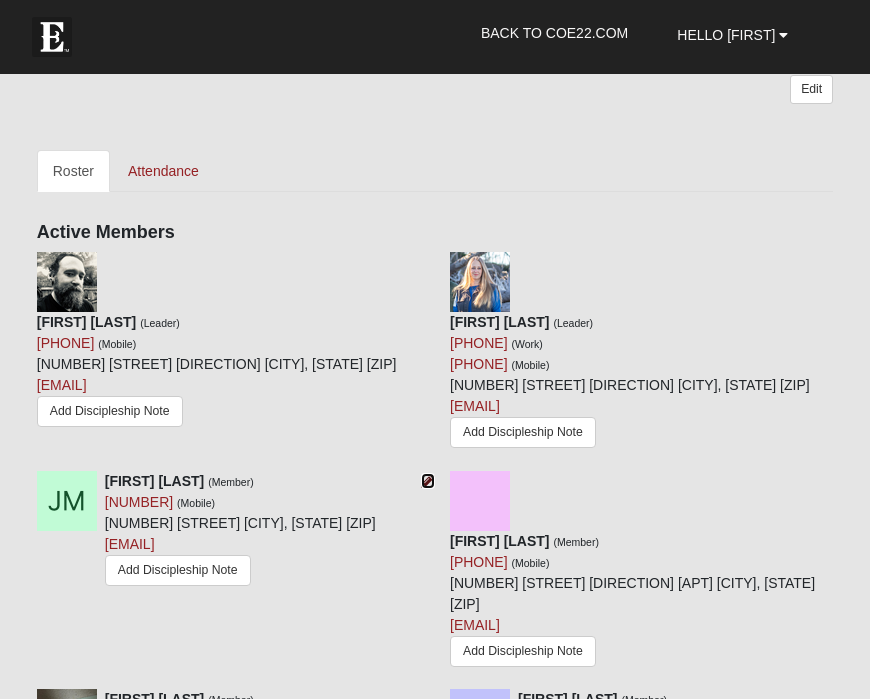 click at bounding box center [428, 481] 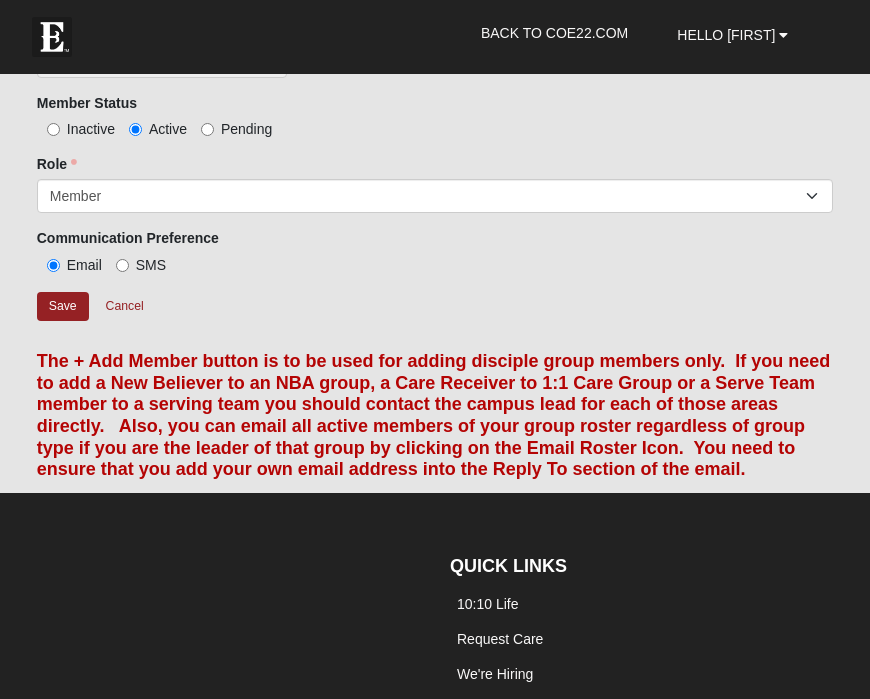 scroll, scrollTop: 1555, scrollLeft: 0, axis: vertical 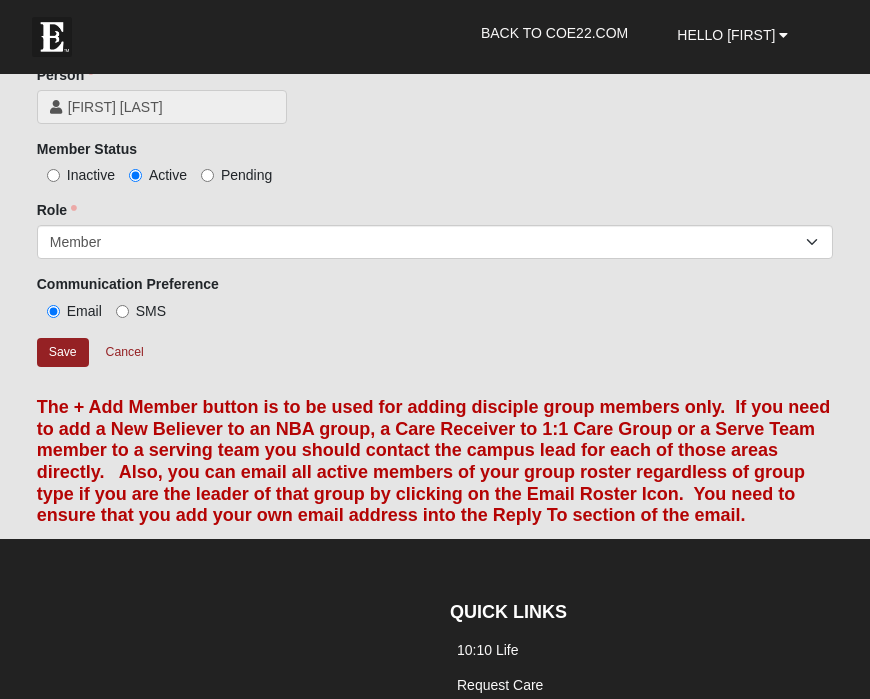 click on "Inactive" at bounding box center [76, 175] 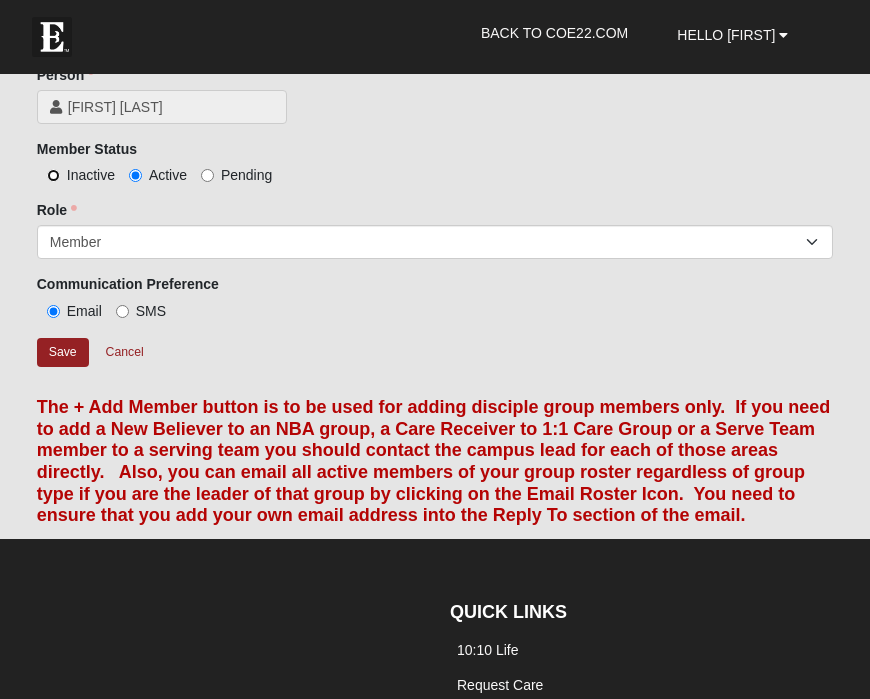 click on "Inactive" at bounding box center (53, 175) 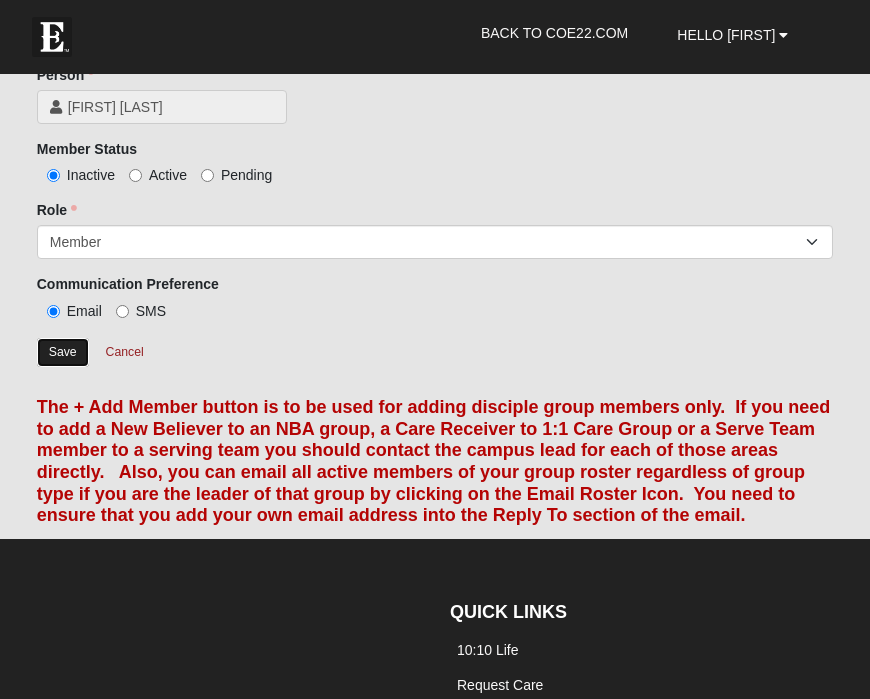 click on "Save" at bounding box center (63, 352) 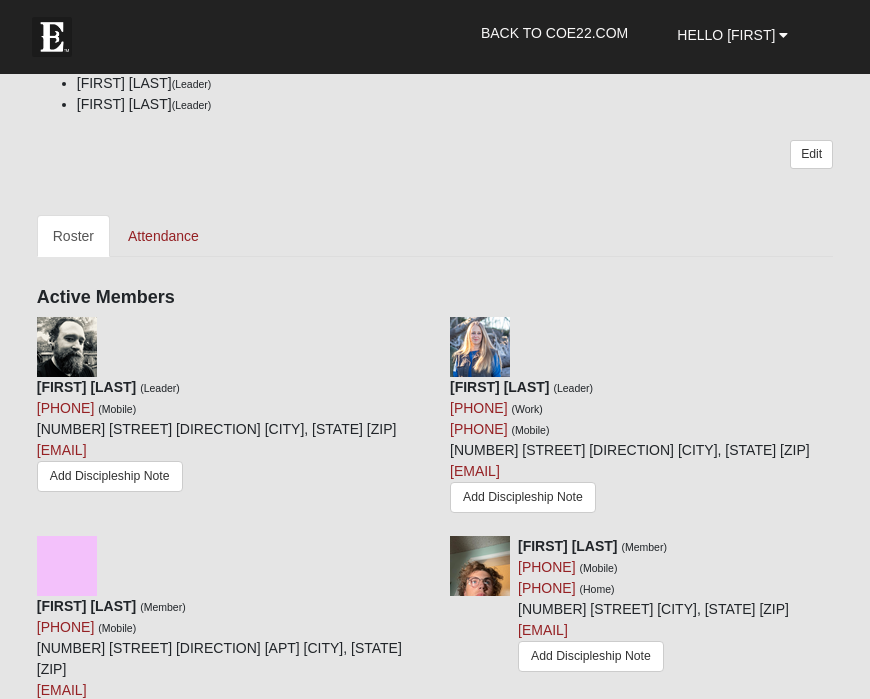 scroll, scrollTop: 2350, scrollLeft: 0, axis: vertical 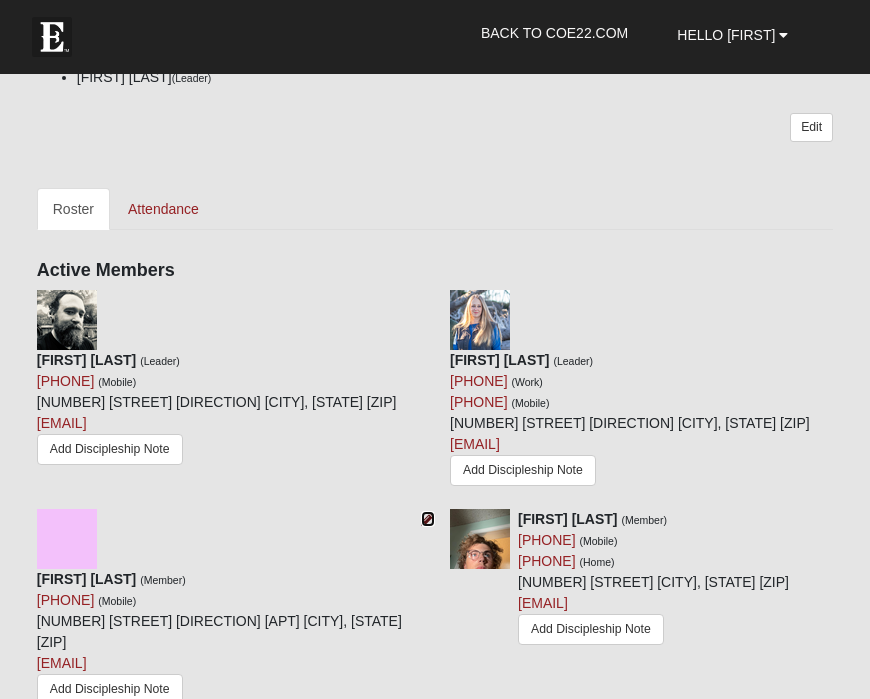 click at bounding box center [428, 519] 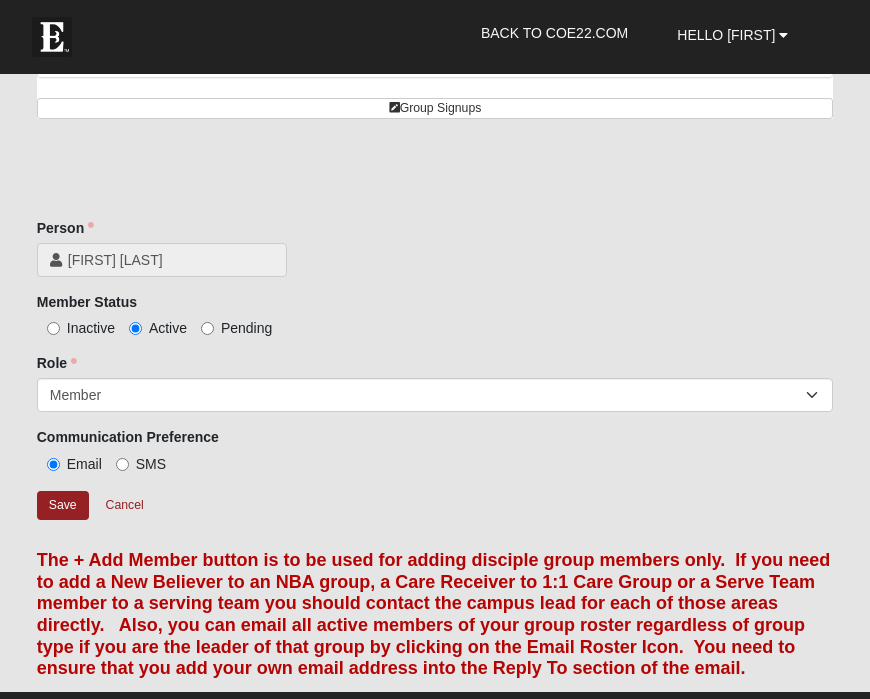 scroll, scrollTop: 1342, scrollLeft: 0, axis: vertical 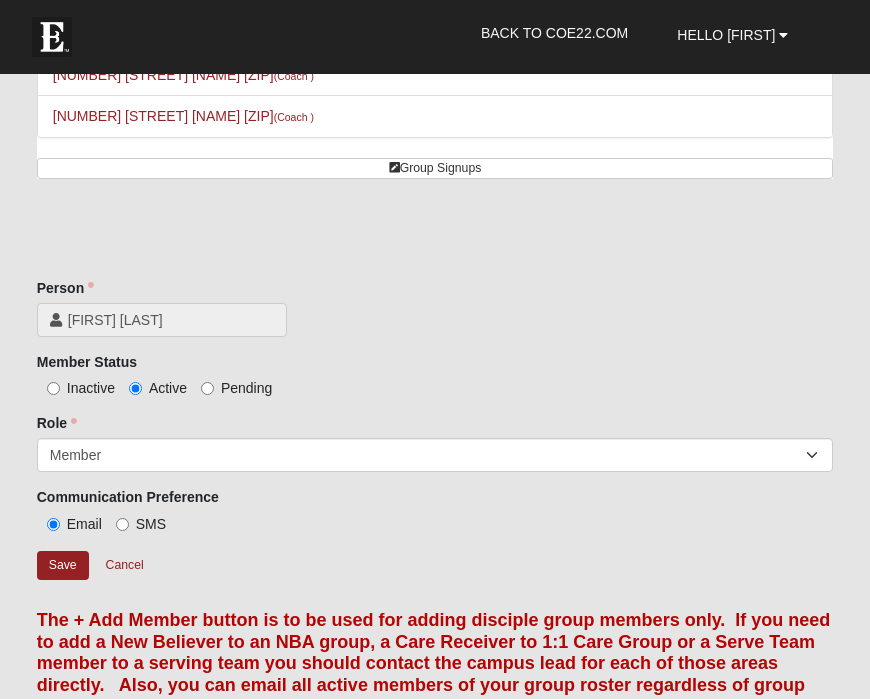 click on "Inactive" at bounding box center (76, 388) 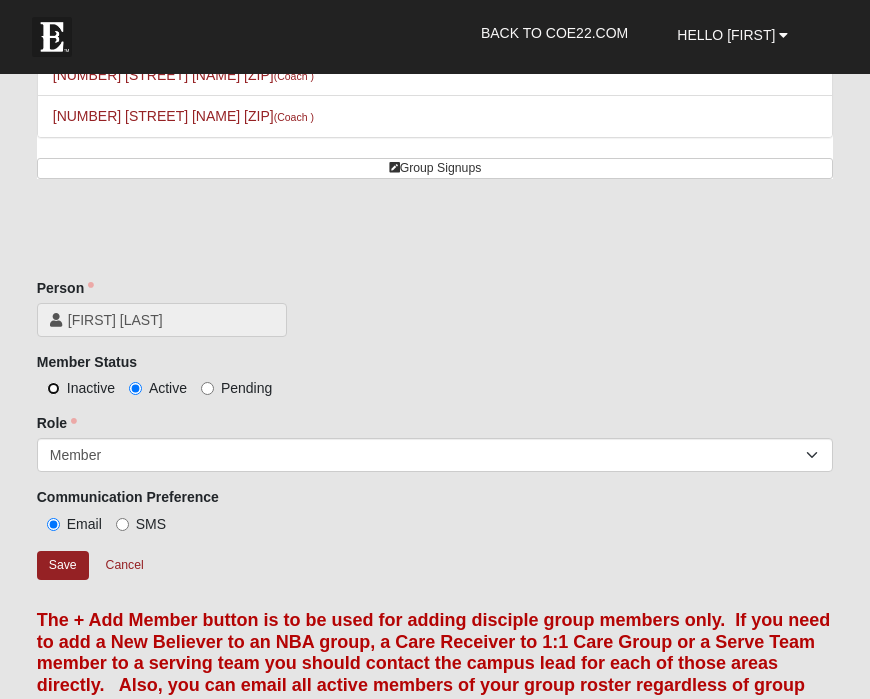 click on "Inactive" at bounding box center (53, 388) 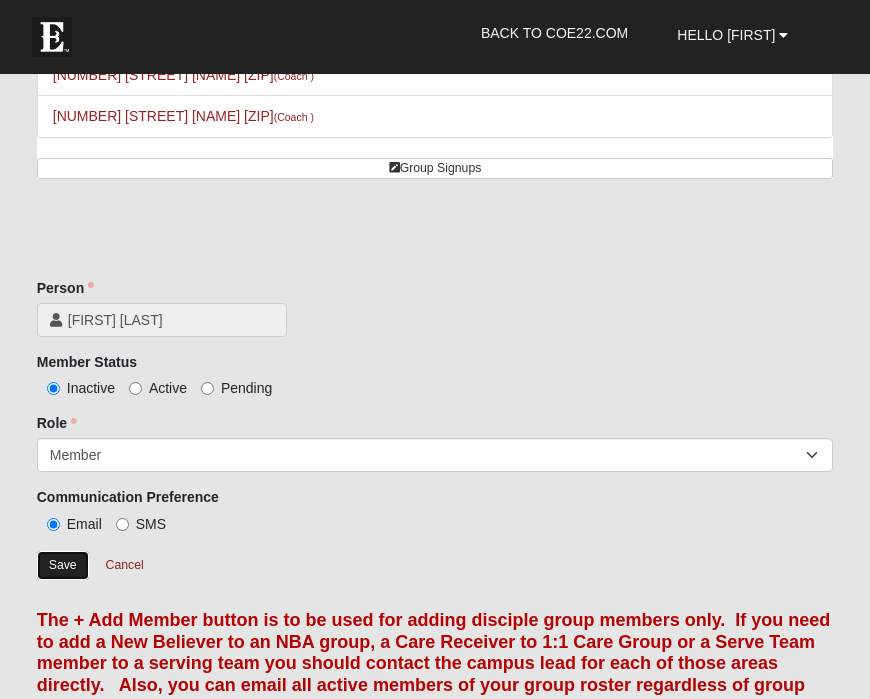 click on "Save" at bounding box center (63, 565) 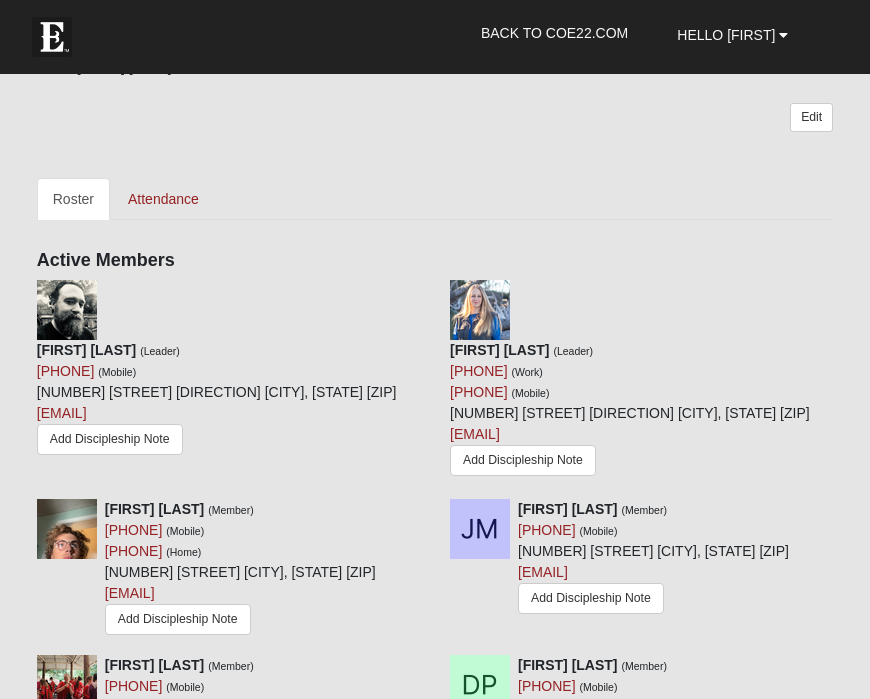 scroll, scrollTop: 2380, scrollLeft: 0, axis: vertical 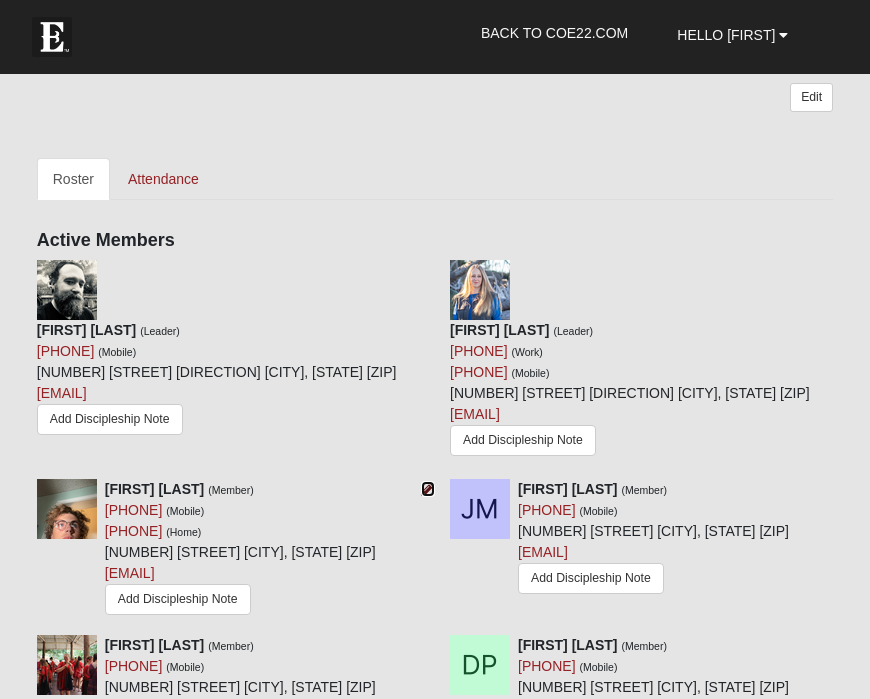 click at bounding box center [428, 489] 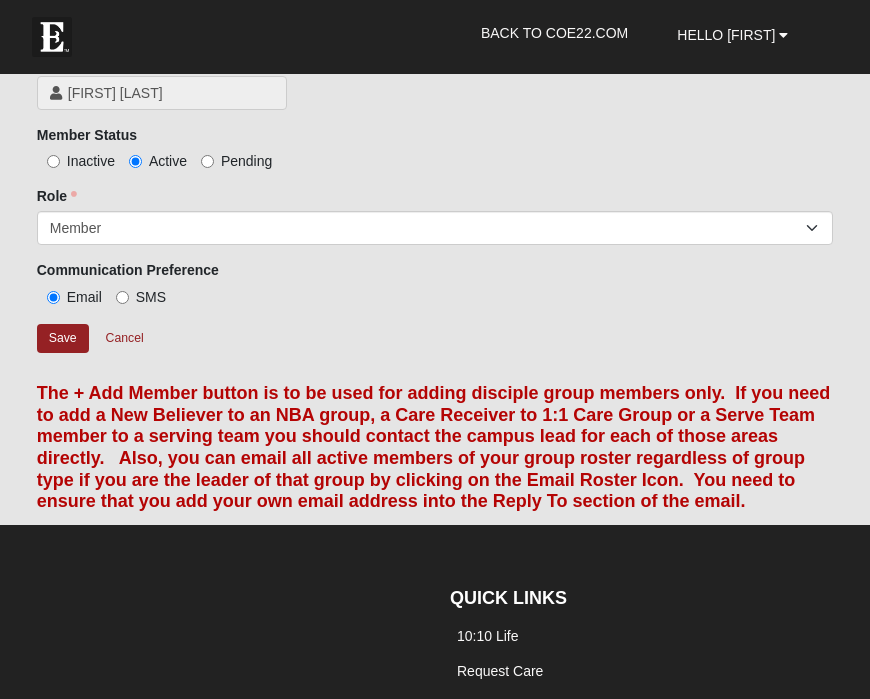 scroll, scrollTop: 1484, scrollLeft: 0, axis: vertical 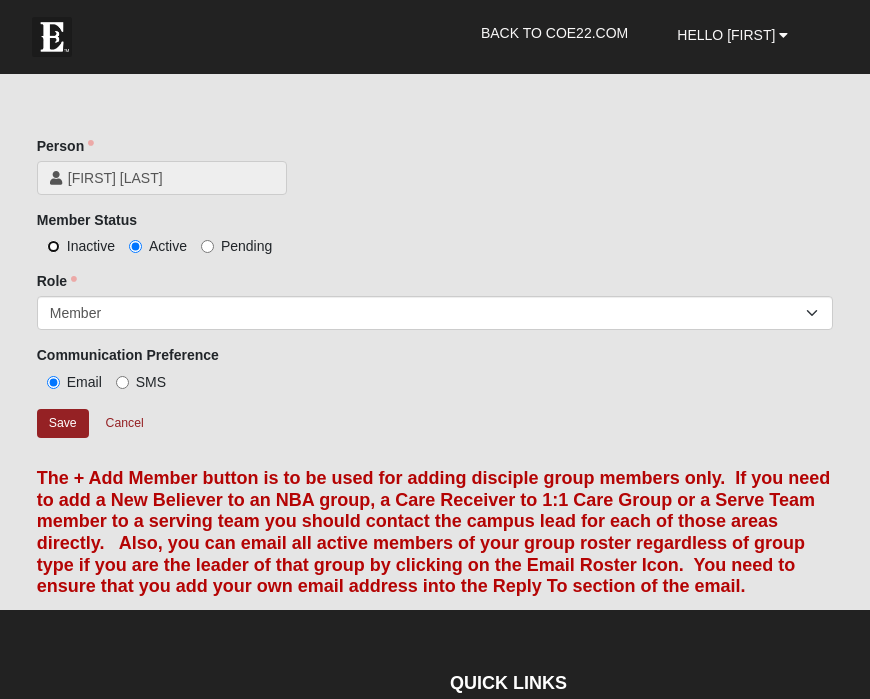 click on "Inactive" at bounding box center [53, 246] 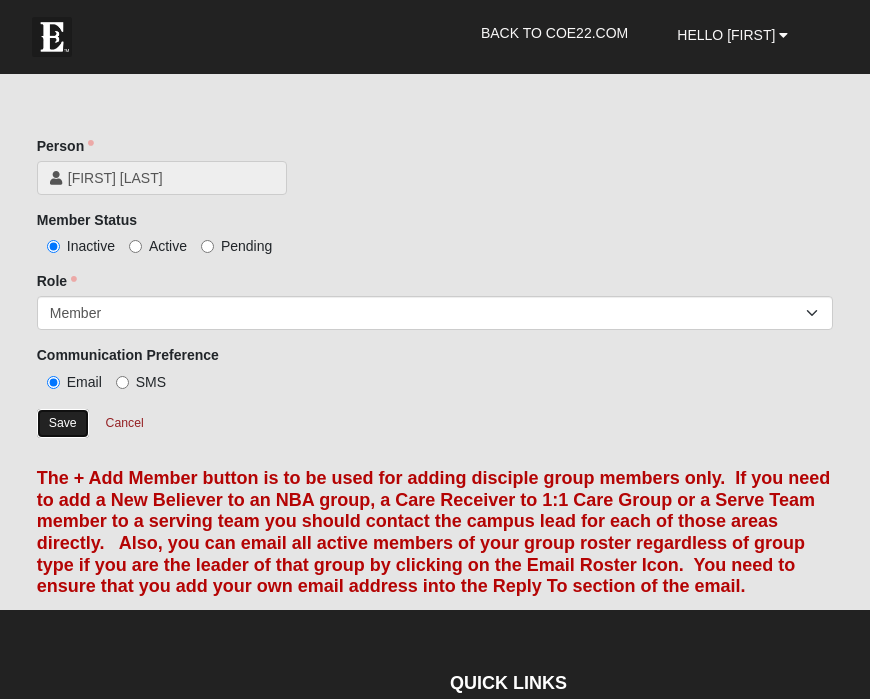 click on "Save" at bounding box center [63, 423] 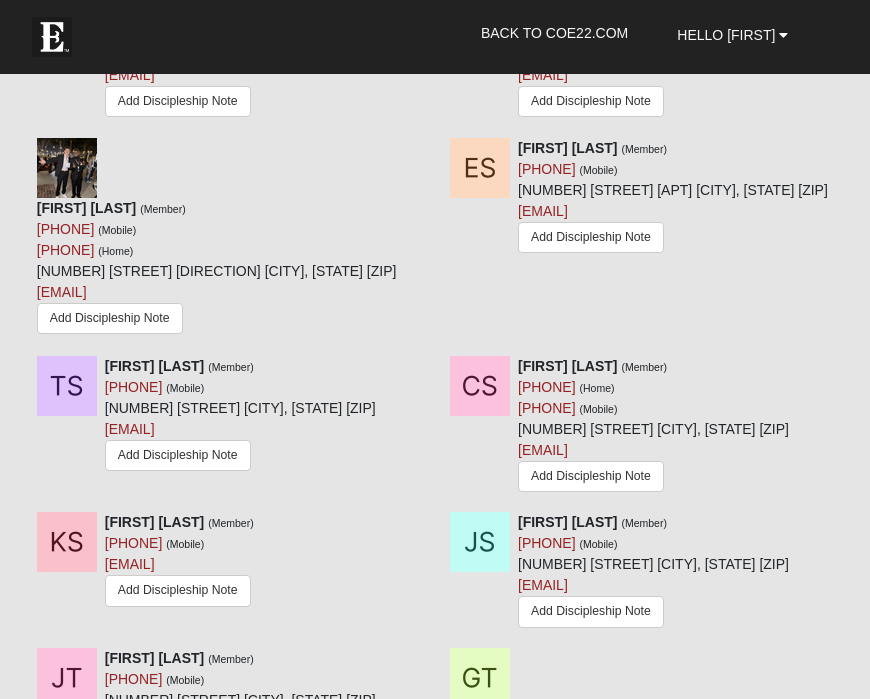 scroll, scrollTop: 3014, scrollLeft: 0, axis: vertical 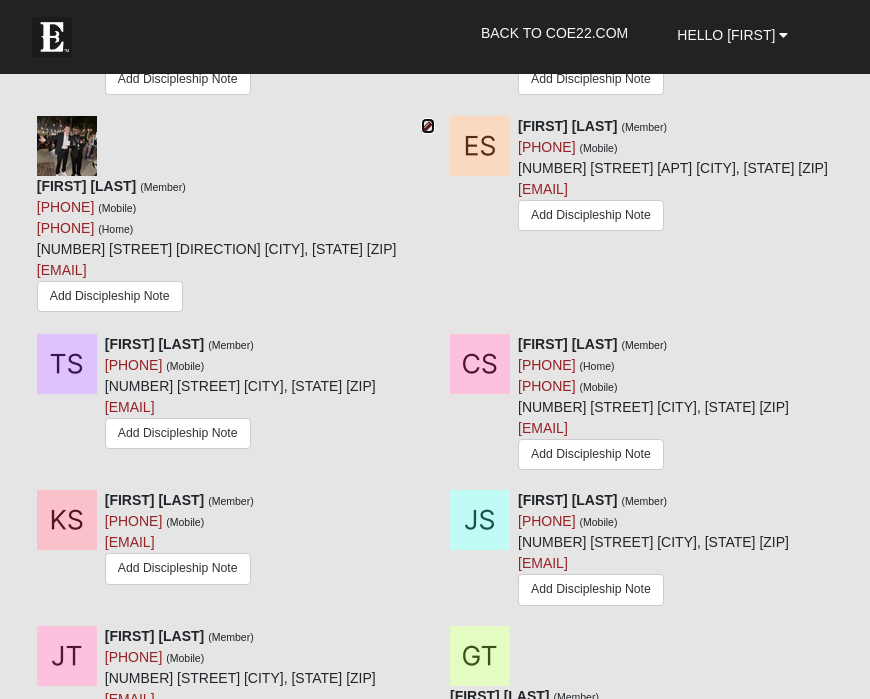 click at bounding box center (428, 126) 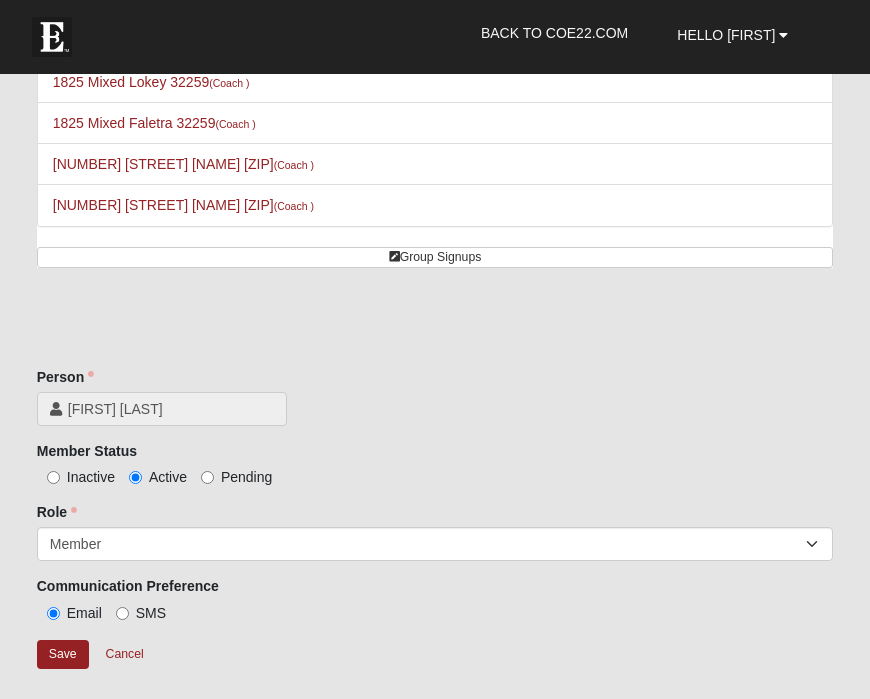 scroll, scrollTop: 1266, scrollLeft: 0, axis: vertical 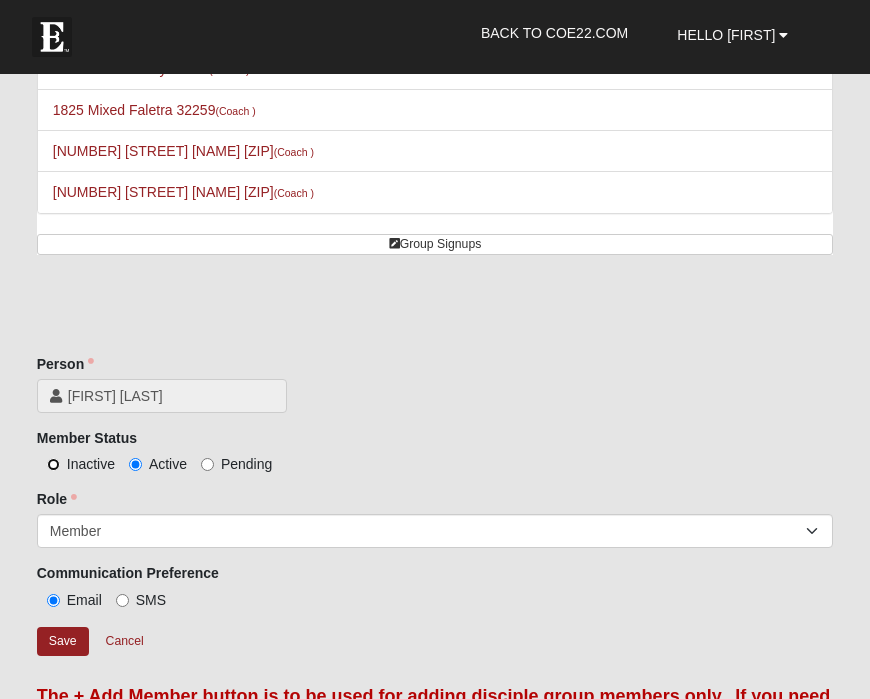 click on "Inactive" at bounding box center [53, 464] 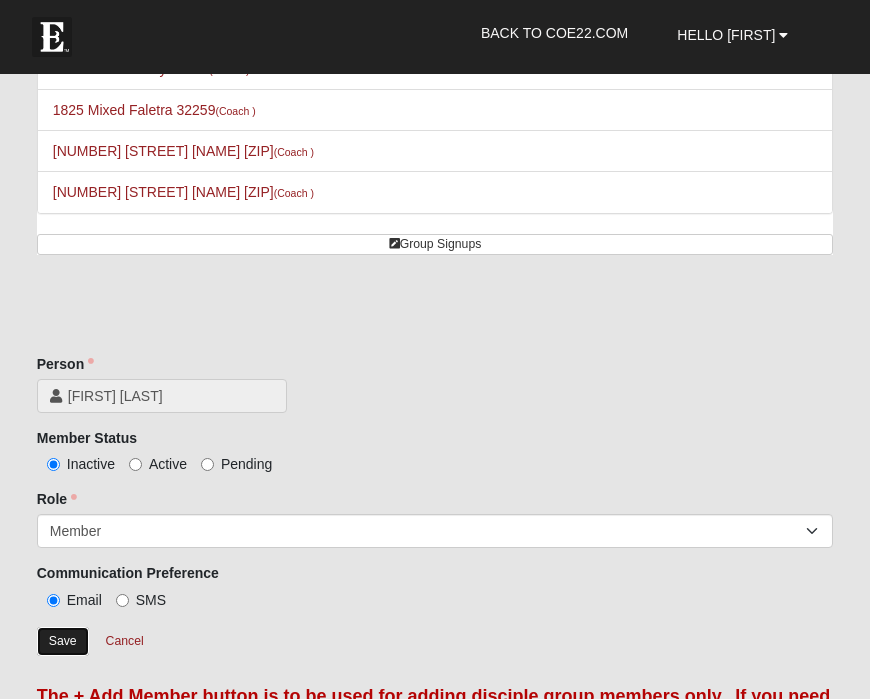 click on "Save" at bounding box center (63, 641) 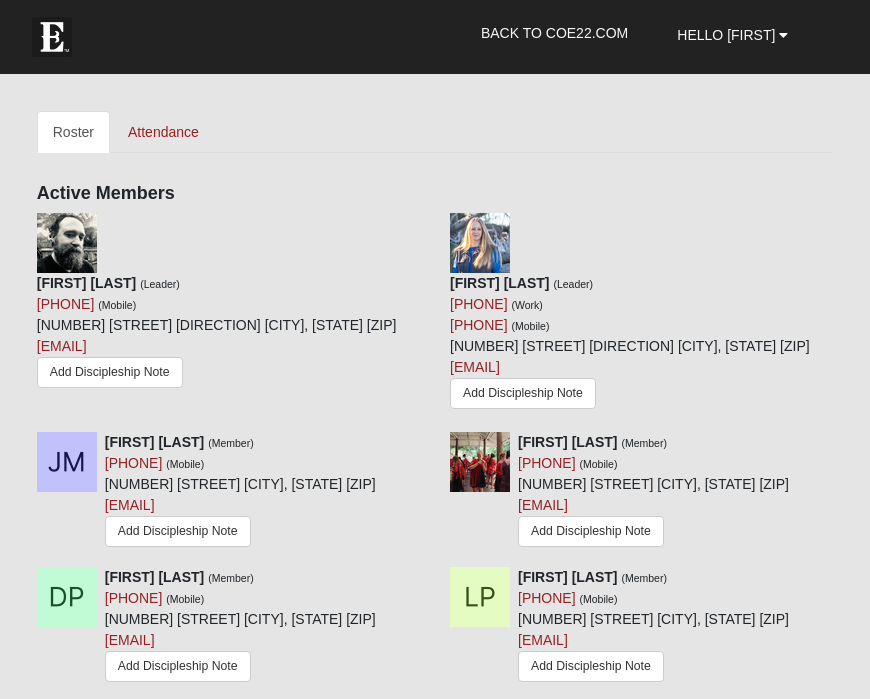 scroll, scrollTop: 2515, scrollLeft: 0, axis: vertical 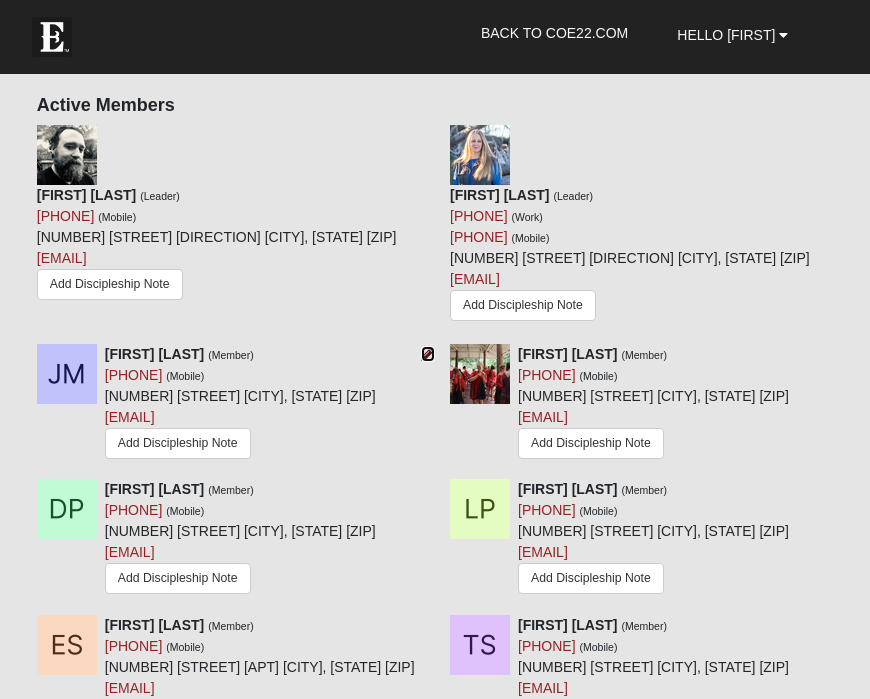 click at bounding box center [428, 354] 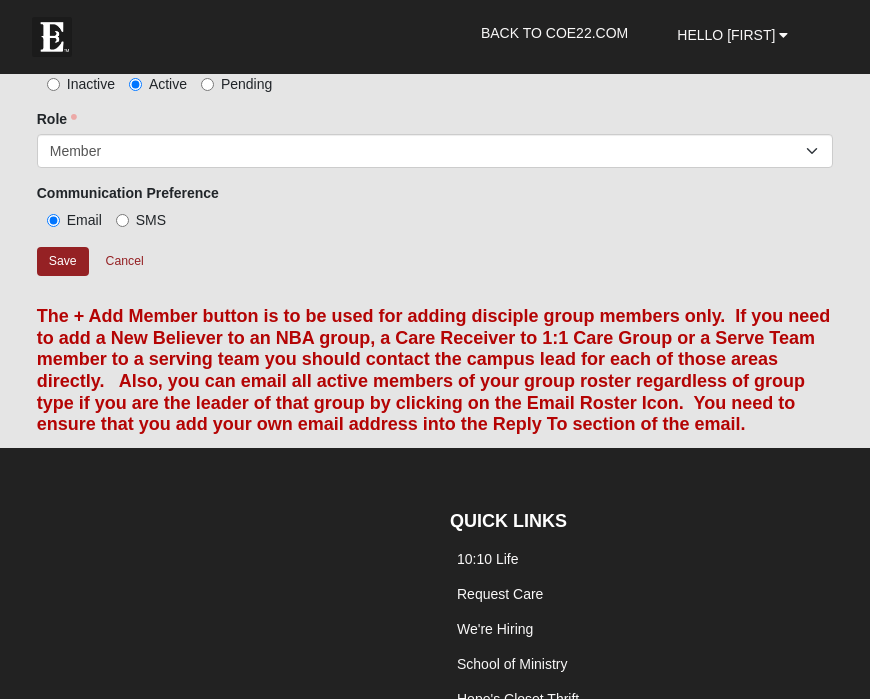 scroll, scrollTop: 1620, scrollLeft: 0, axis: vertical 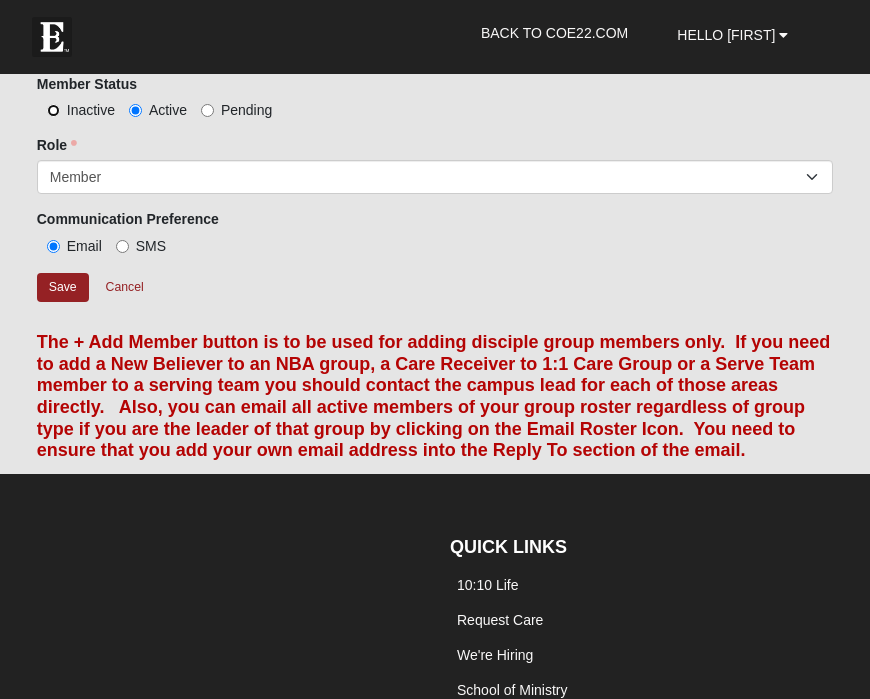click on "Inactive" at bounding box center [53, 110] 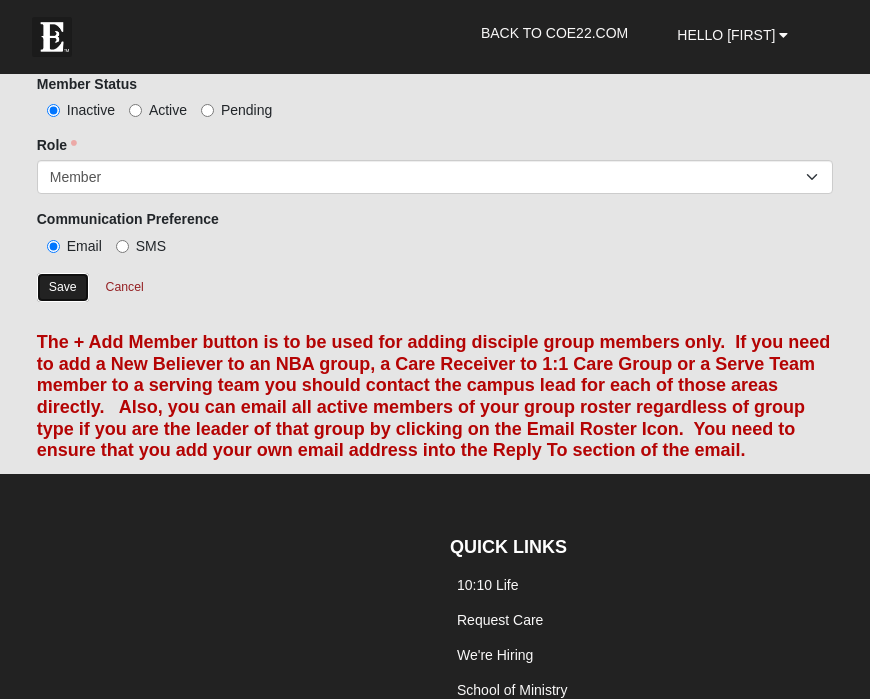 click on "Save" at bounding box center (63, 287) 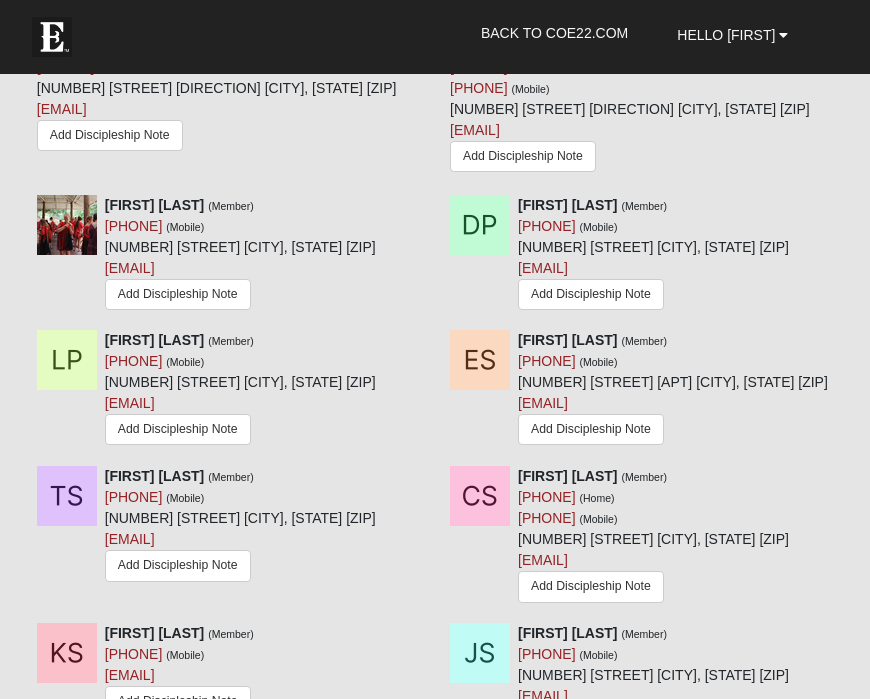 scroll, scrollTop: 2703, scrollLeft: 0, axis: vertical 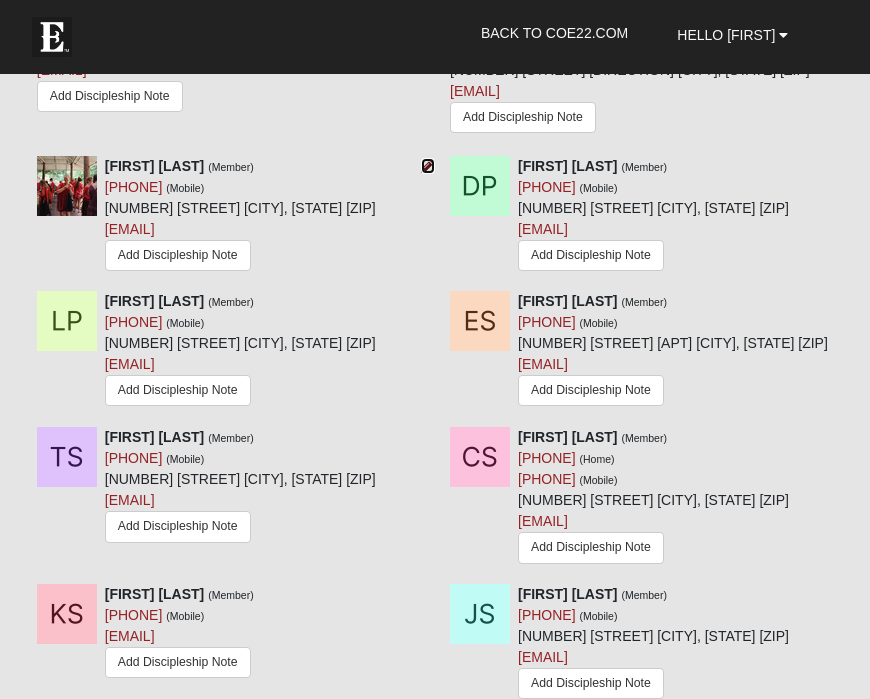click at bounding box center (428, 166) 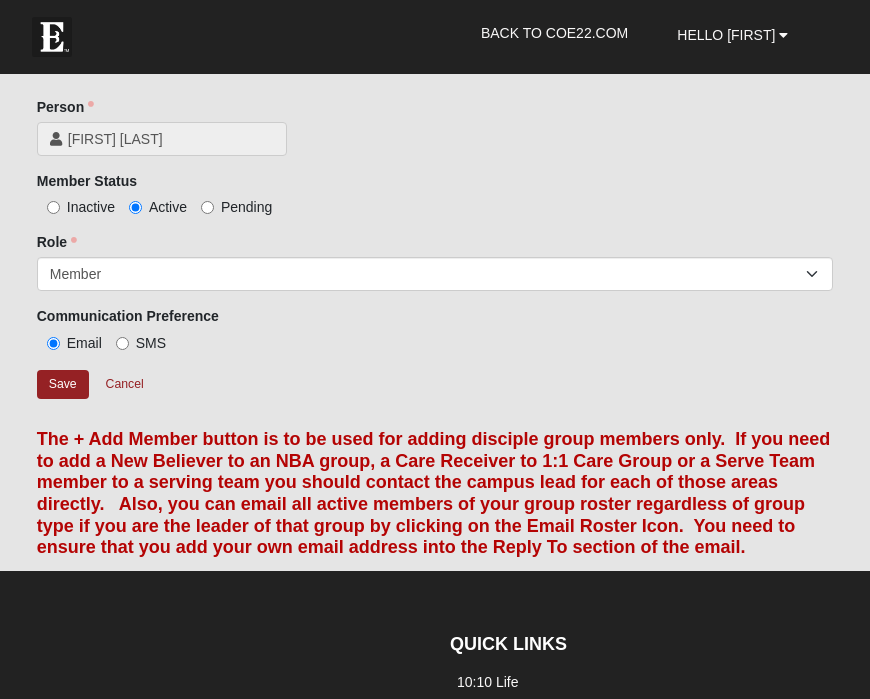 scroll, scrollTop: 1409, scrollLeft: 0, axis: vertical 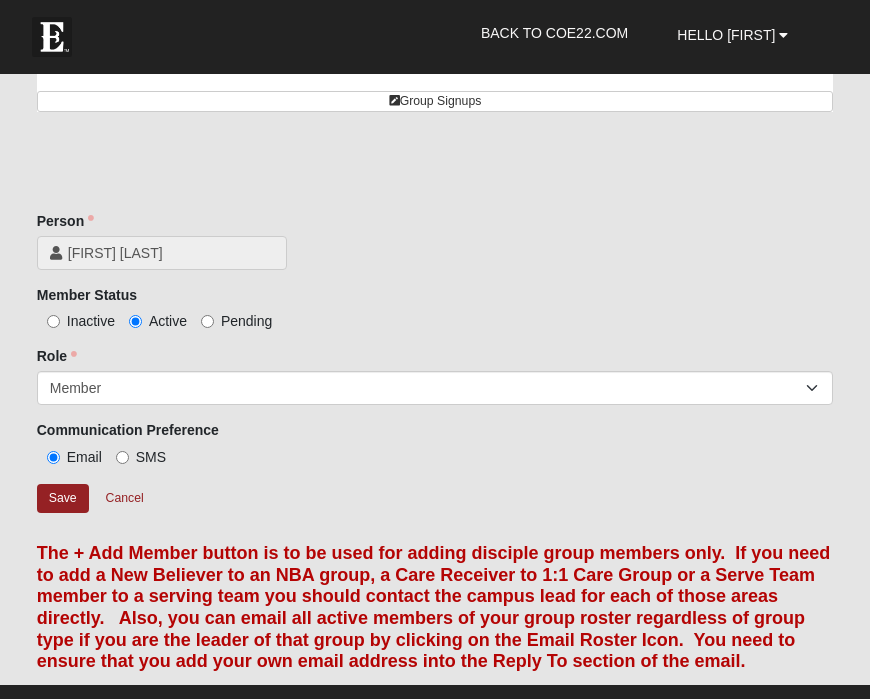 click on "Inactive" at bounding box center (76, 321) 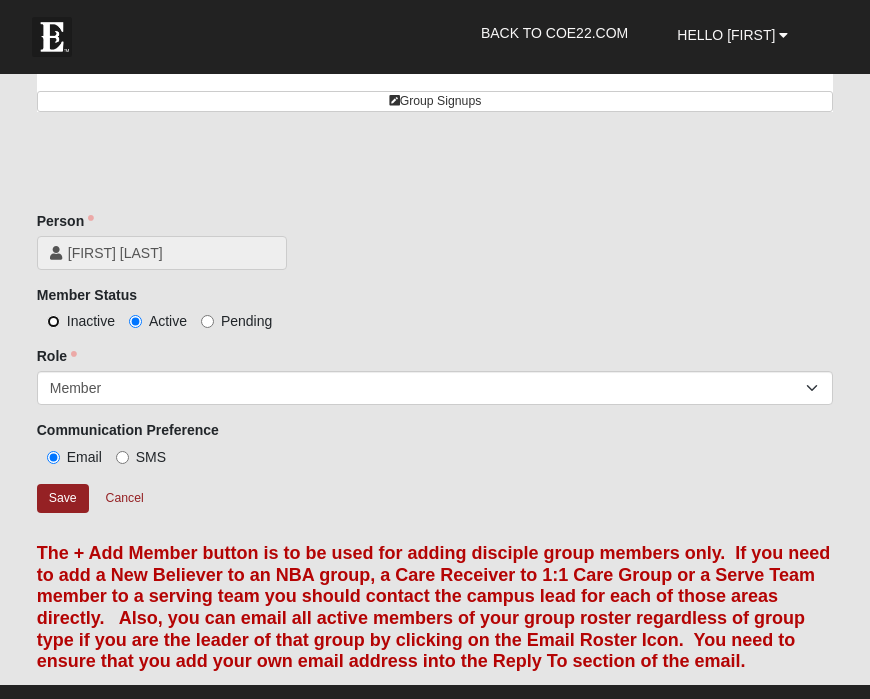 click on "Inactive" at bounding box center (53, 321) 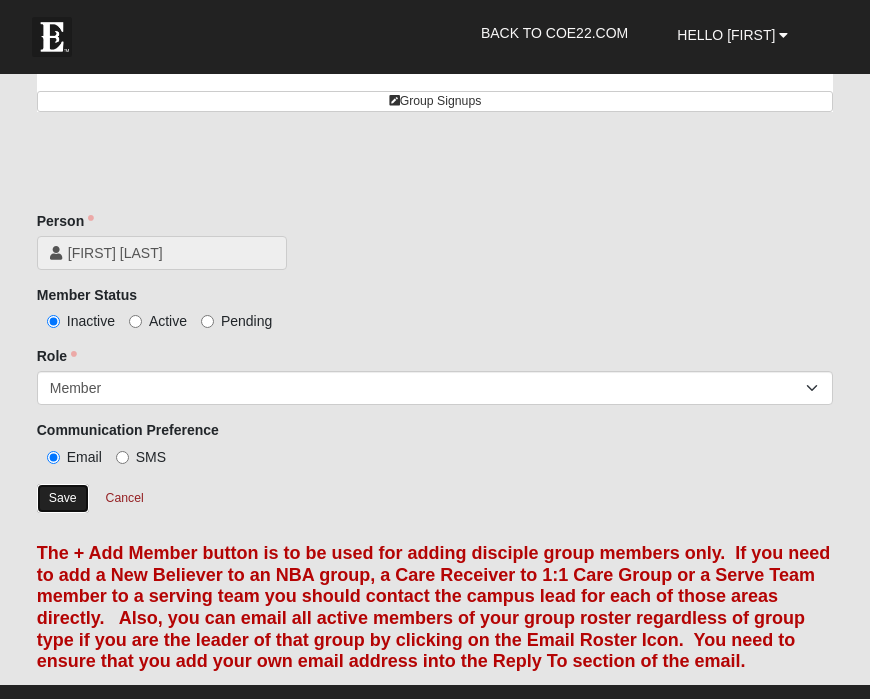 click on "Save" at bounding box center [63, 498] 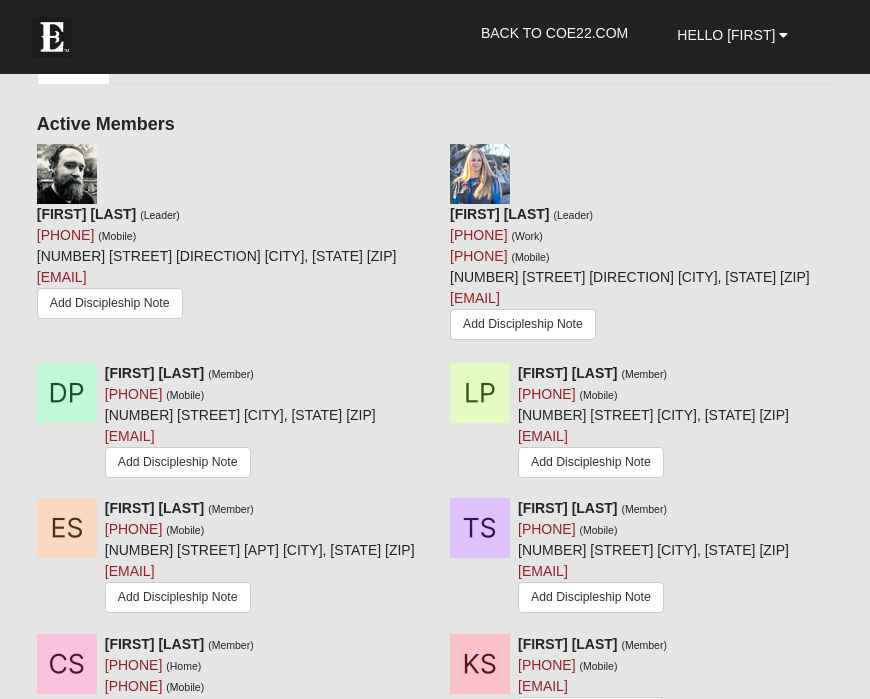 scroll, scrollTop: 2529, scrollLeft: 0, axis: vertical 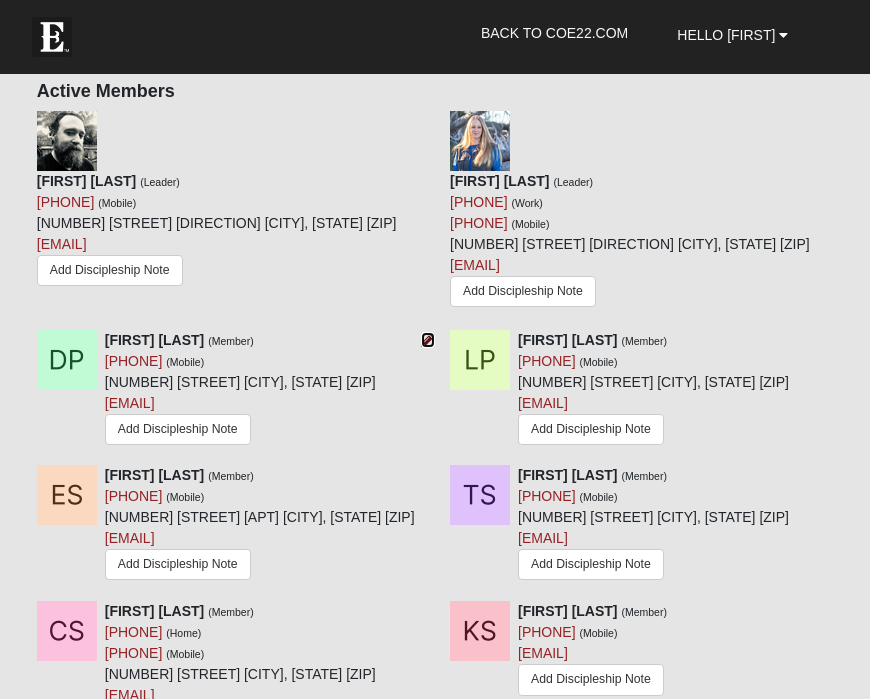 click at bounding box center [428, 340] 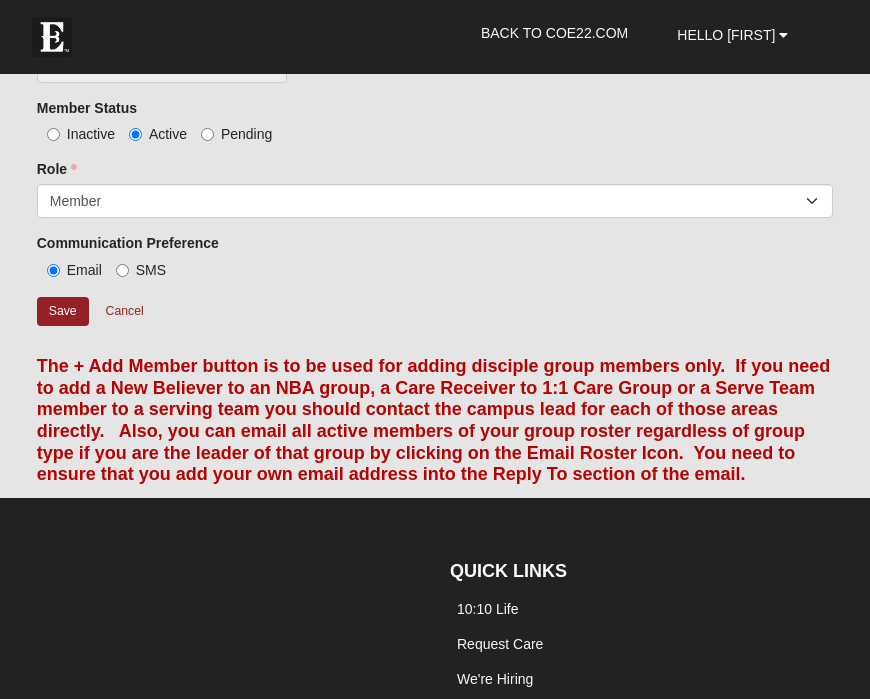 scroll, scrollTop: 1534, scrollLeft: 0, axis: vertical 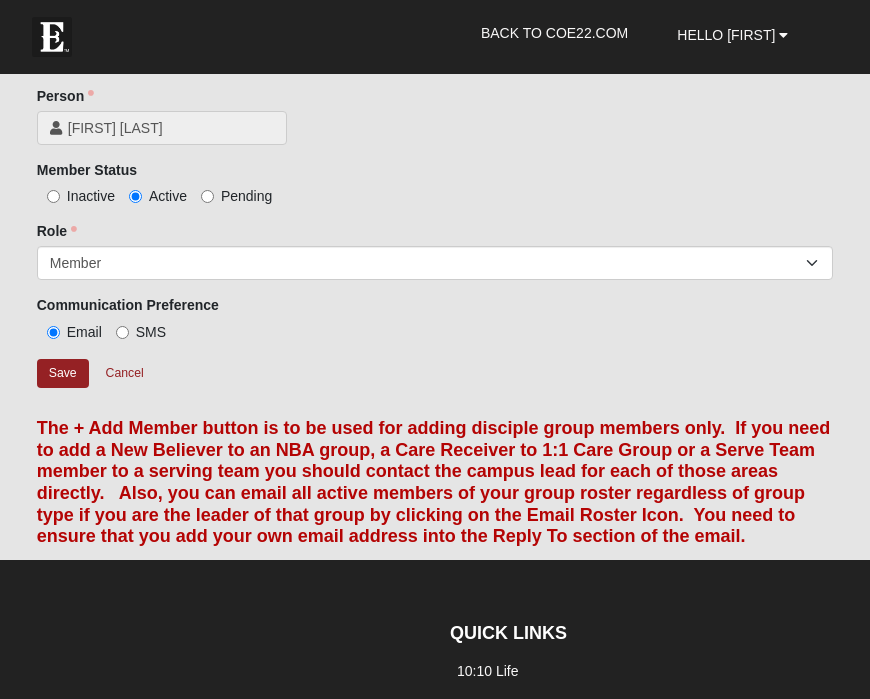 click on "Inactive" at bounding box center (76, 196) 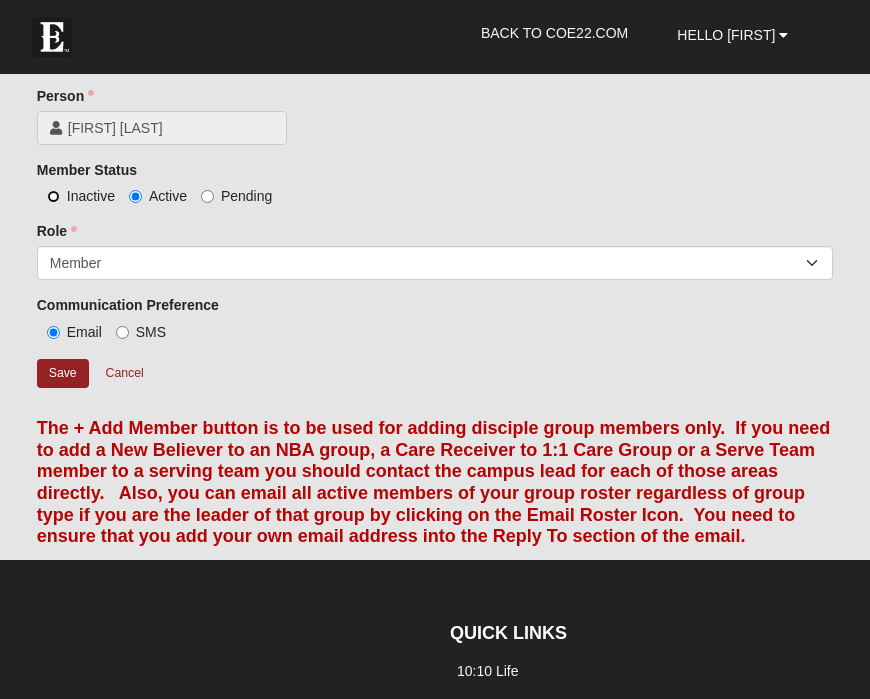 click on "Inactive" at bounding box center (53, 196) 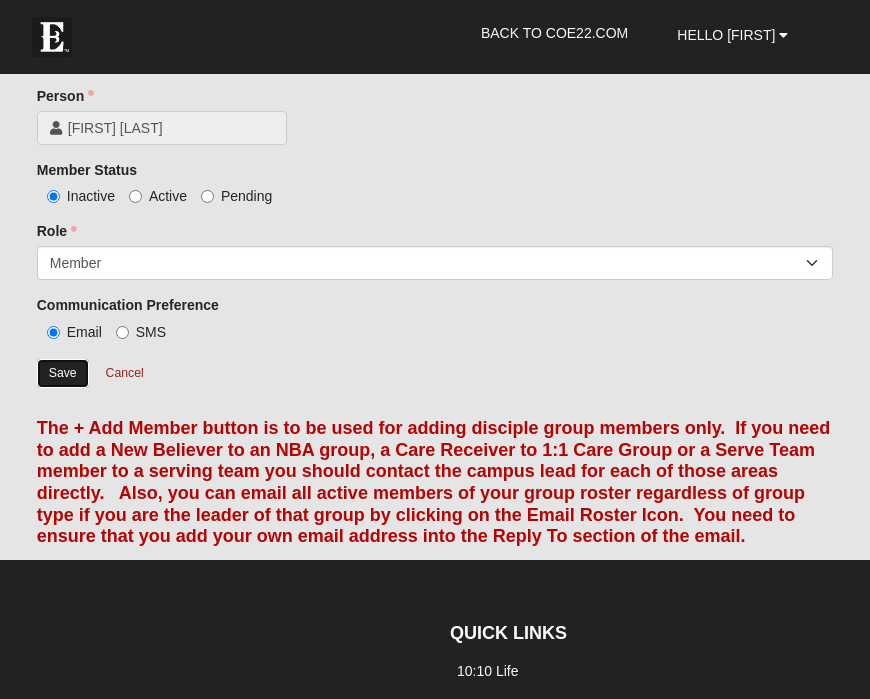 click on "Save" at bounding box center (63, 373) 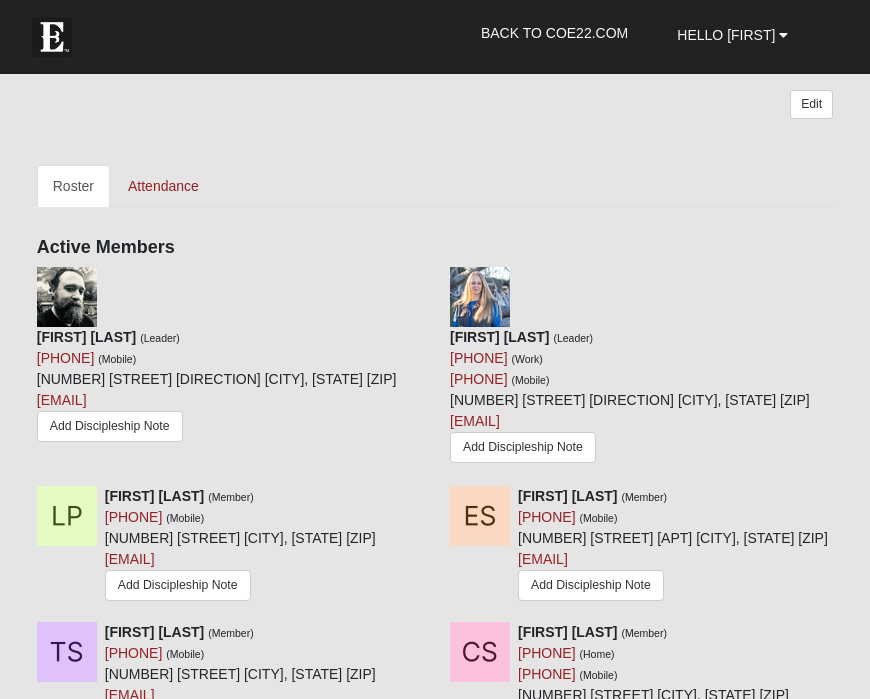 scroll, scrollTop: 2379, scrollLeft: 0, axis: vertical 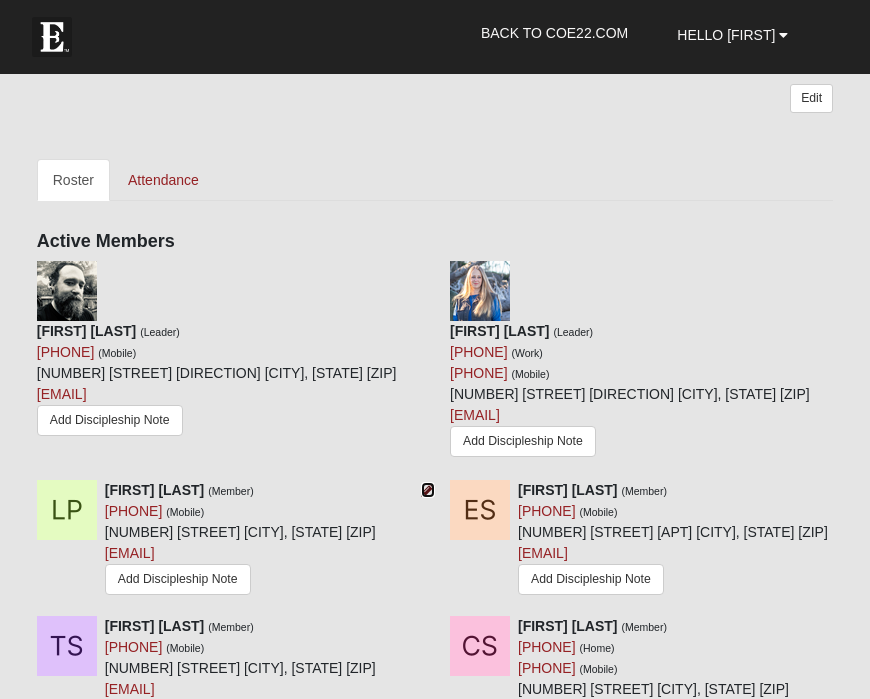 click at bounding box center (428, 490) 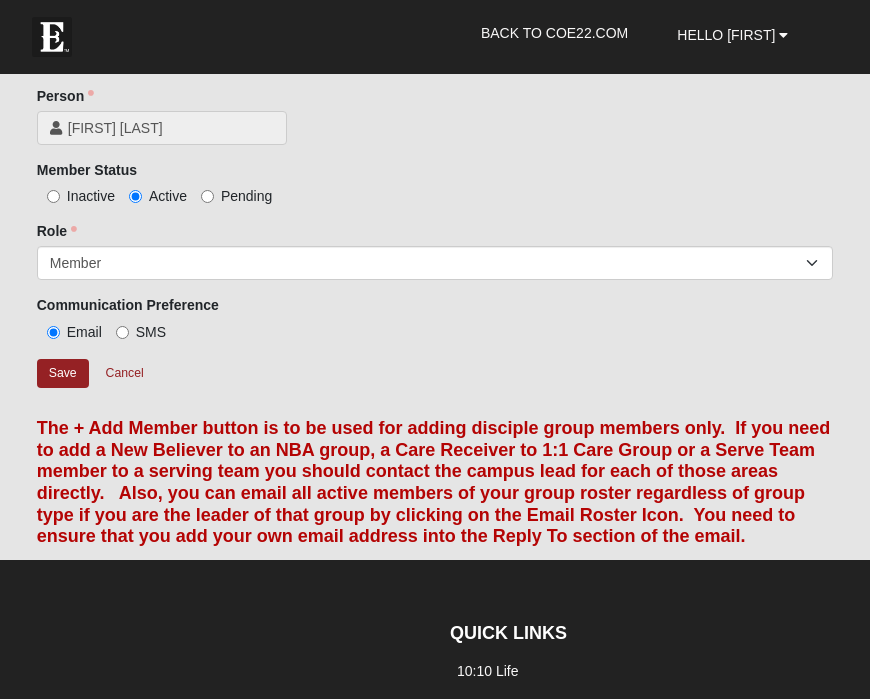 scroll, scrollTop: 1521, scrollLeft: 0, axis: vertical 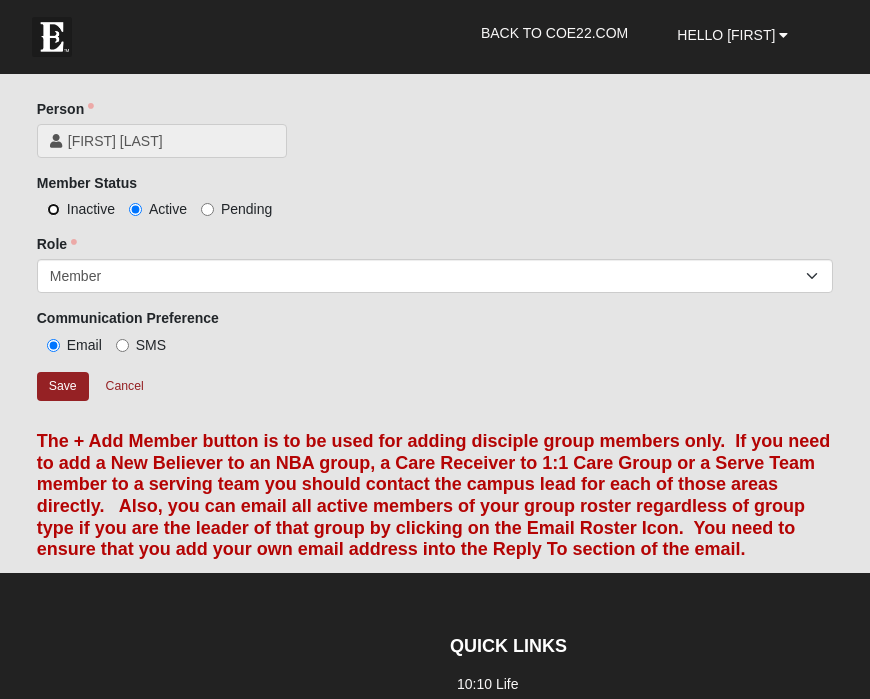 click on "Inactive" at bounding box center (53, 209) 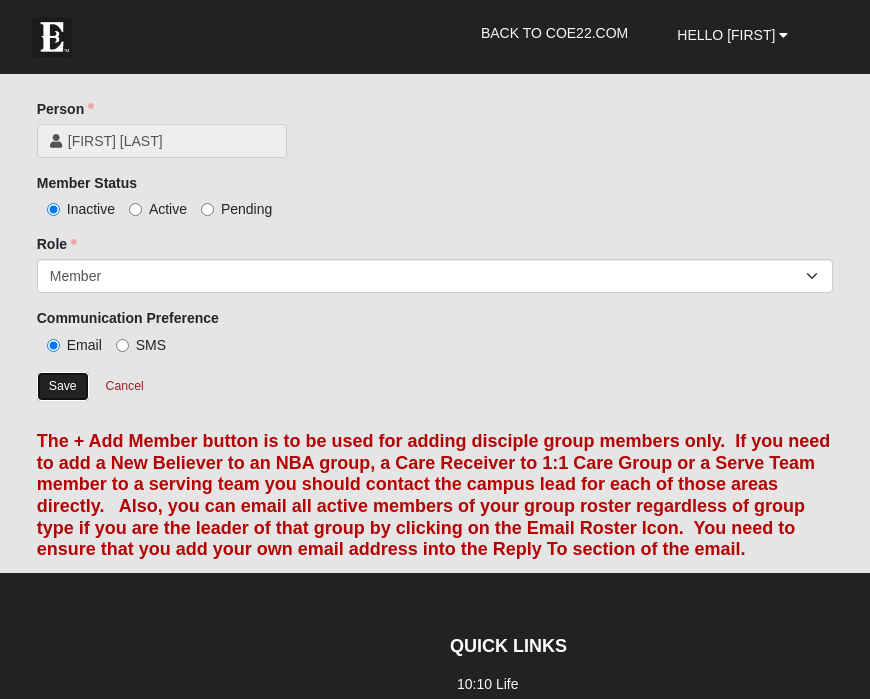 click on "Save" at bounding box center (63, 386) 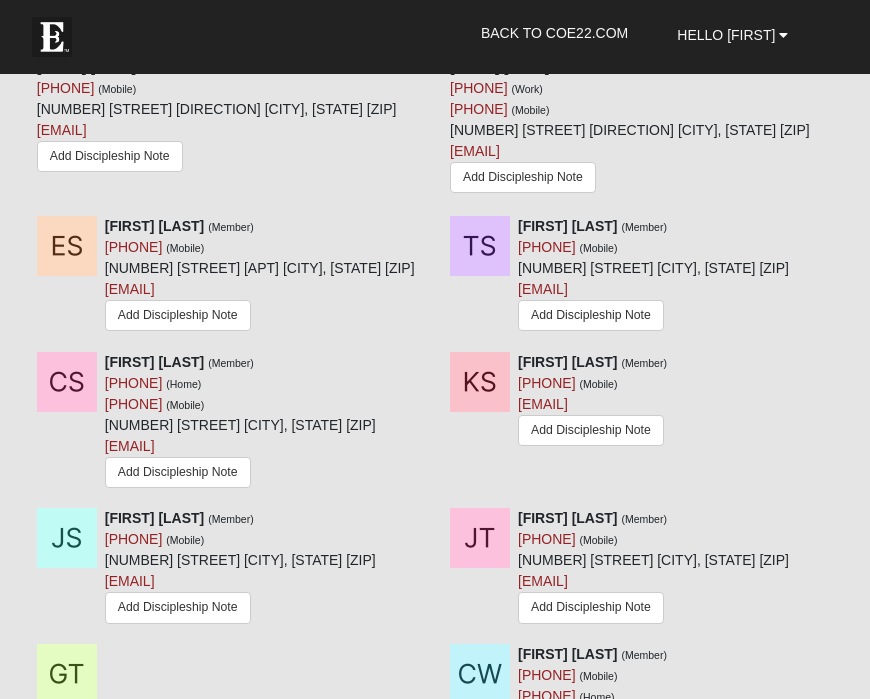 scroll, scrollTop: 2780, scrollLeft: 0, axis: vertical 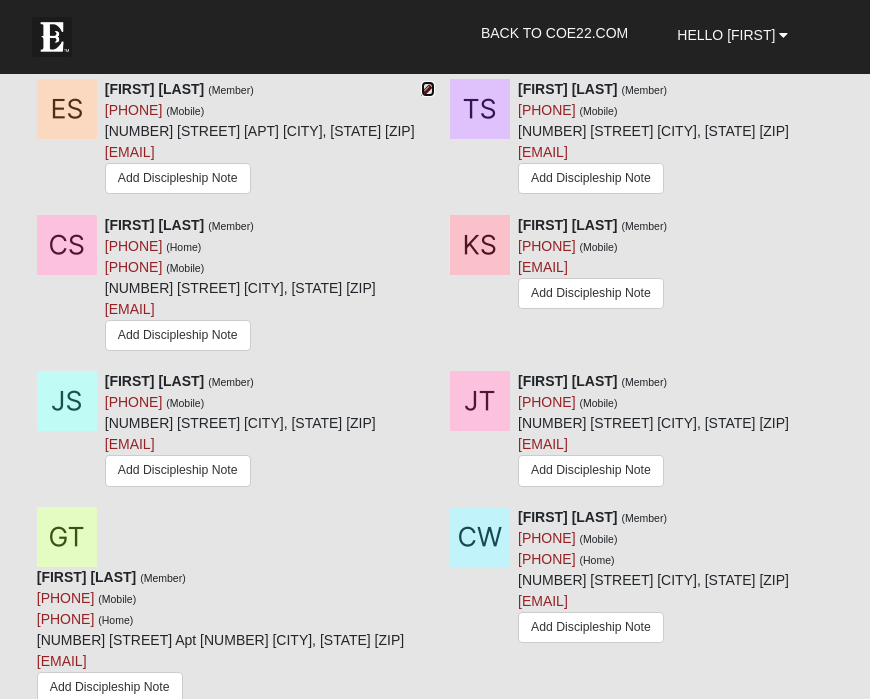 click at bounding box center [428, 89] 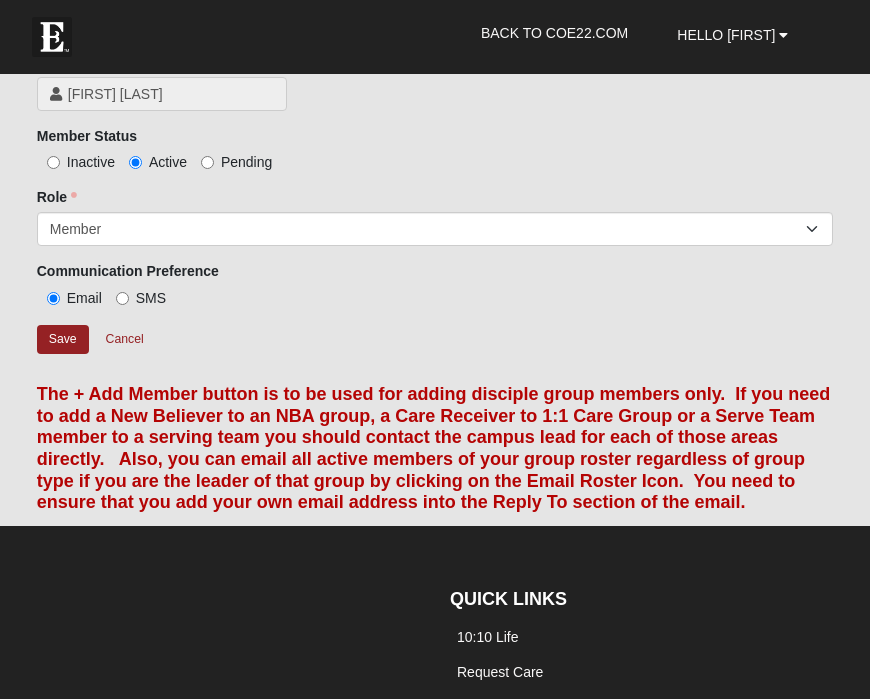 scroll, scrollTop: 1563, scrollLeft: 0, axis: vertical 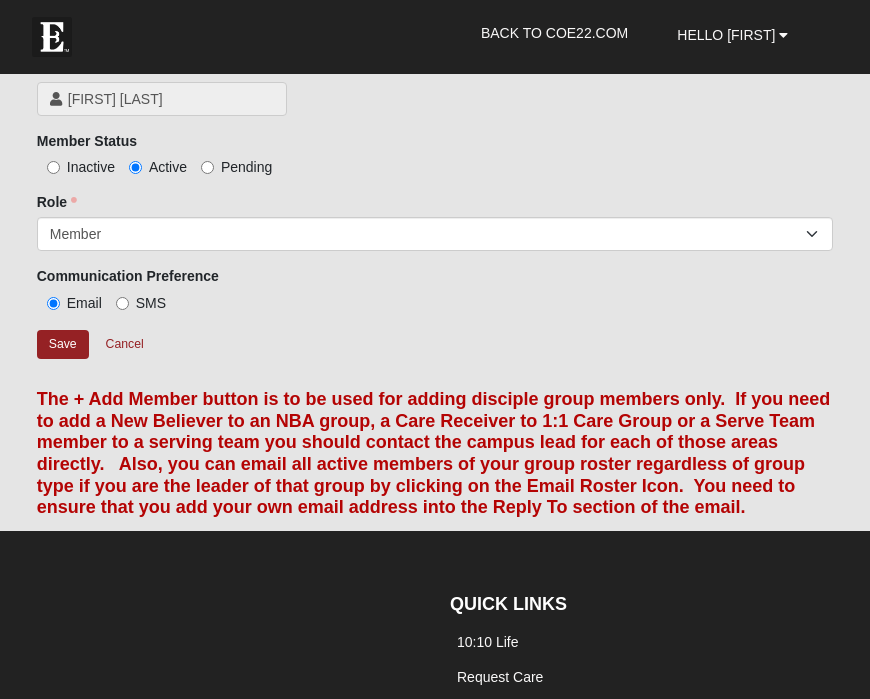 click on "Inactive" at bounding box center (91, 167) 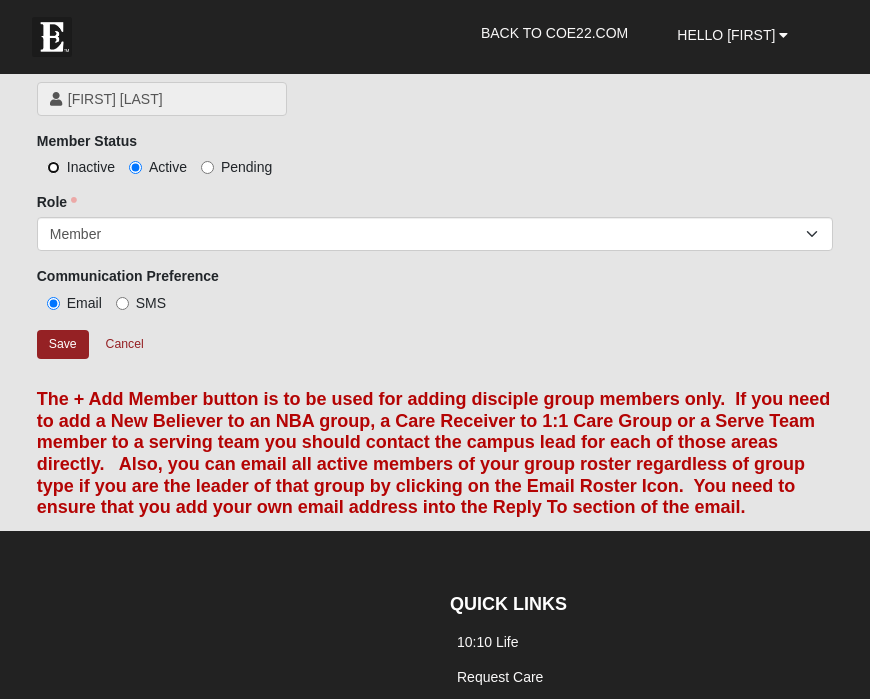 click on "Inactive" at bounding box center [53, 167] 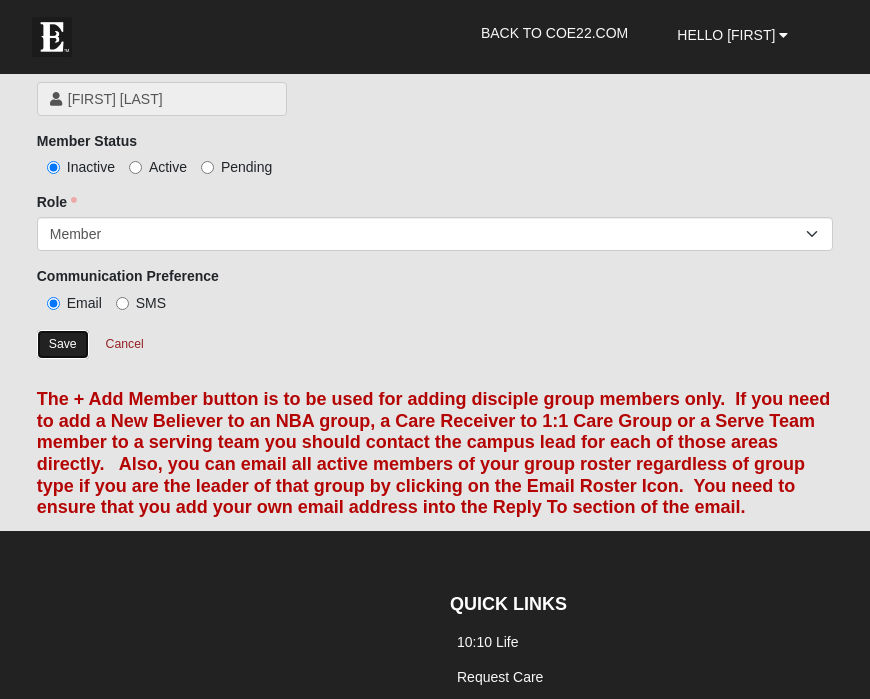click on "Save" at bounding box center (63, 344) 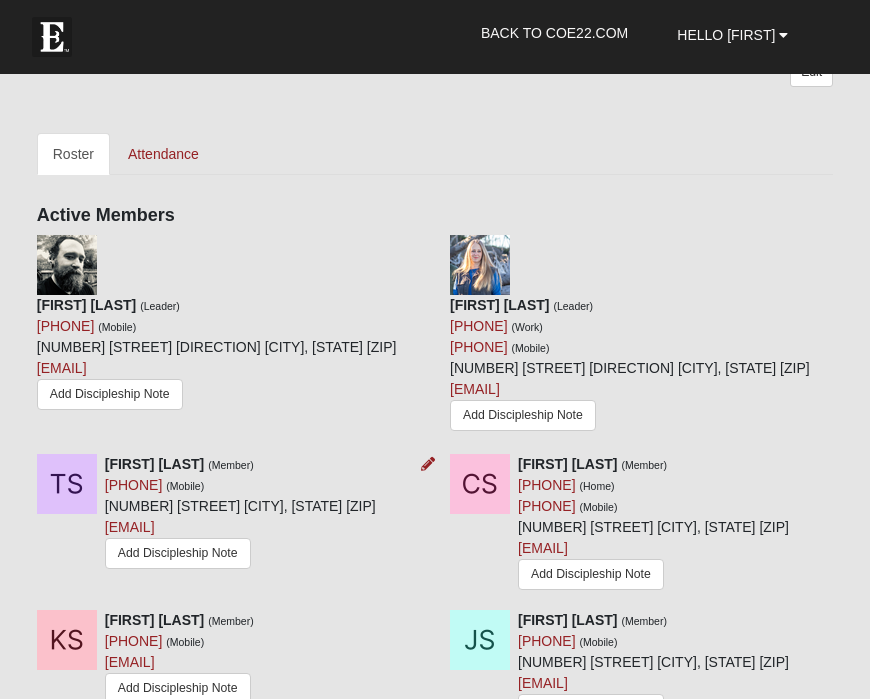 scroll, scrollTop: 2407, scrollLeft: 0, axis: vertical 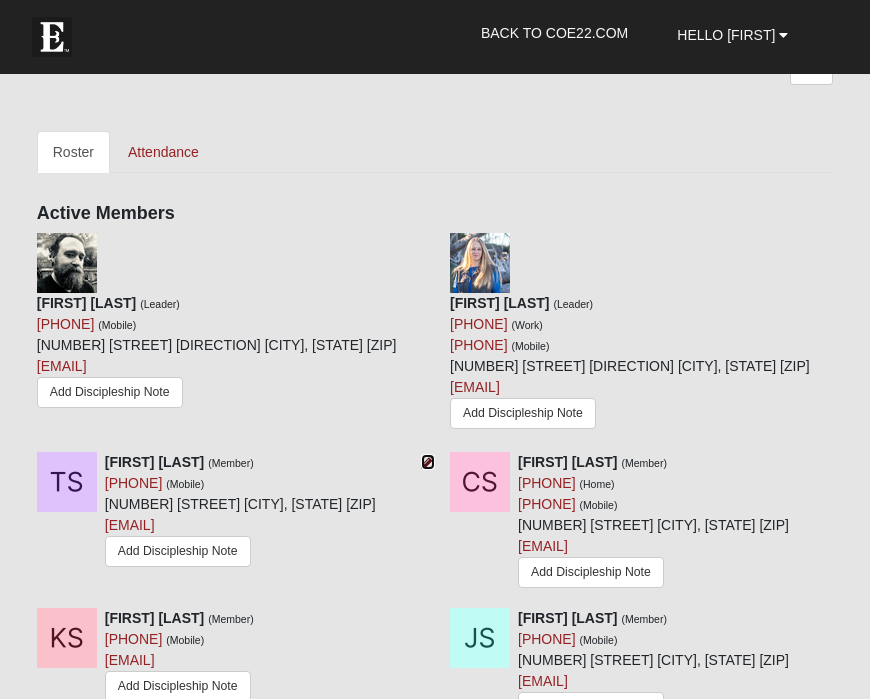 click at bounding box center [428, 462] 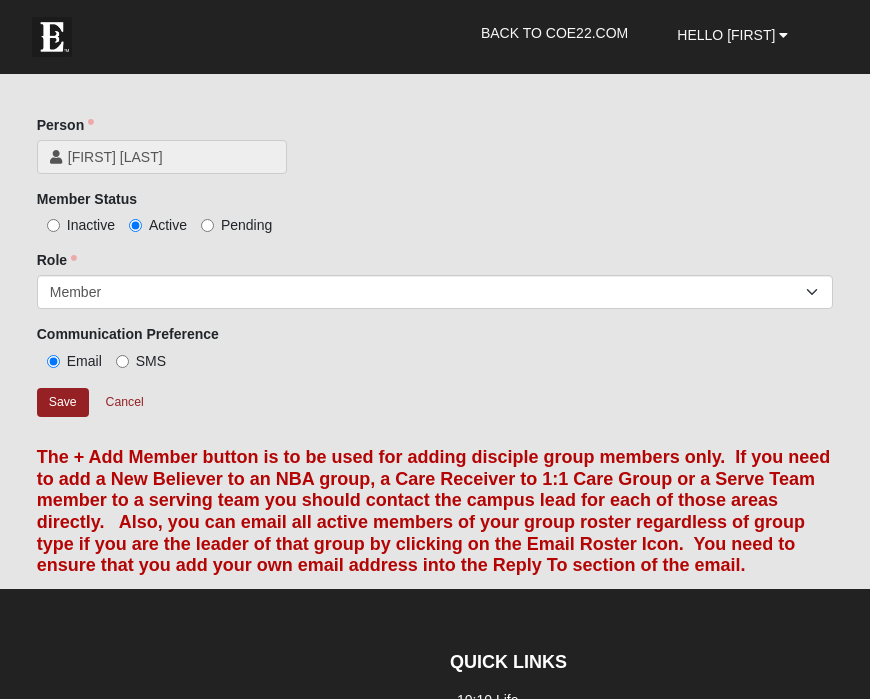 scroll, scrollTop: 1467, scrollLeft: 0, axis: vertical 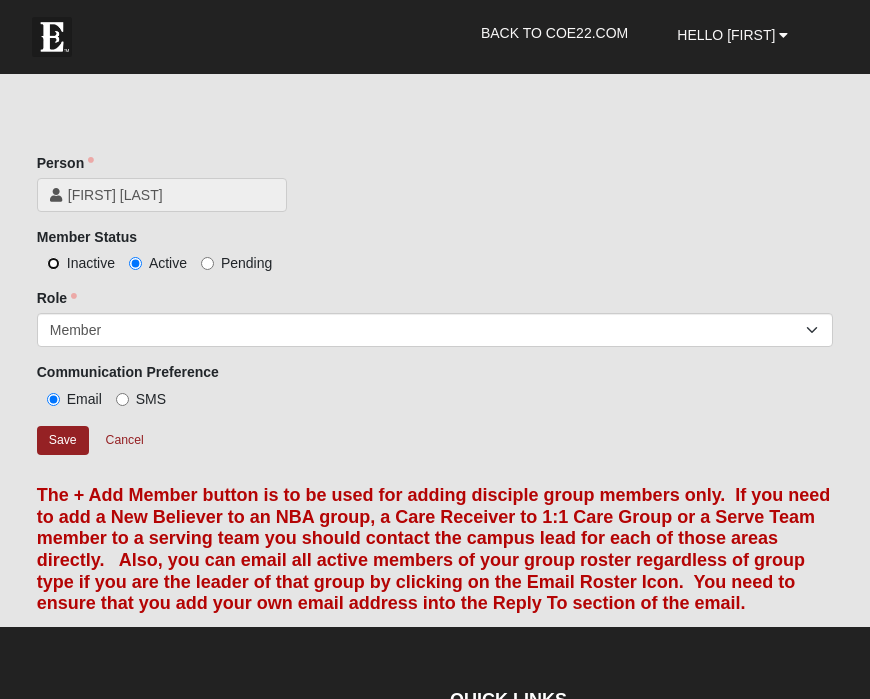 click on "Inactive" at bounding box center (53, 263) 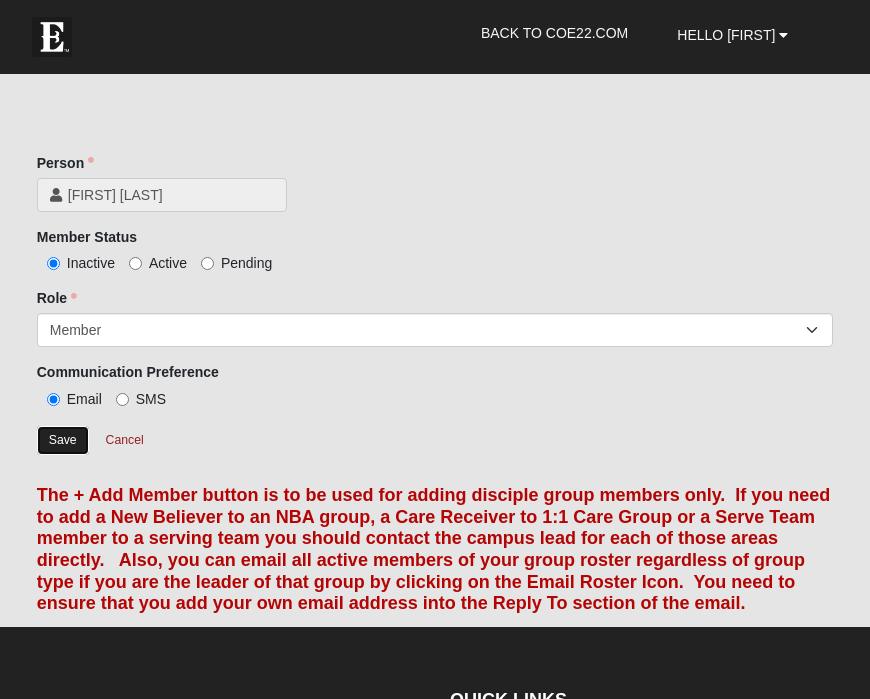 click on "Save" at bounding box center [63, 440] 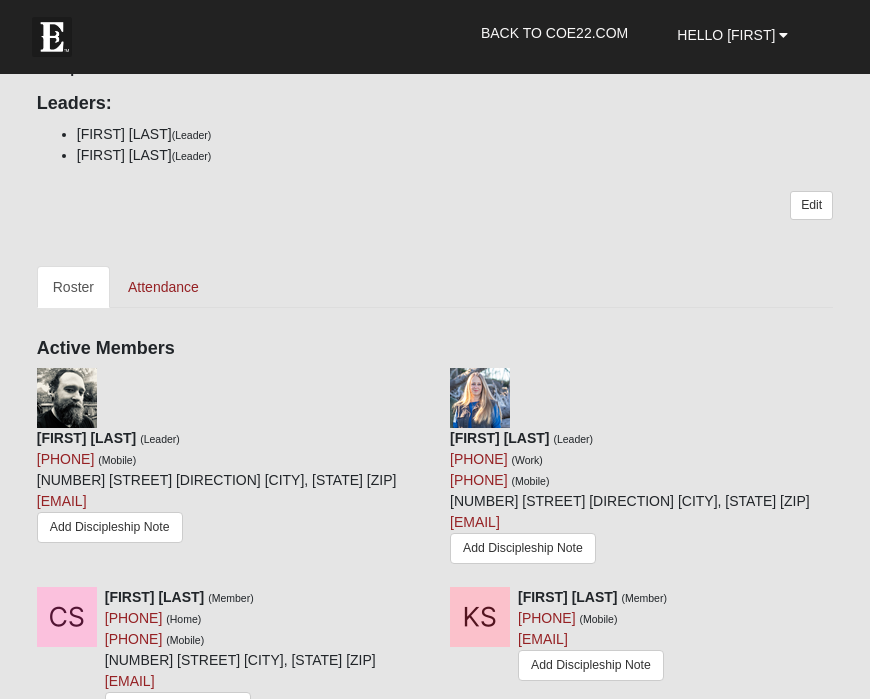 scroll, scrollTop: 2273, scrollLeft: 0, axis: vertical 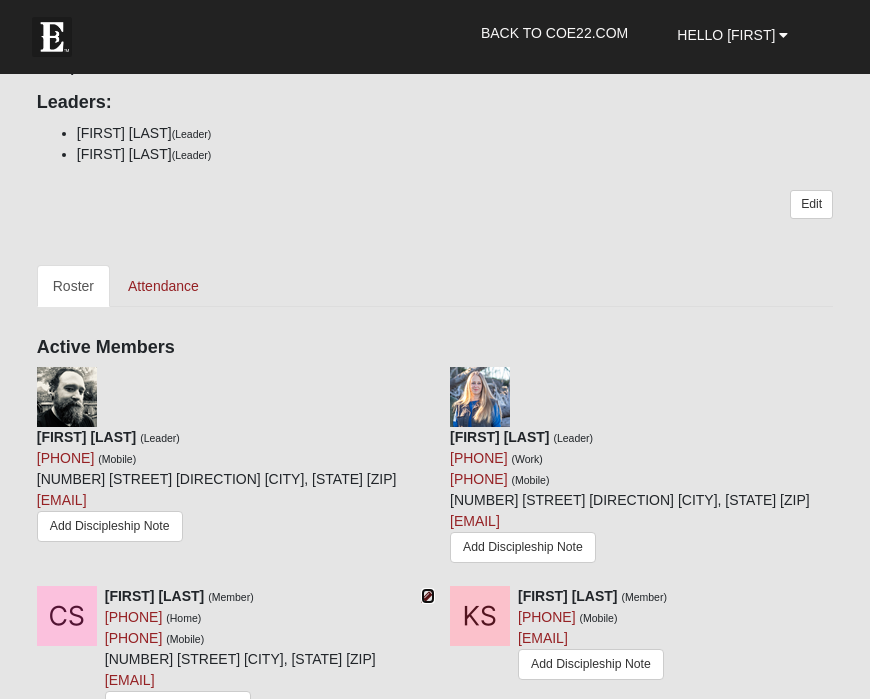 click at bounding box center (428, 596) 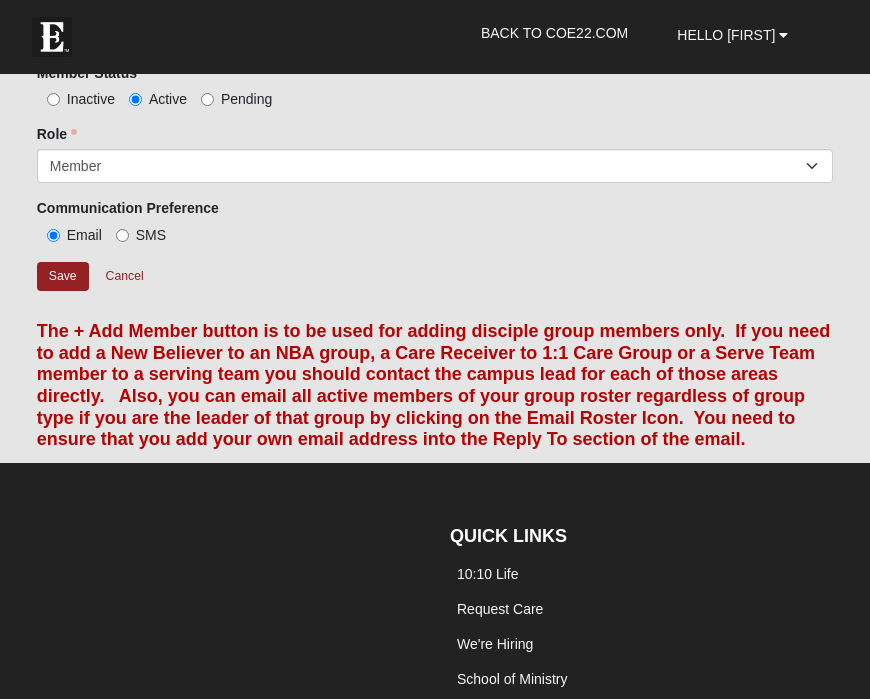scroll, scrollTop: 1581, scrollLeft: 0, axis: vertical 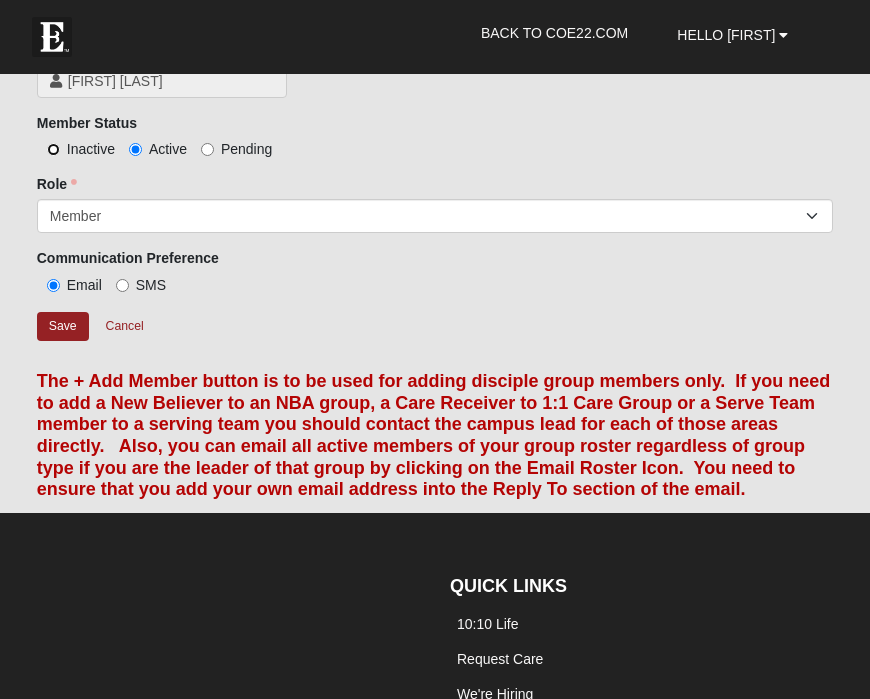 click on "Inactive" at bounding box center (53, 149) 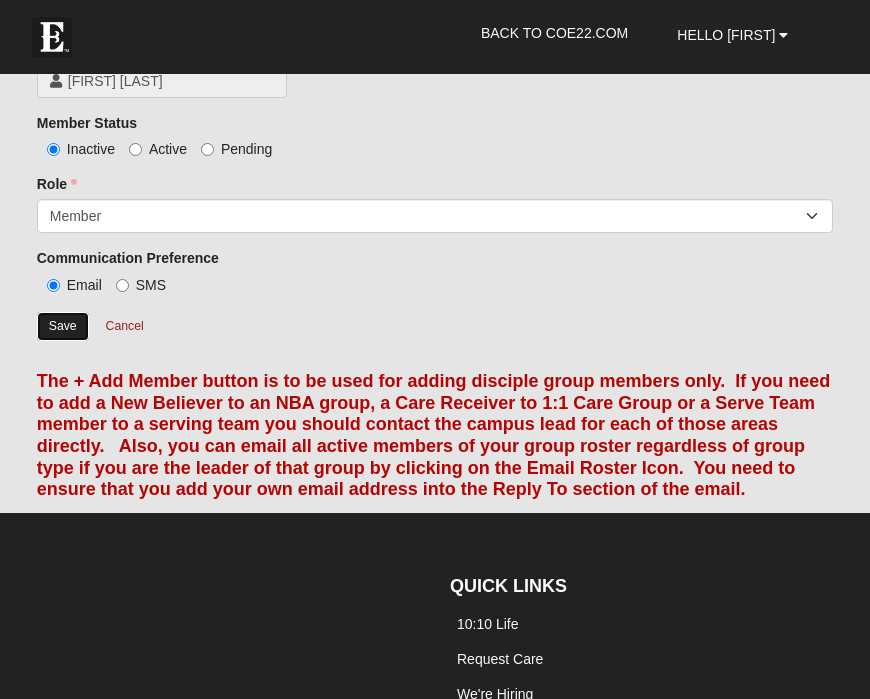 click on "Save" at bounding box center [63, 326] 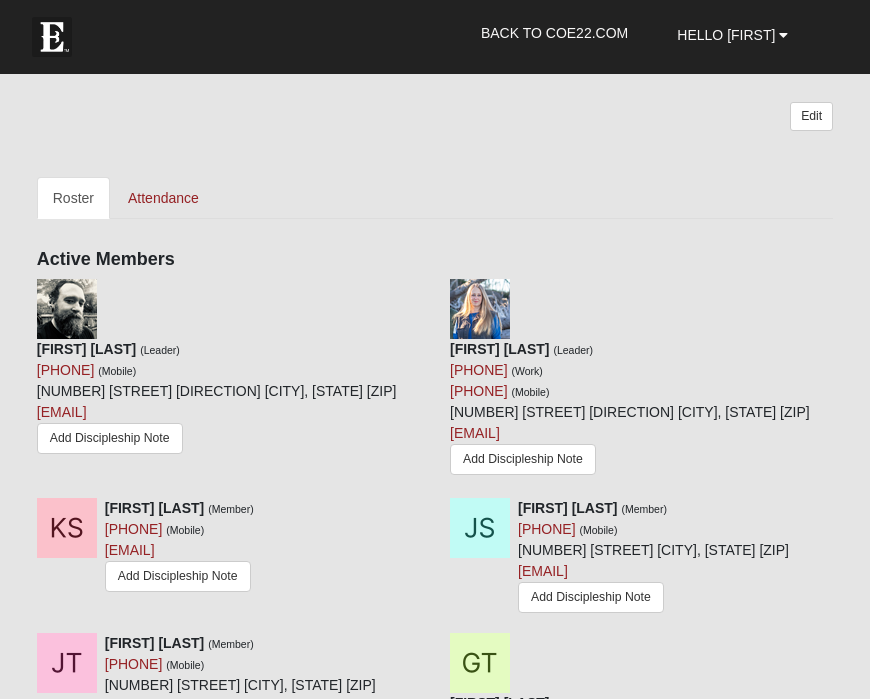 scroll, scrollTop: 2368, scrollLeft: 0, axis: vertical 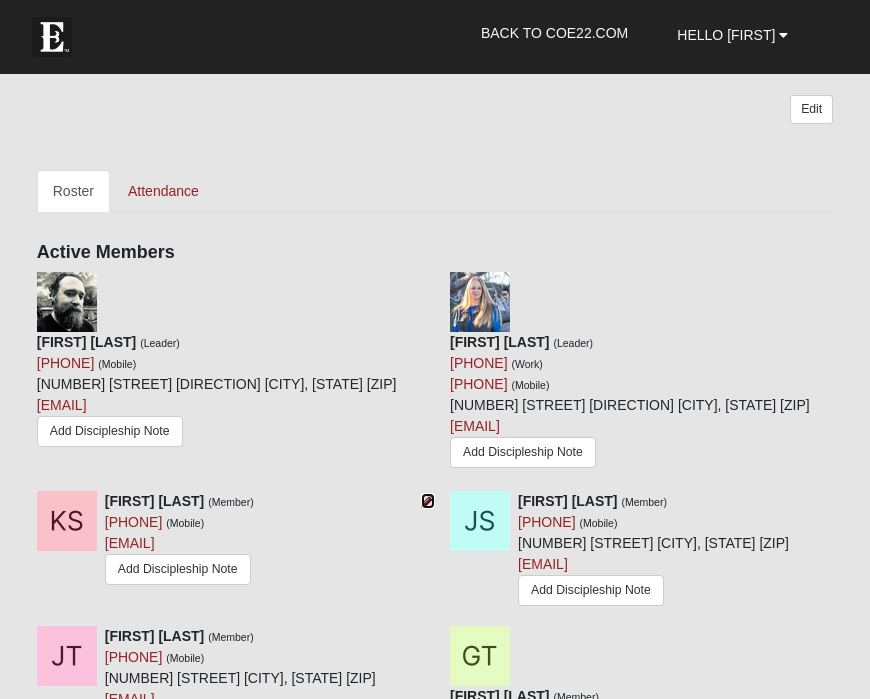 click at bounding box center (428, 501) 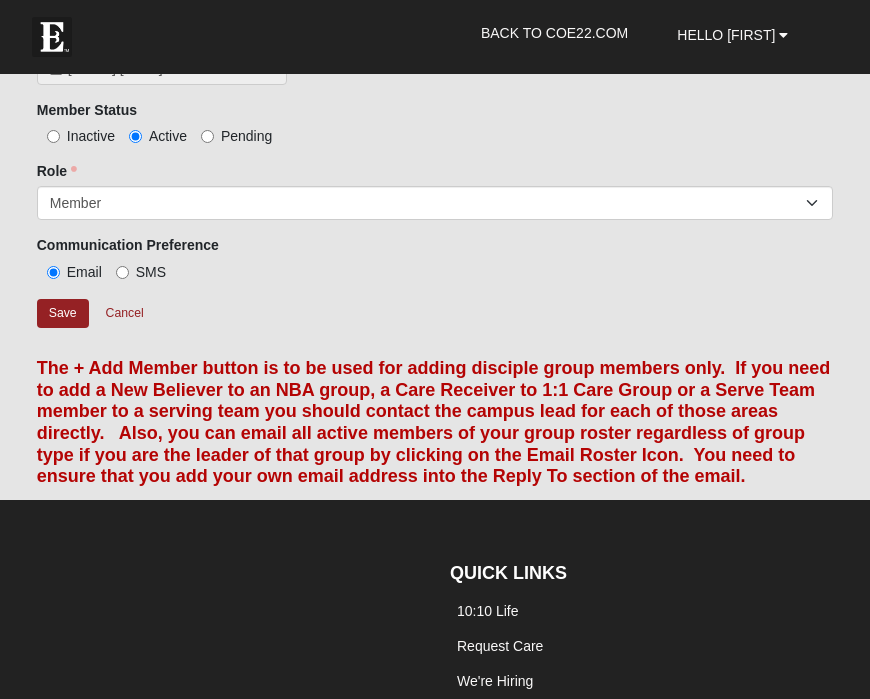 scroll, scrollTop: 1590, scrollLeft: 0, axis: vertical 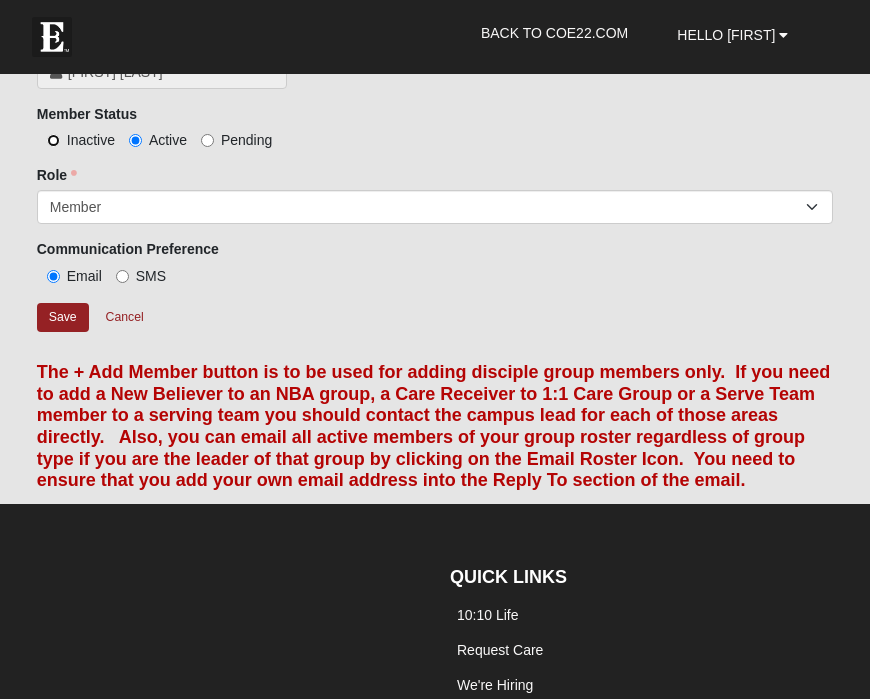 click on "Inactive" at bounding box center (53, 140) 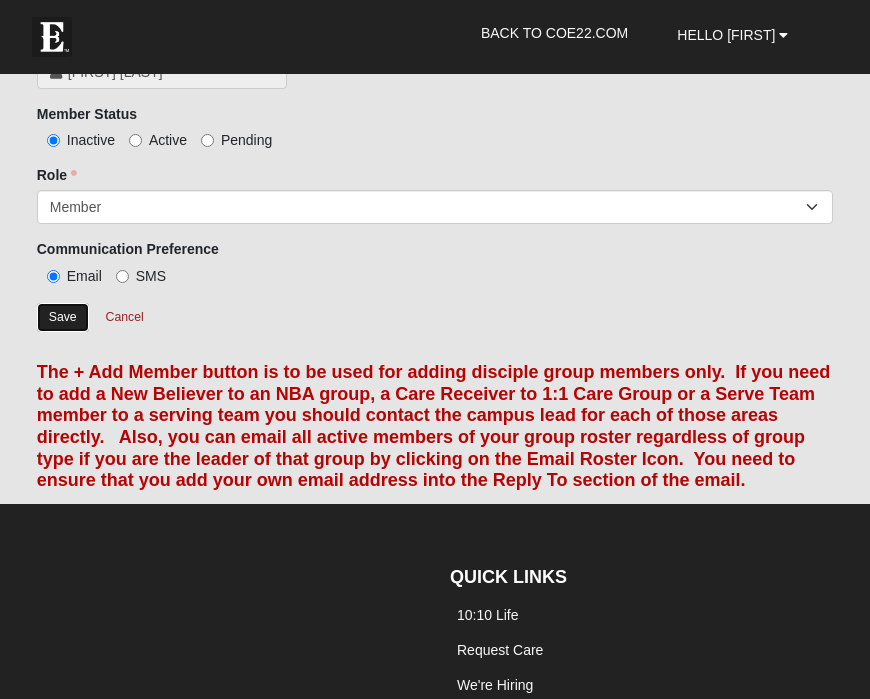 click on "Save" at bounding box center (63, 317) 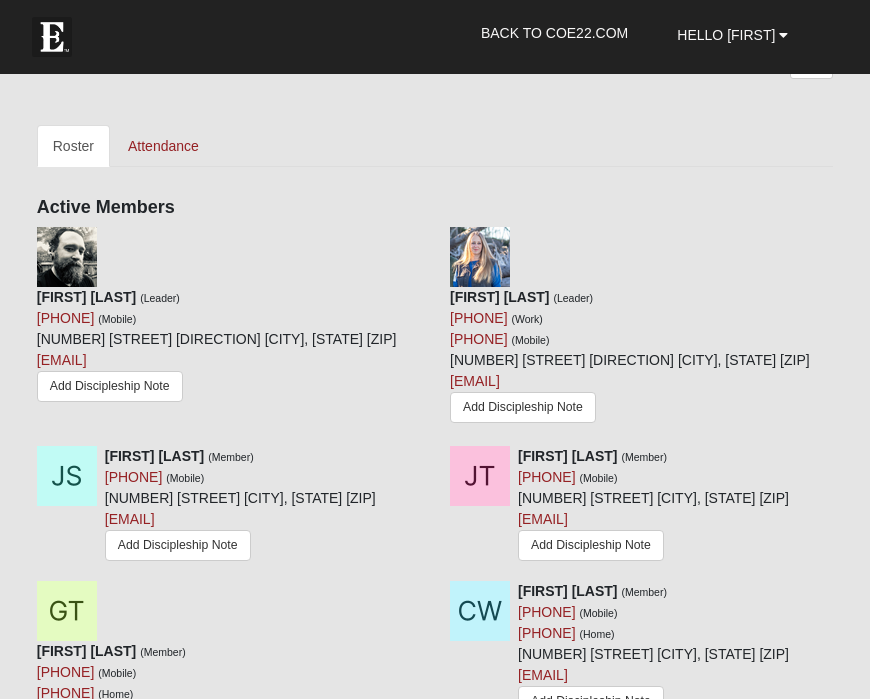 scroll, scrollTop: 2421, scrollLeft: 0, axis: vertical 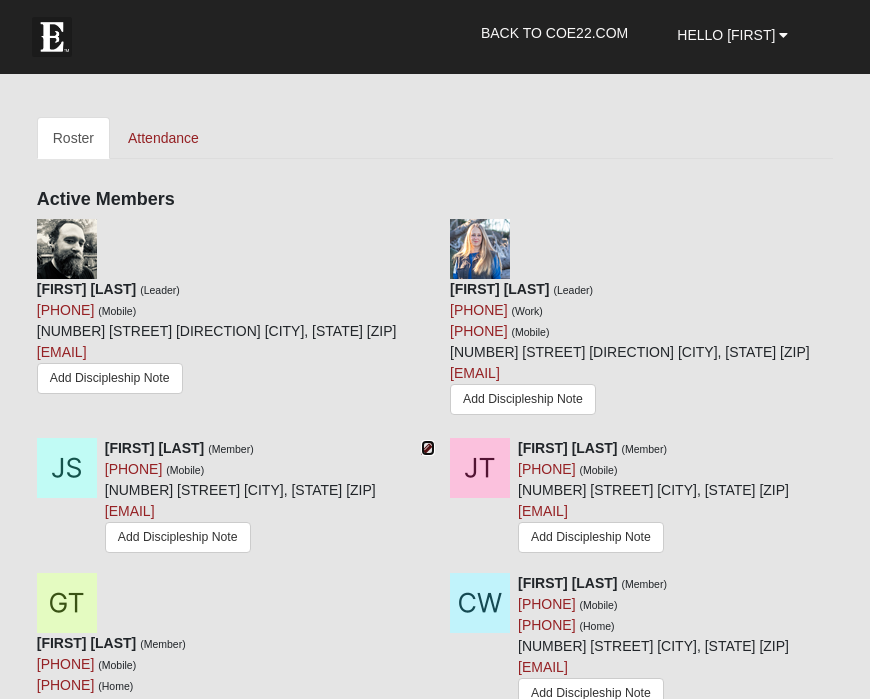 click at bounding box center (428, 448) 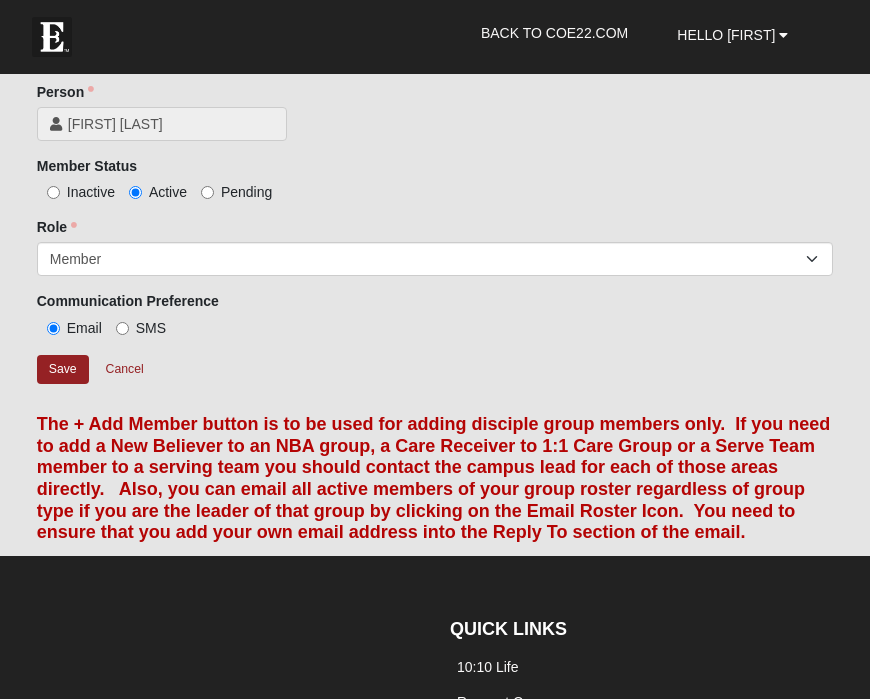 scroll, scrollTop: 1527, scrollLeft: 0, axis: vertical 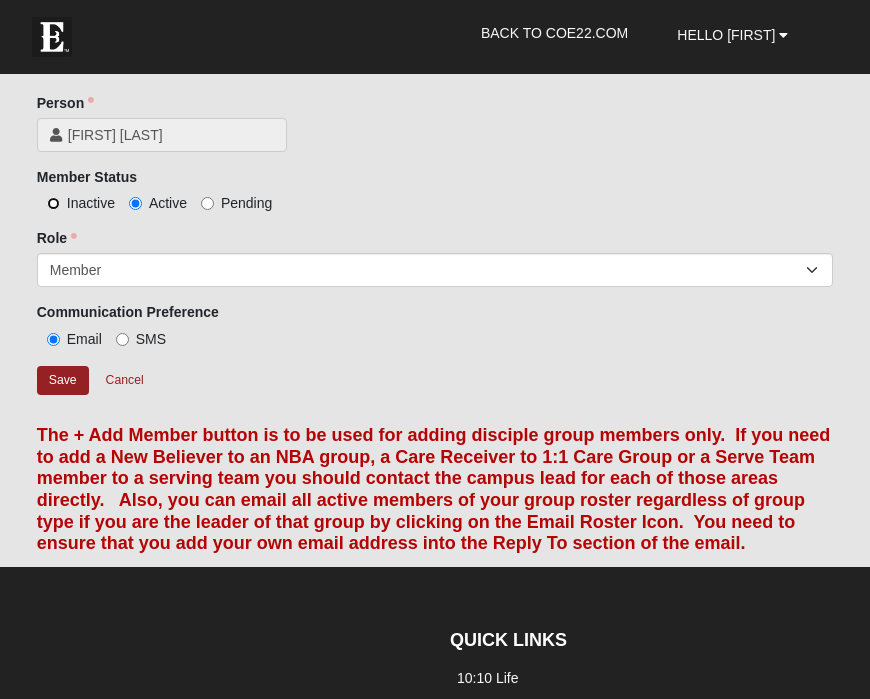 click on "Inactive" at bounding box center (53, 203) 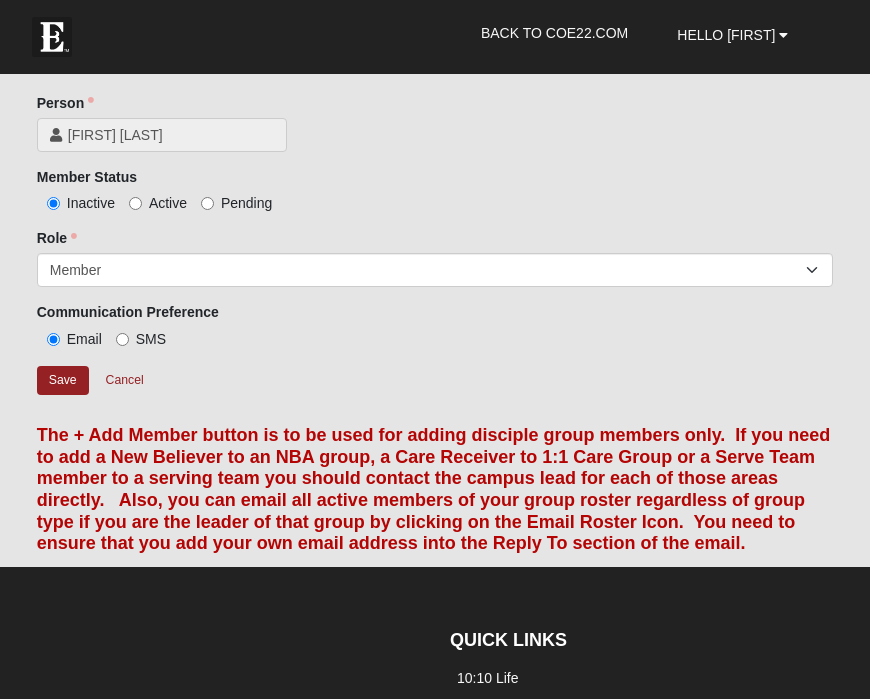 click on "Save
Cancel" at bounding box center (435, 388) 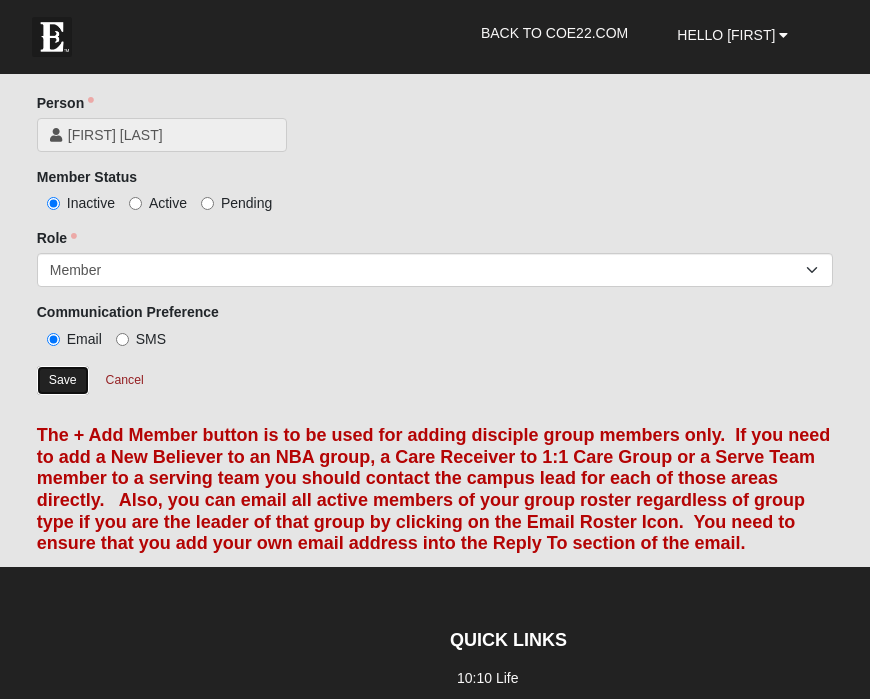 click on "Save" at bounding box center [63, 380] 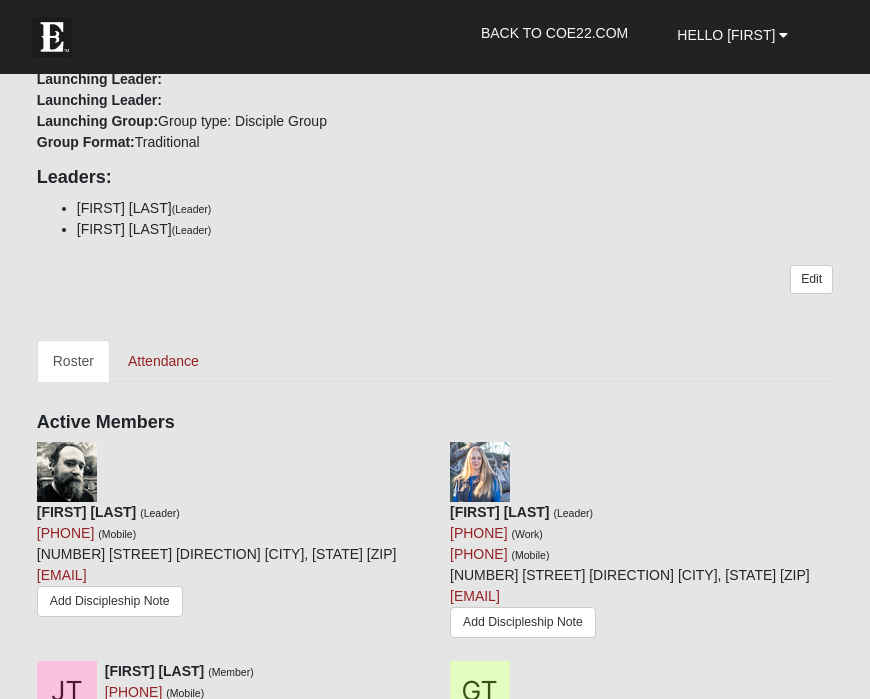 scroll, scrollTop: 2225, scrollLeft: 0, axis: vertical 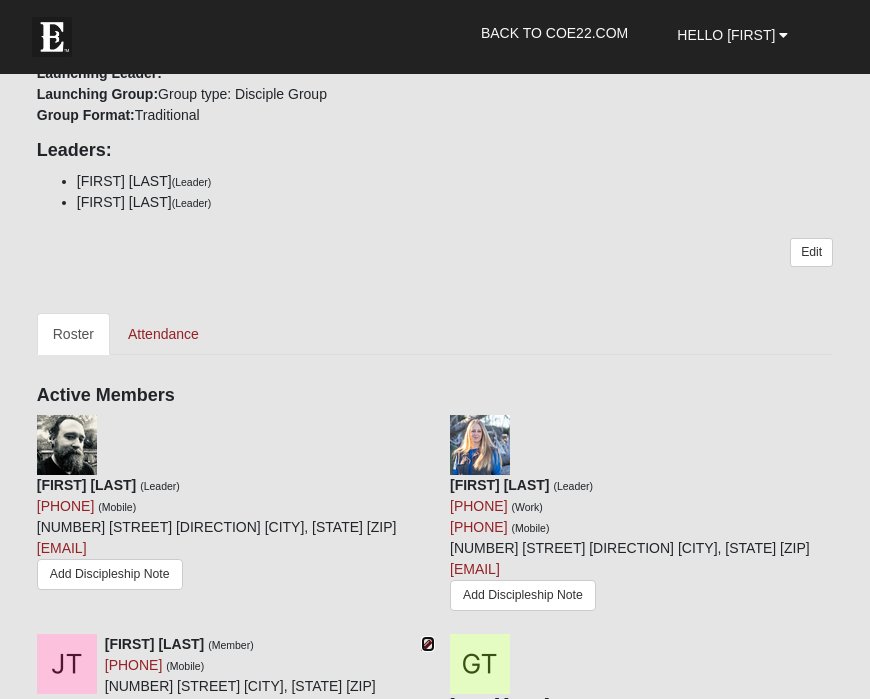 click at bounding box center (428, 644) 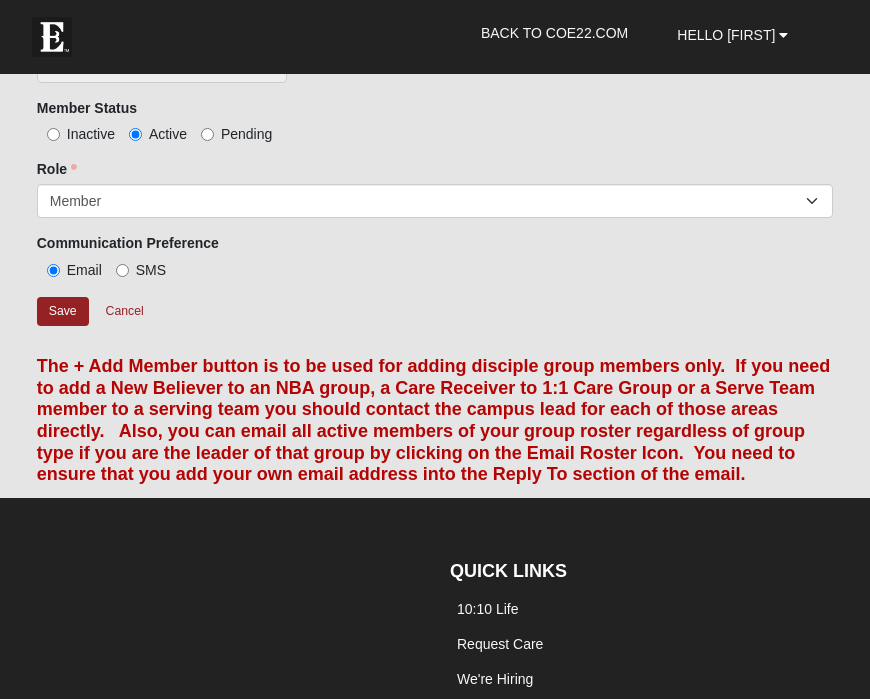 scroll, scrollTop: 1591, scrollLeft: 0, axis: vertical 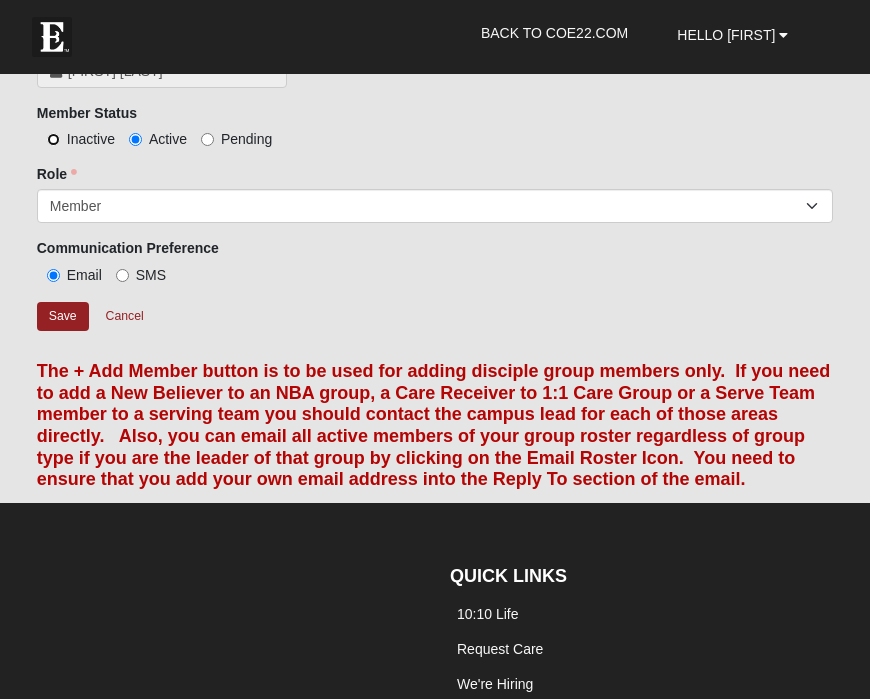 click on "Inactive" at bounding box center (53, 139) 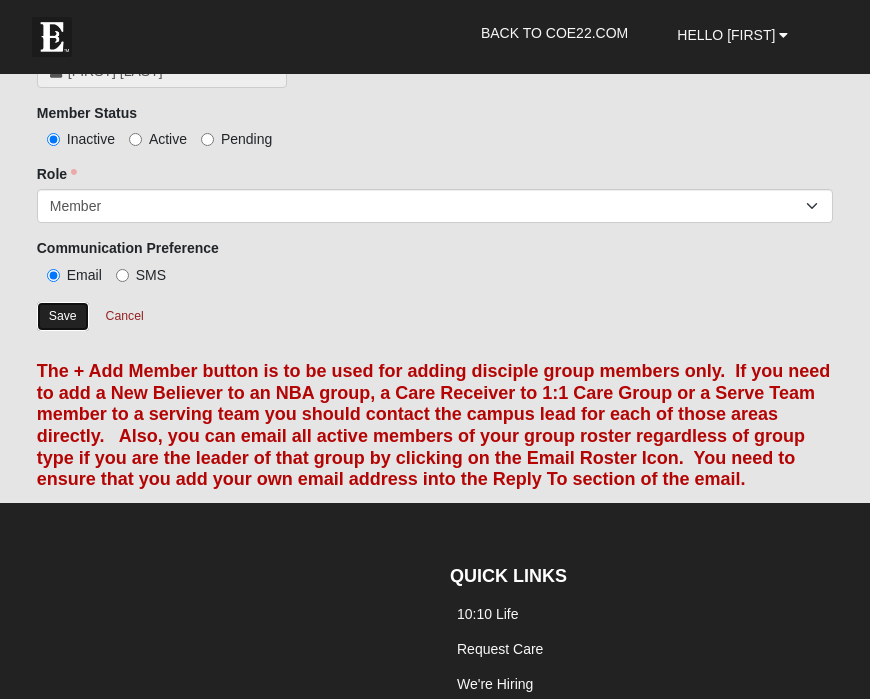 click on "Save" at bounding box center [63, 316] 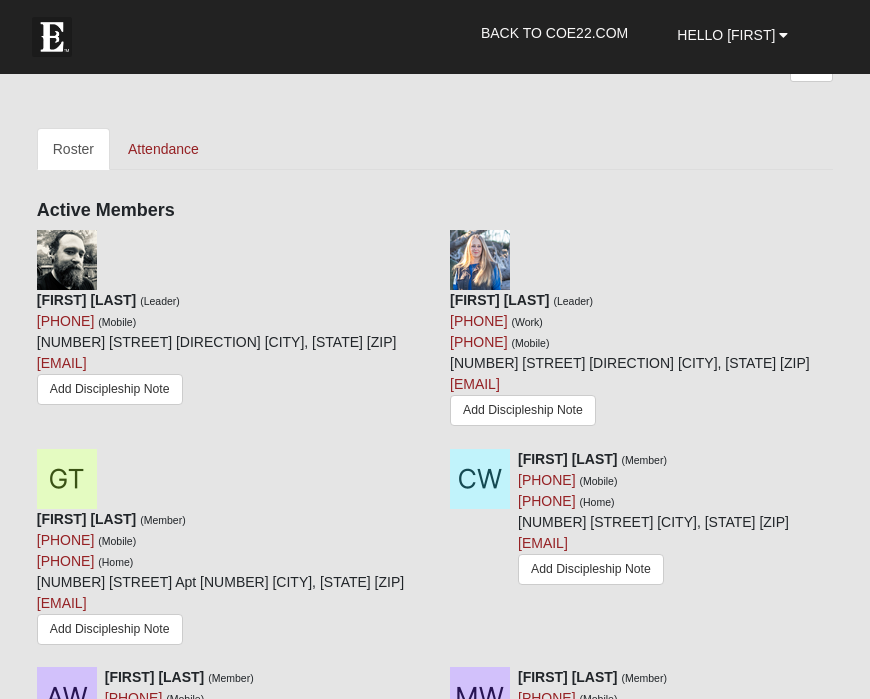 scroll, scrollTop: 2412, scrollLeft: 0, axis: vertical 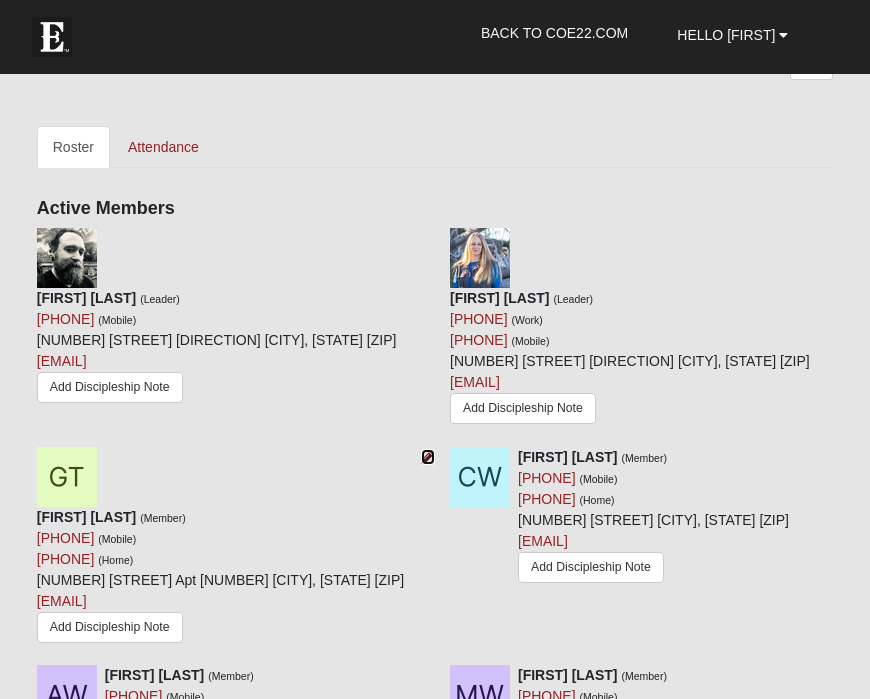 click at bounding box center [428, 457] 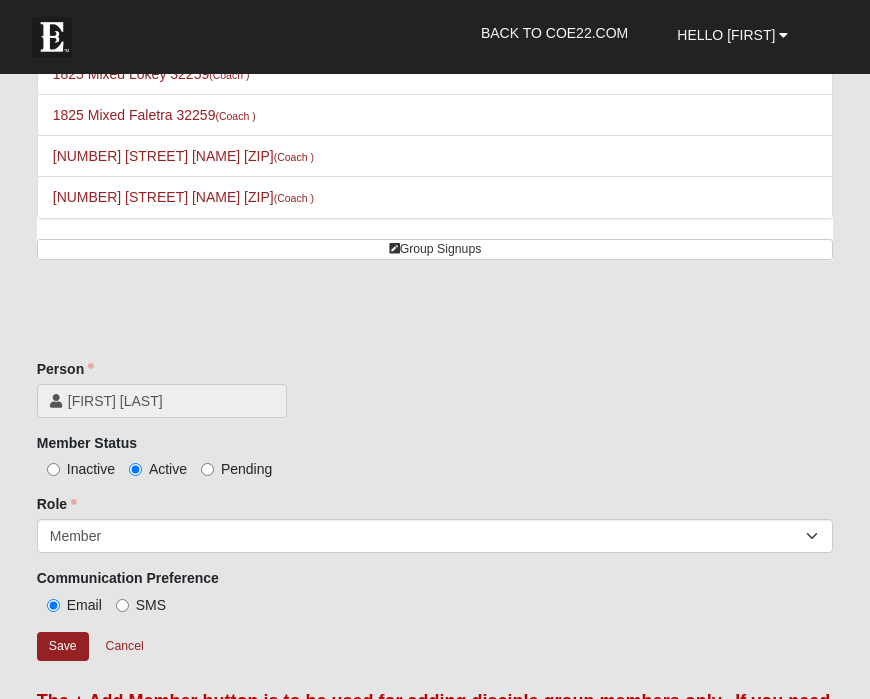 scroll, scrollTop: 1139, scrollLeft: 0, axis: vertical 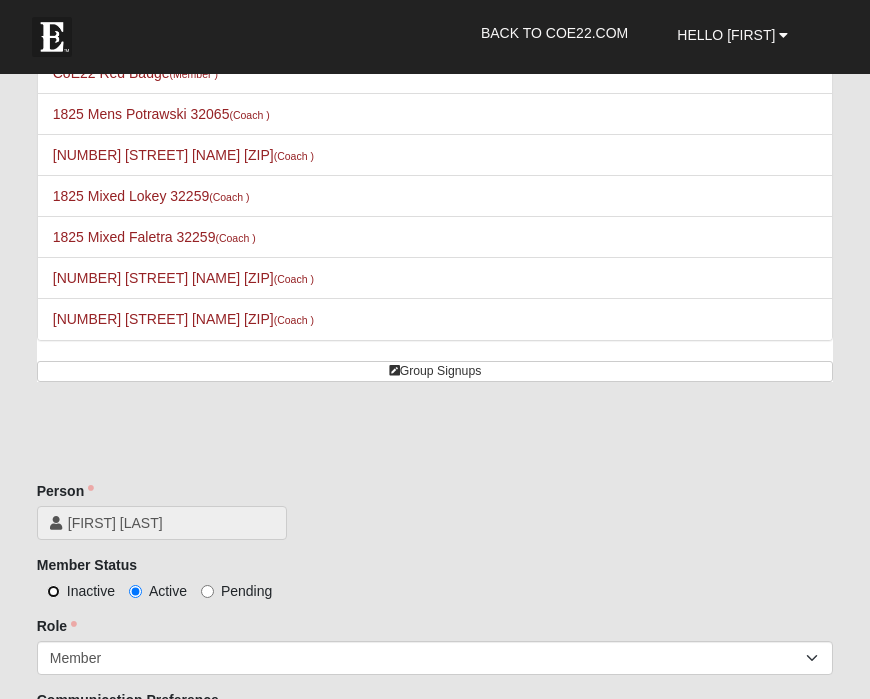 click on "Inactive" at bounding box center [53, 591] 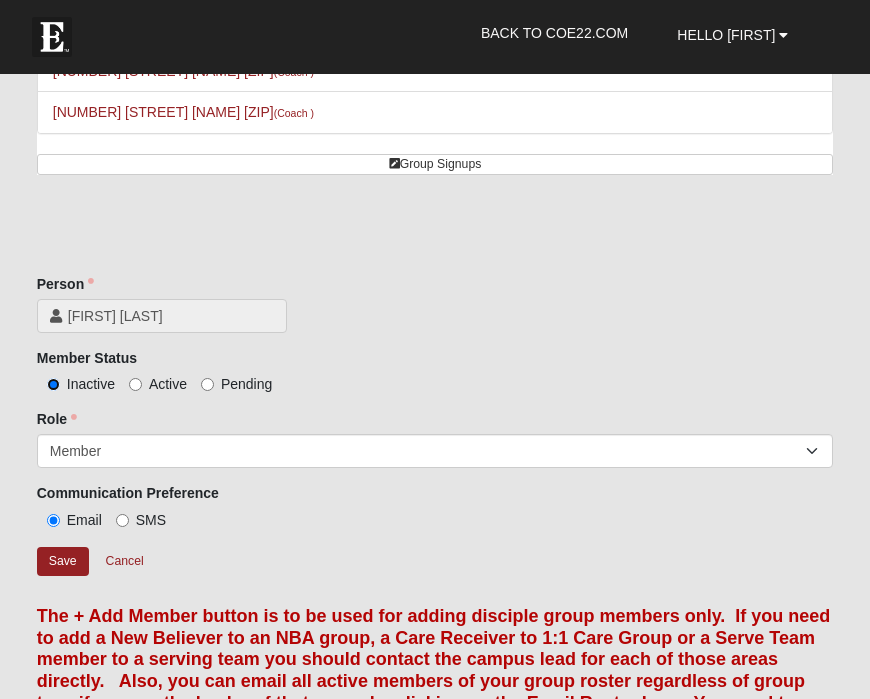 scroll, scrollTop: 1350, scrollLeft: 0, axis: vertical 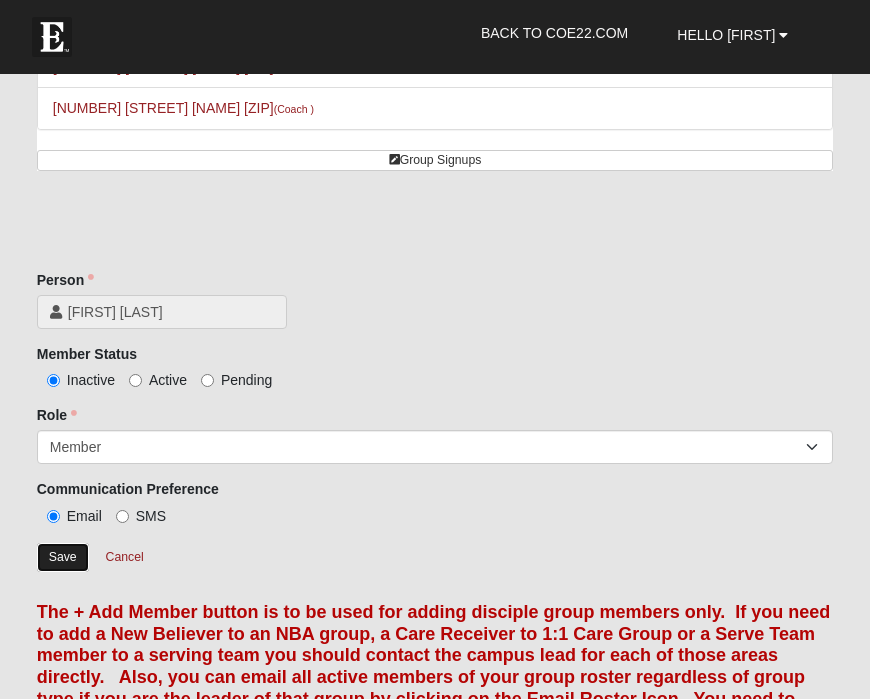 click on "Save" at bounding box center [63, 557] 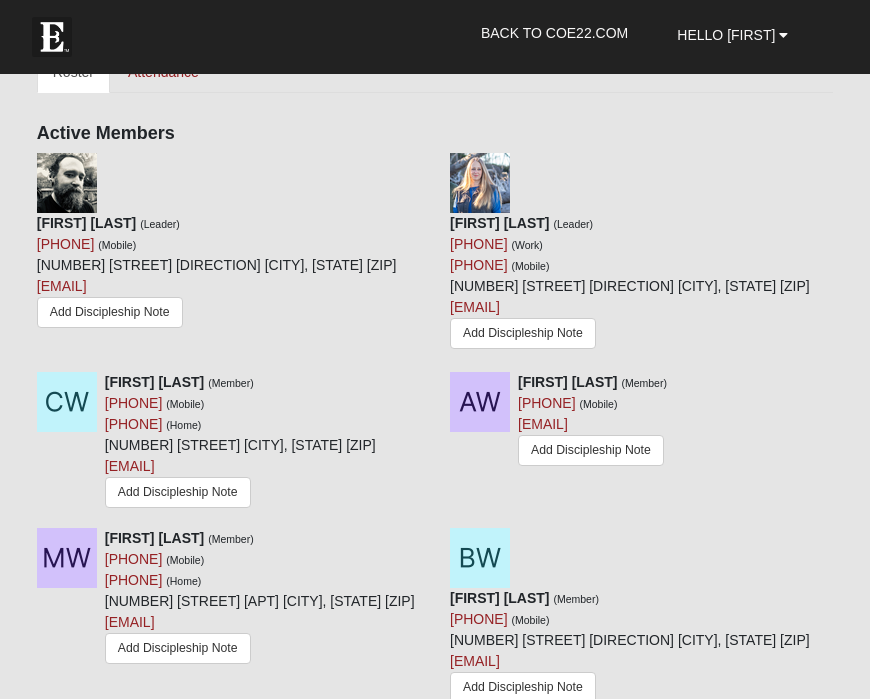 scroll, scrollTop: 2489, scrollLeft: 0, axis: vertical 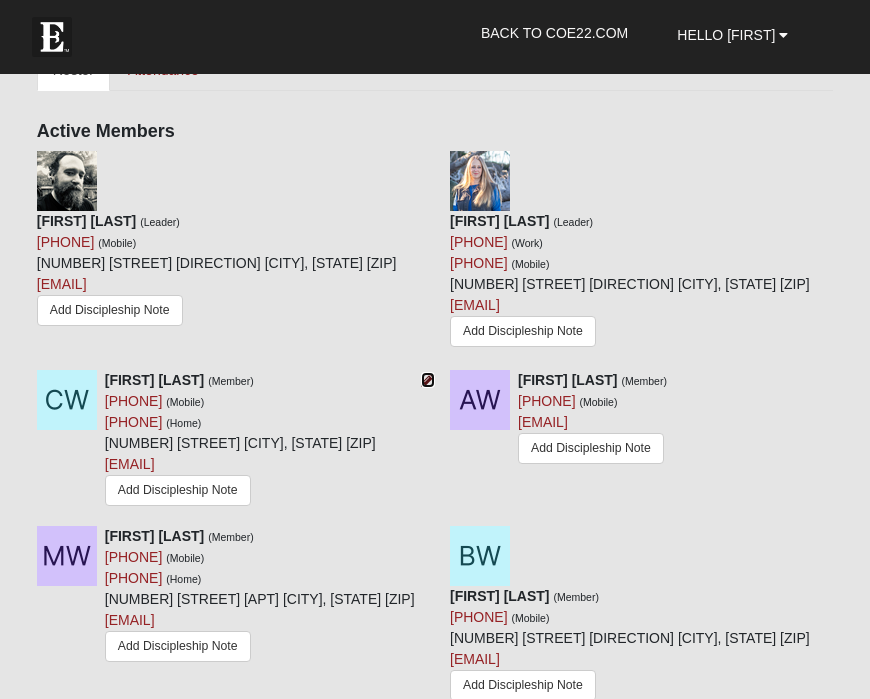 click at bounding box center (428, 380) 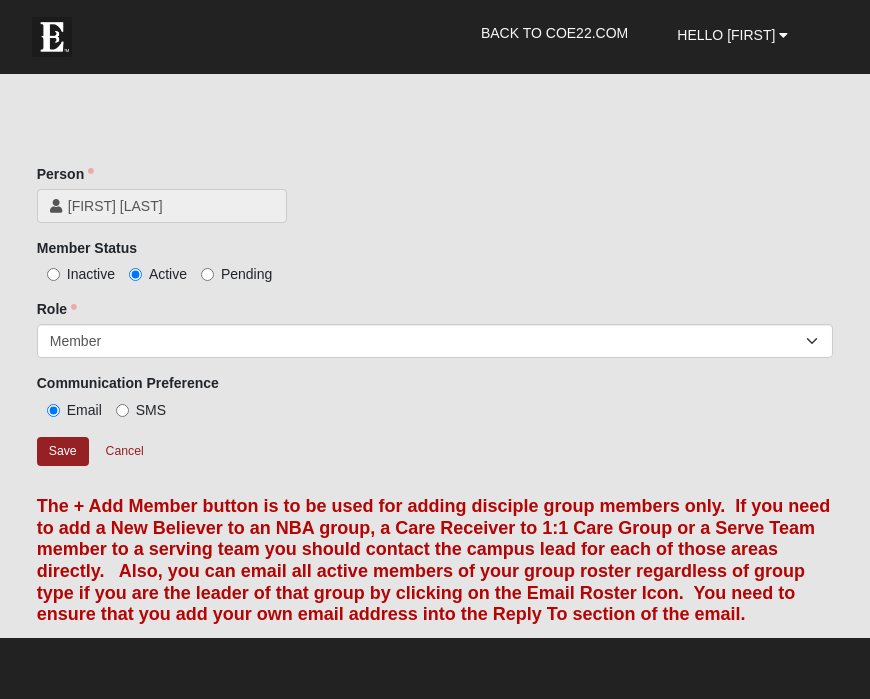scroll, scrollTop: 1453, scrollLeft: 0, axis: vertical 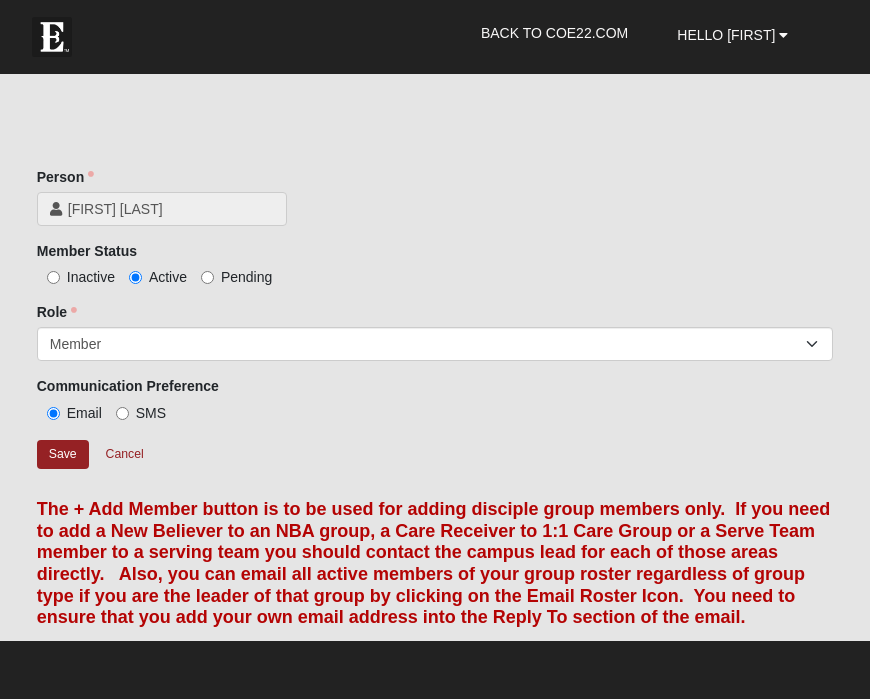 click on "Person
Cierra Warren
Person is required.
Member Status
Inactive
Active
Pending" at bounding box center [435, 234] 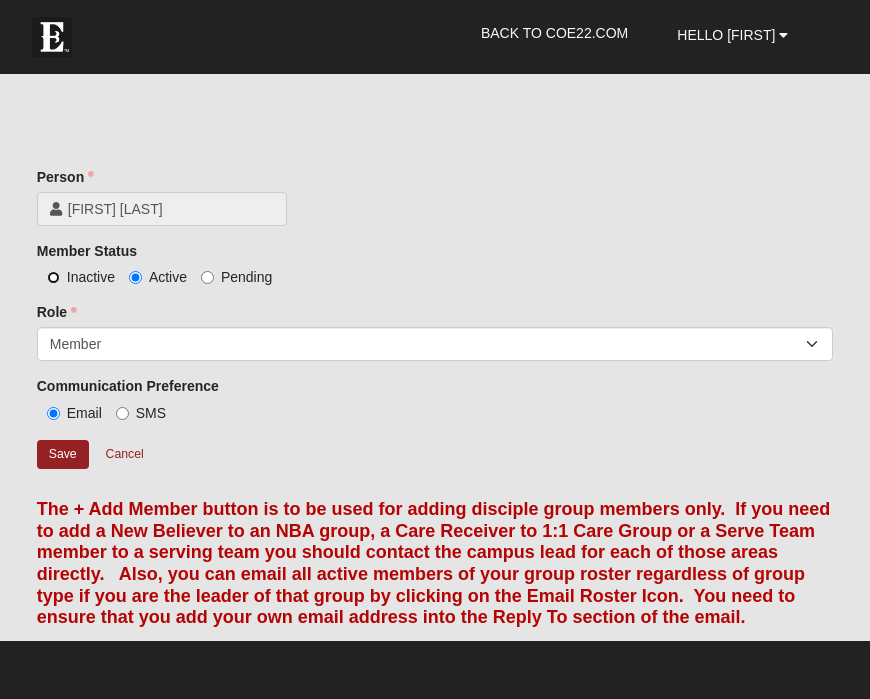 click on "Inactive" at bounding box center [53, 277] 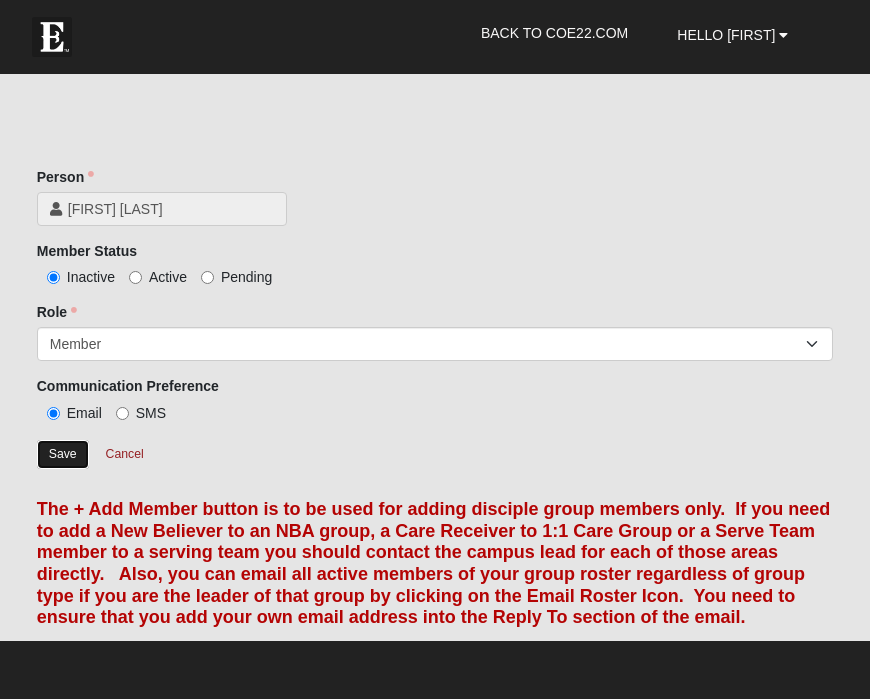 click on "Save" at bounding box center (63, 454) 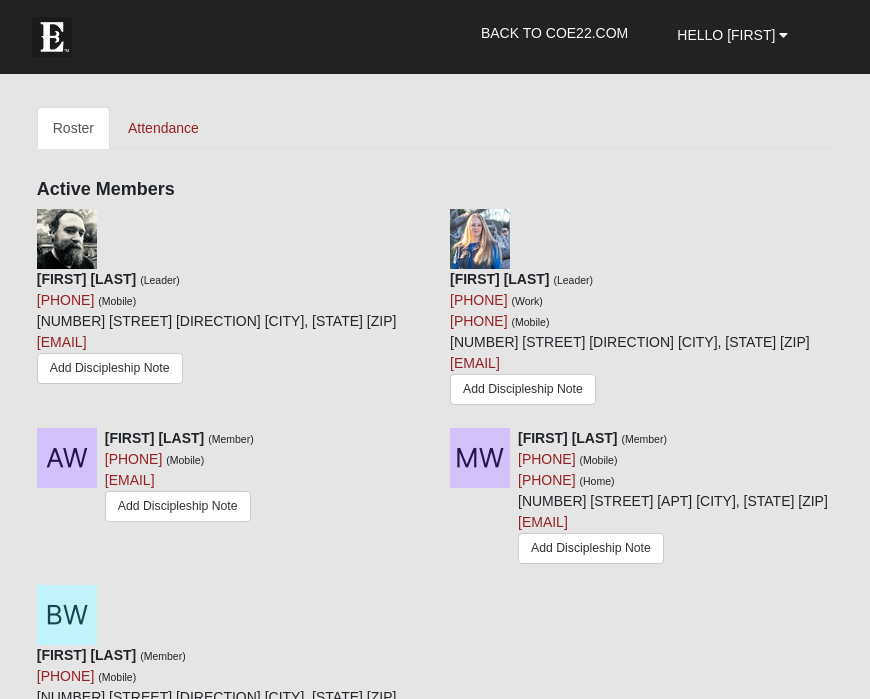 scroll, scrollTop: 2436, scrollLeft: 0, axis: vertical 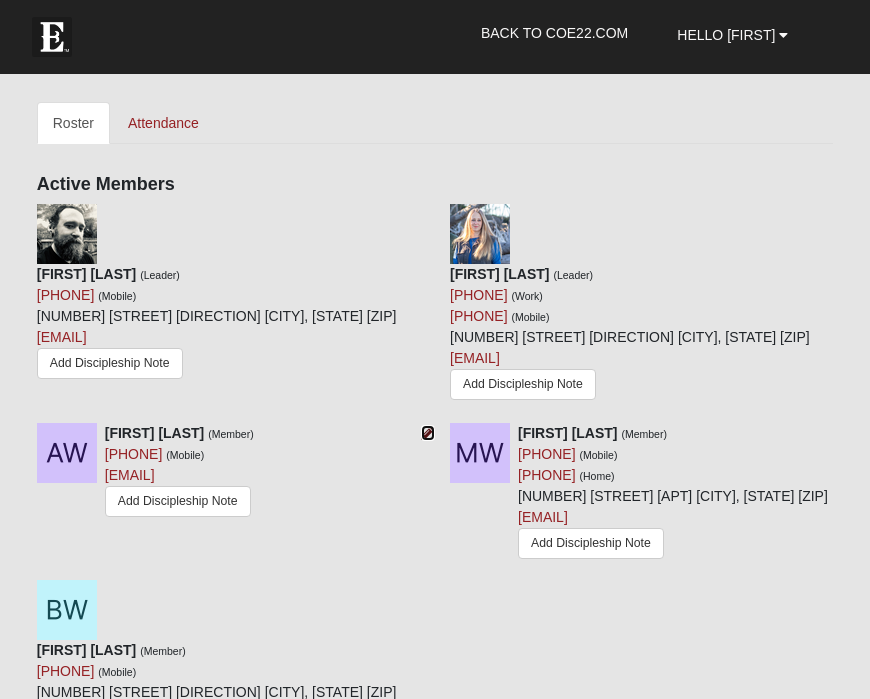click at bounding box center [428, 433] 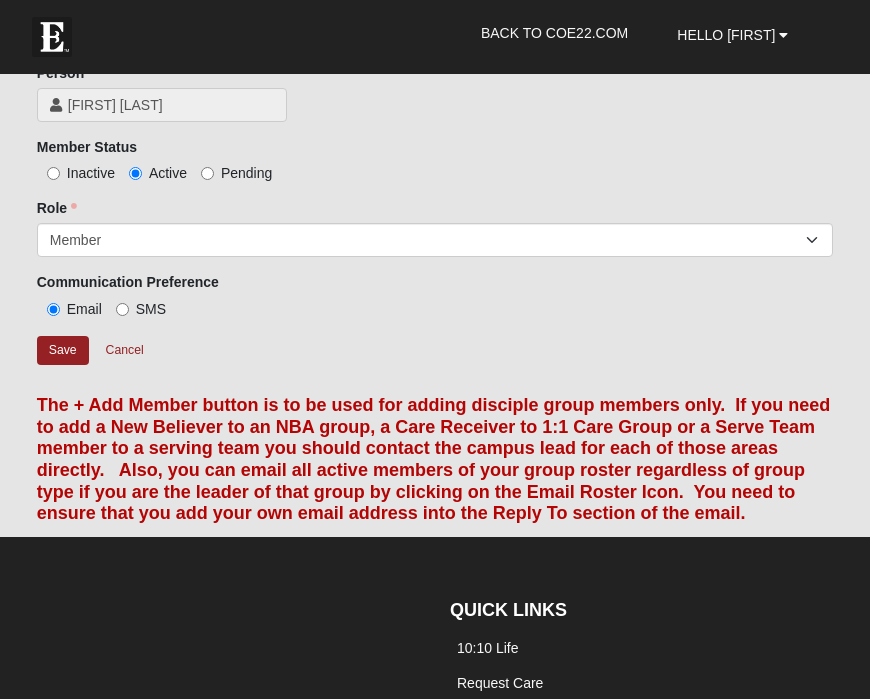 scroll, scrollTop: 1552, scrollLeft: 0, axis: vertical 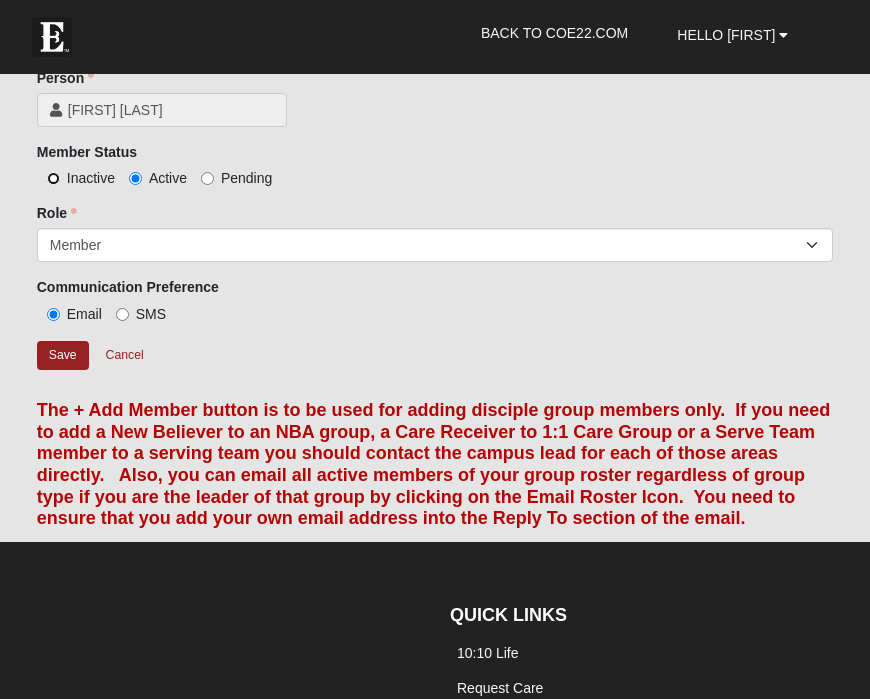 click on "Inactive" at bounding box center [53, 178] 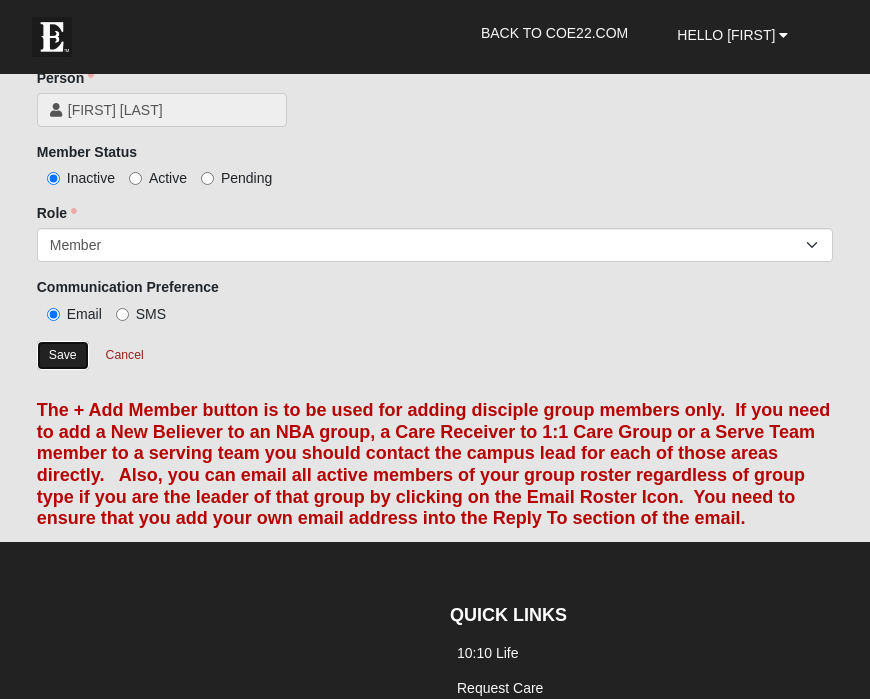 click on "Save" at bounding box center [63, 355] 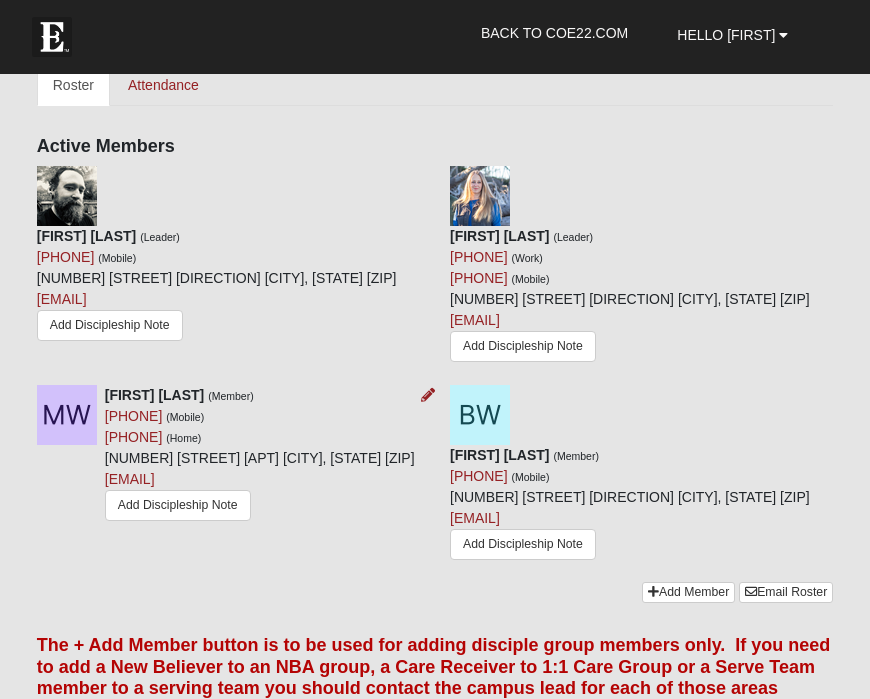 scroll, scrollTop: 2480, scrollLeft: 0, axis: vertical 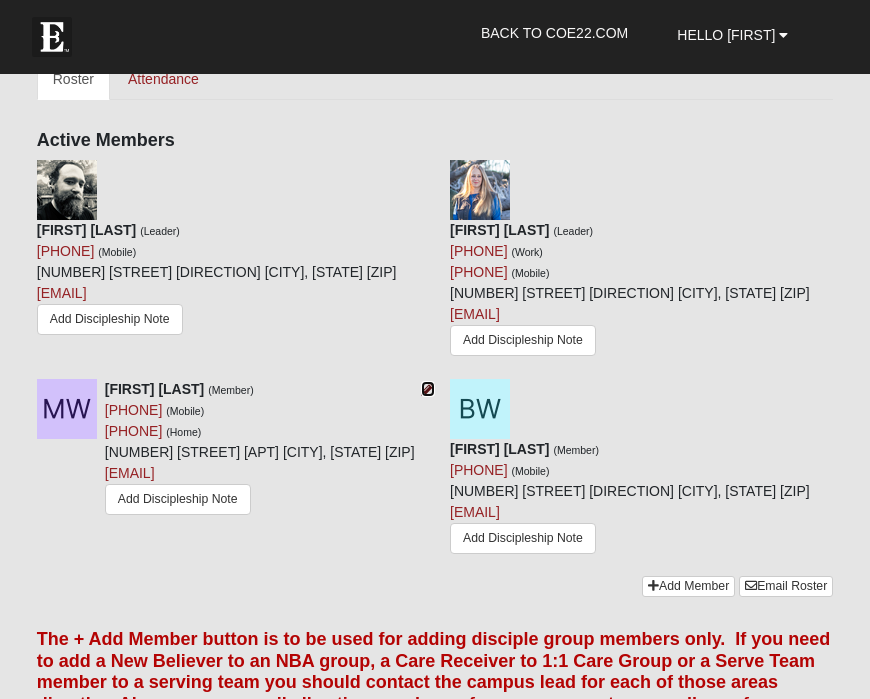 click at bounding box center (428, 389) 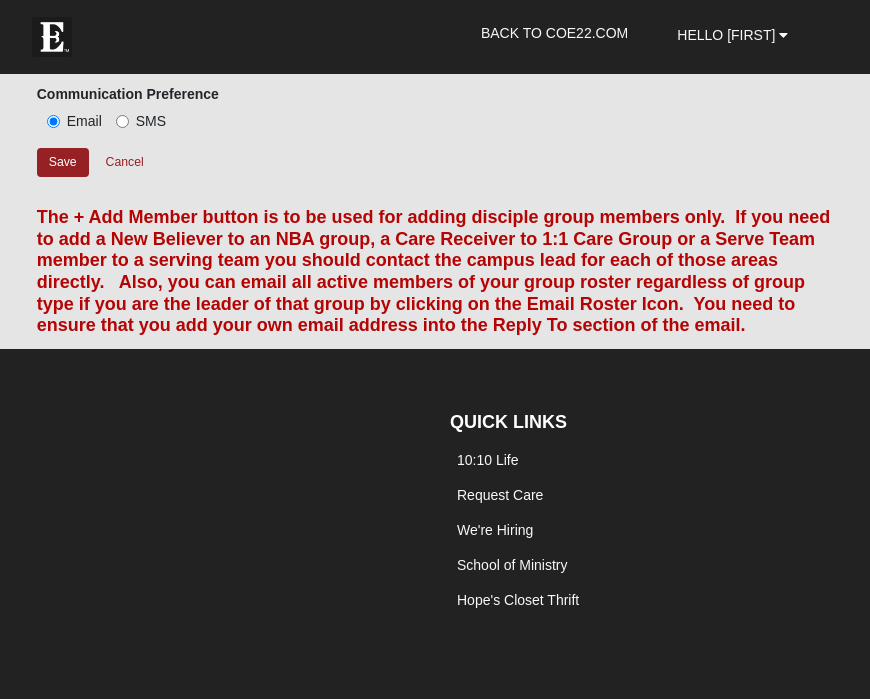 scroll, scrollTop: 1376, scrollLeft: 0, axis: vertical 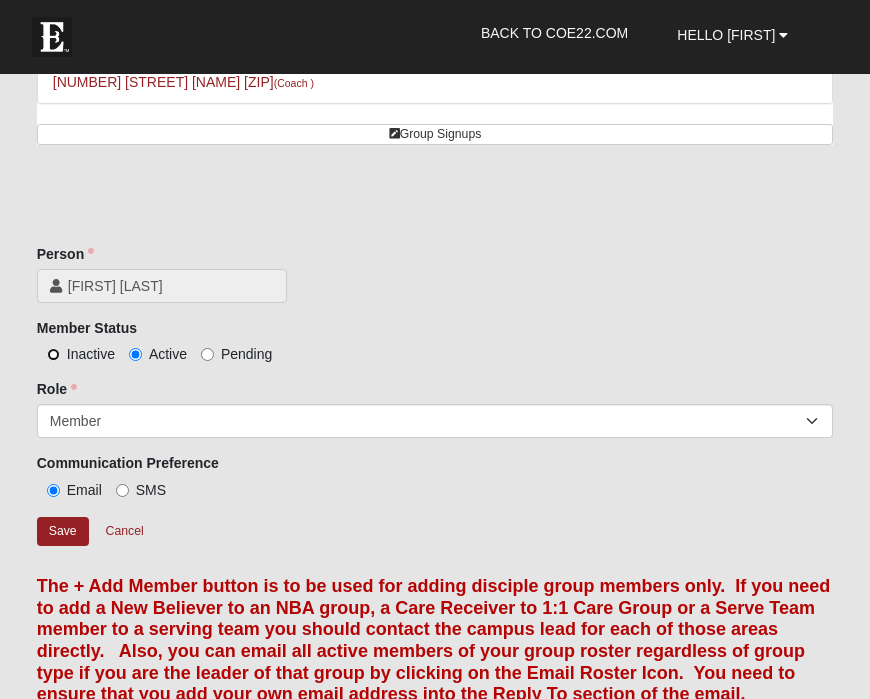 click on "Inactive" at bounding box center [53, 354] 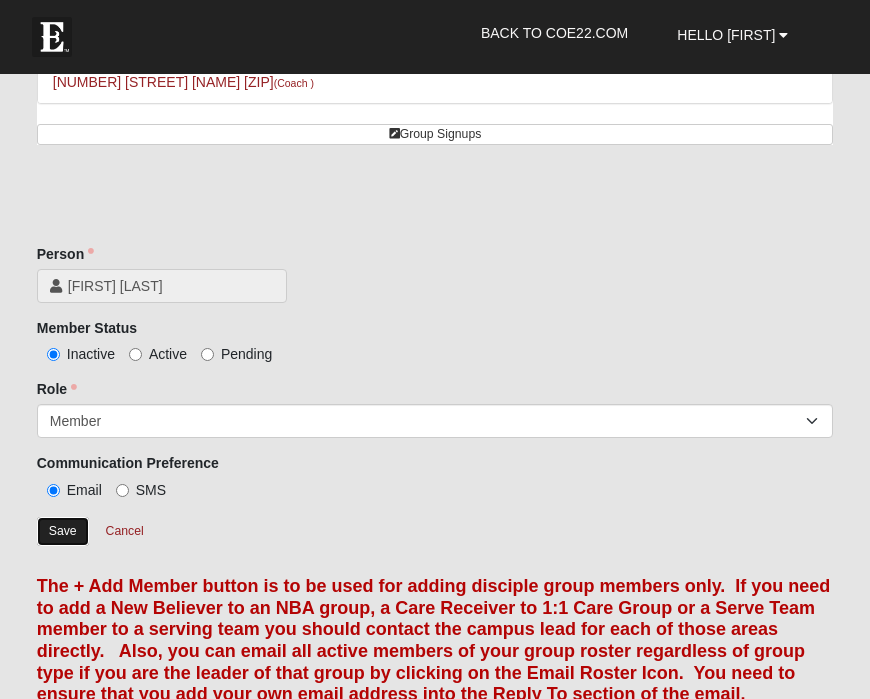 click on "Save" at bounding box center (63, 531) 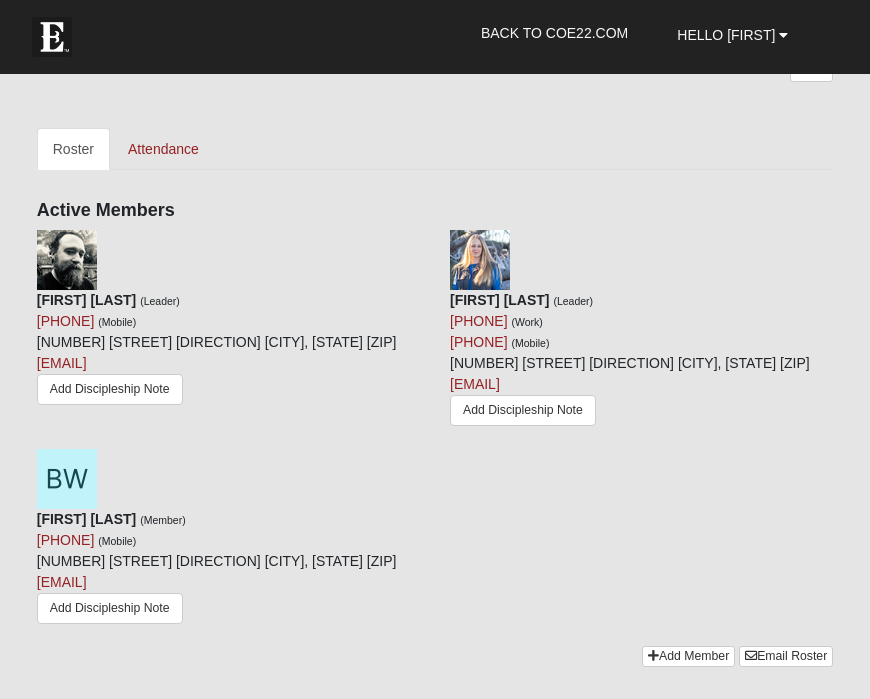 scroll, scrollTop: 2411, scrollLeft: 0, axis: vertical 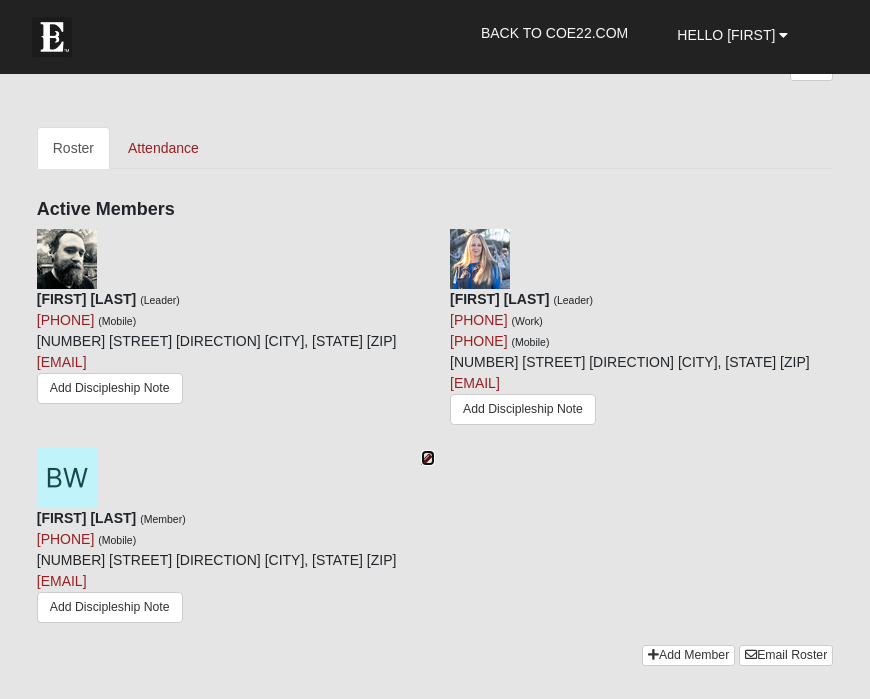 click at bounding box center [428, 458] 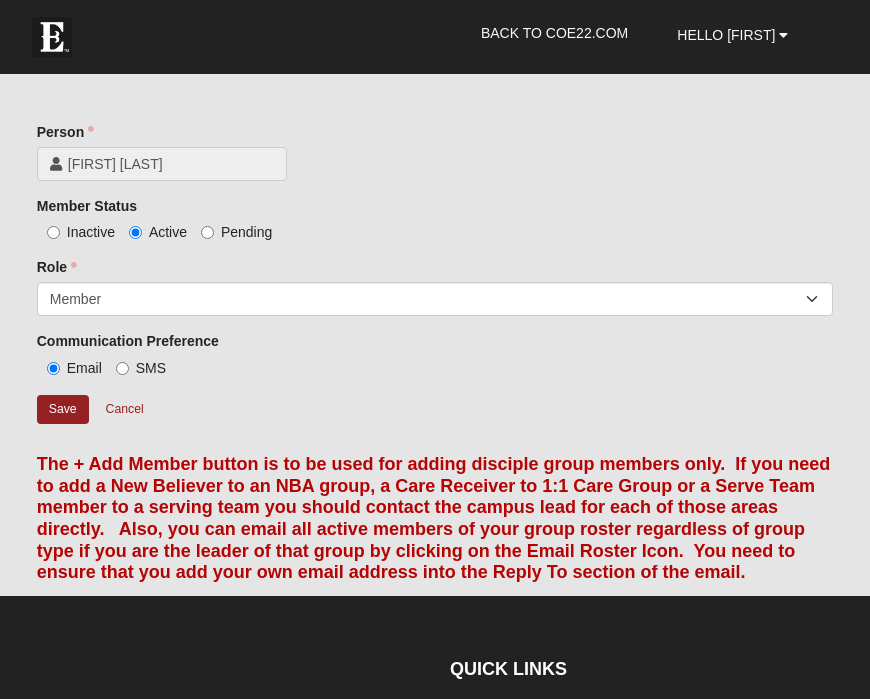 scroll, scrollTop: 1483, scrollLeft: 0, axis: vertical 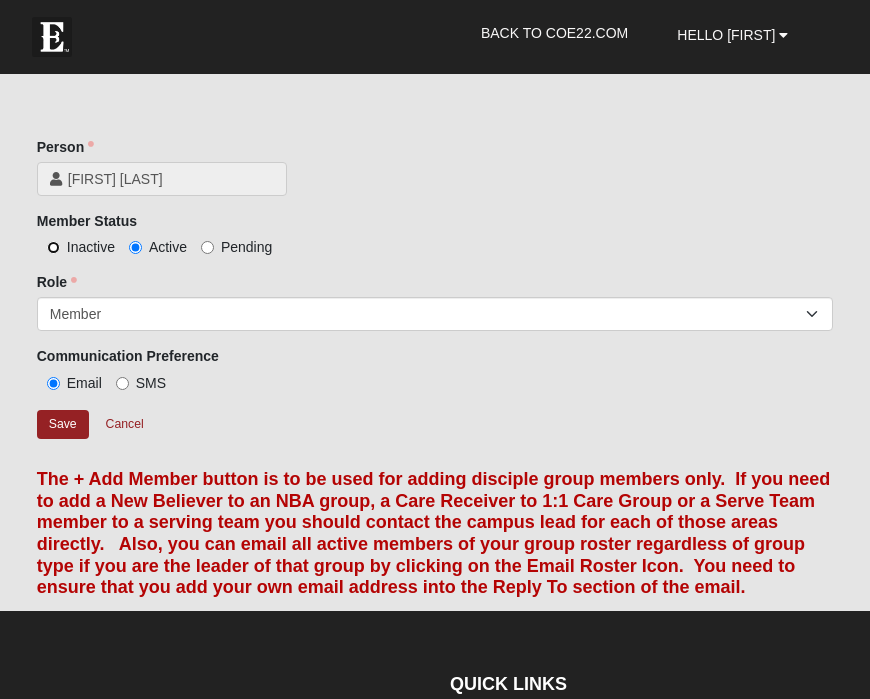 click on "Inactive" at bounding box center (53, 247) 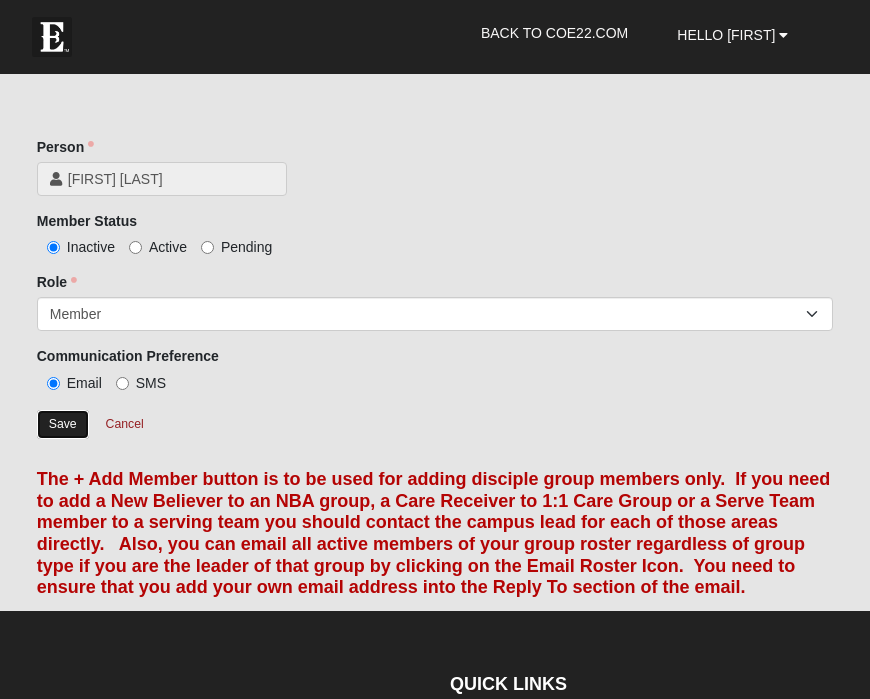 click on "Save" at bounding box center [63, 424] 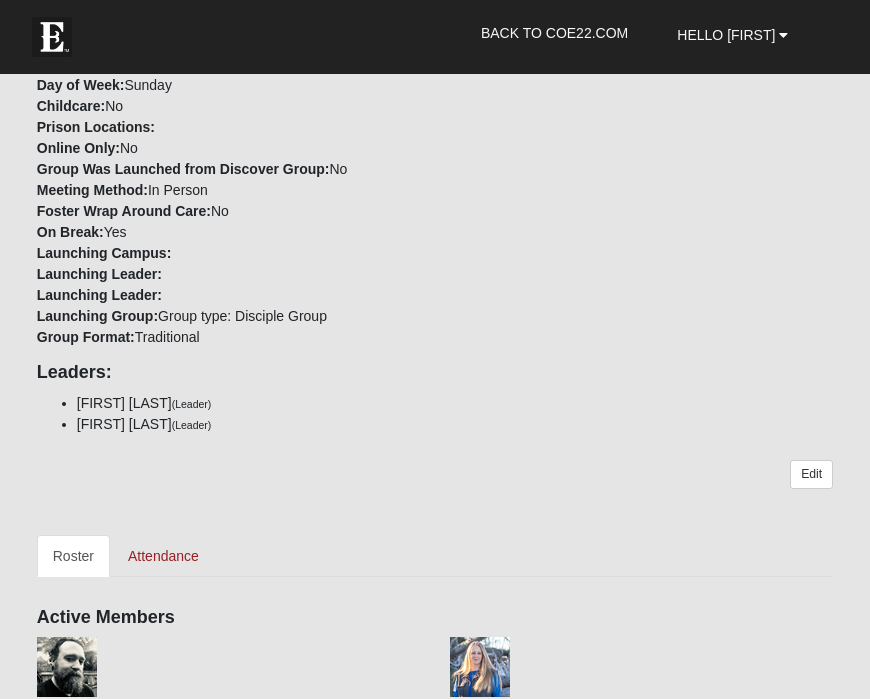 scroll, scrollTop: 1992, scrollLeft: 0, axis: vertical 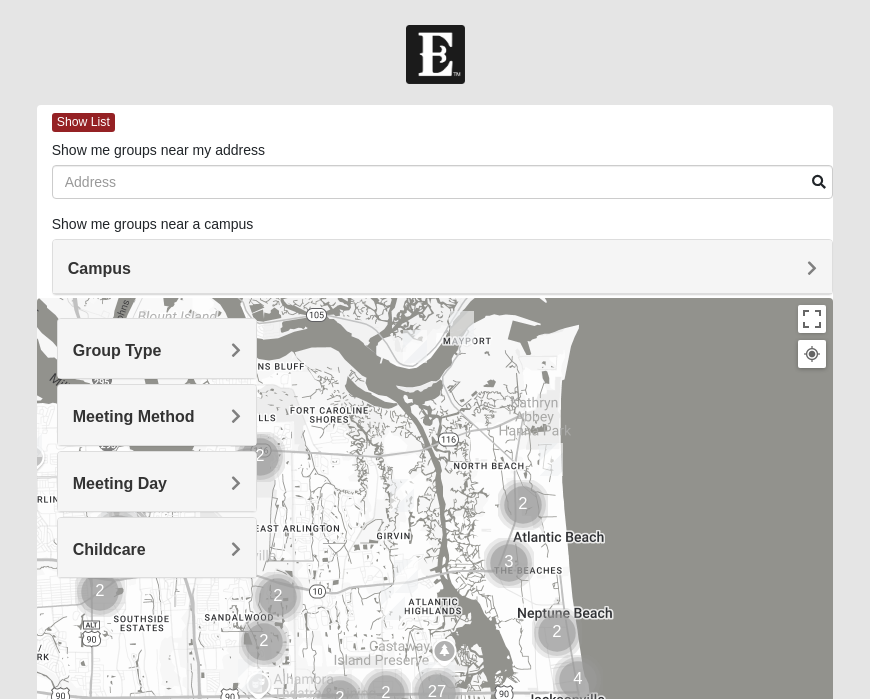 click on "Group Type" at bounding box center (157, 348) 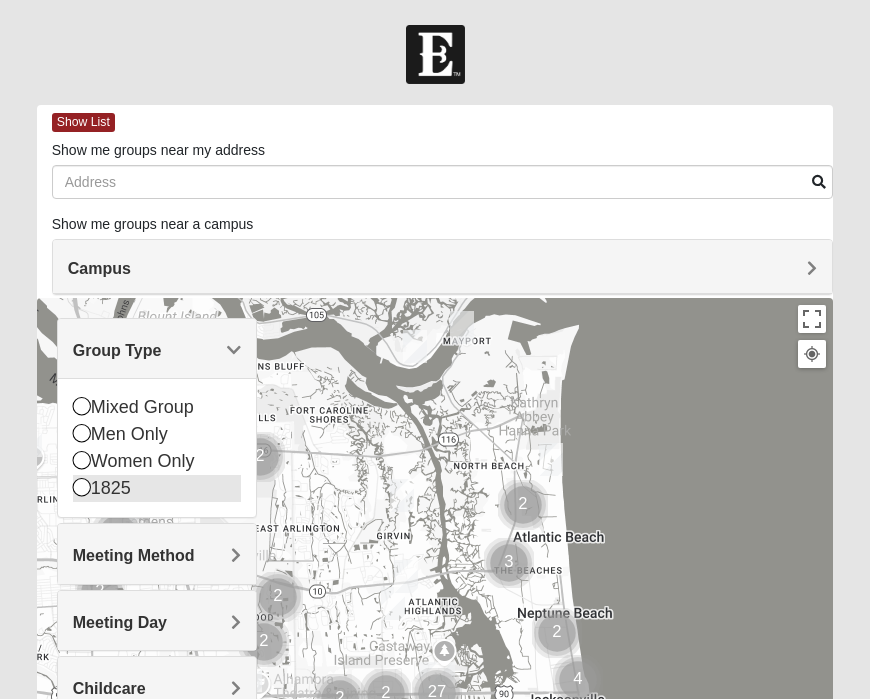 click at bounding box center [82, 487] 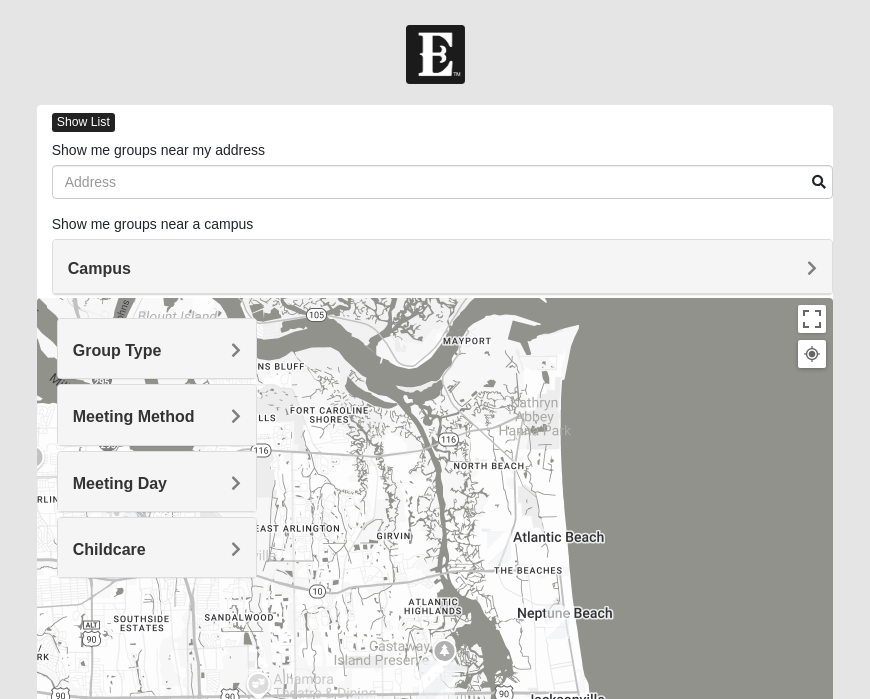 click on "Show List" at bounding box center [83, 122] 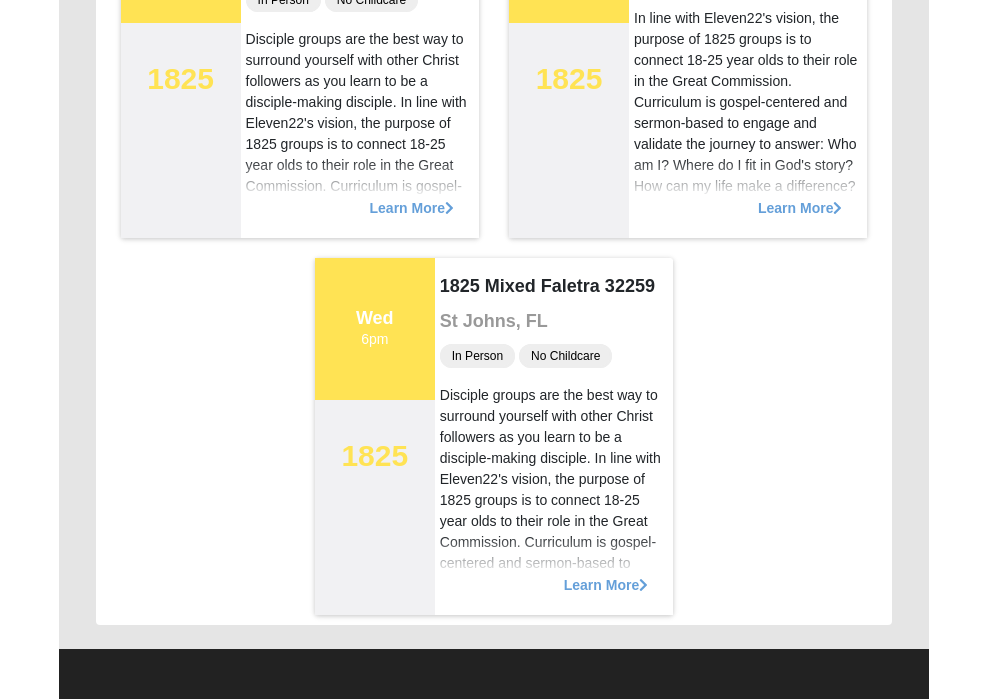 scroll, scrollTop: 3012, scrollLeft: 0, axis: vertical 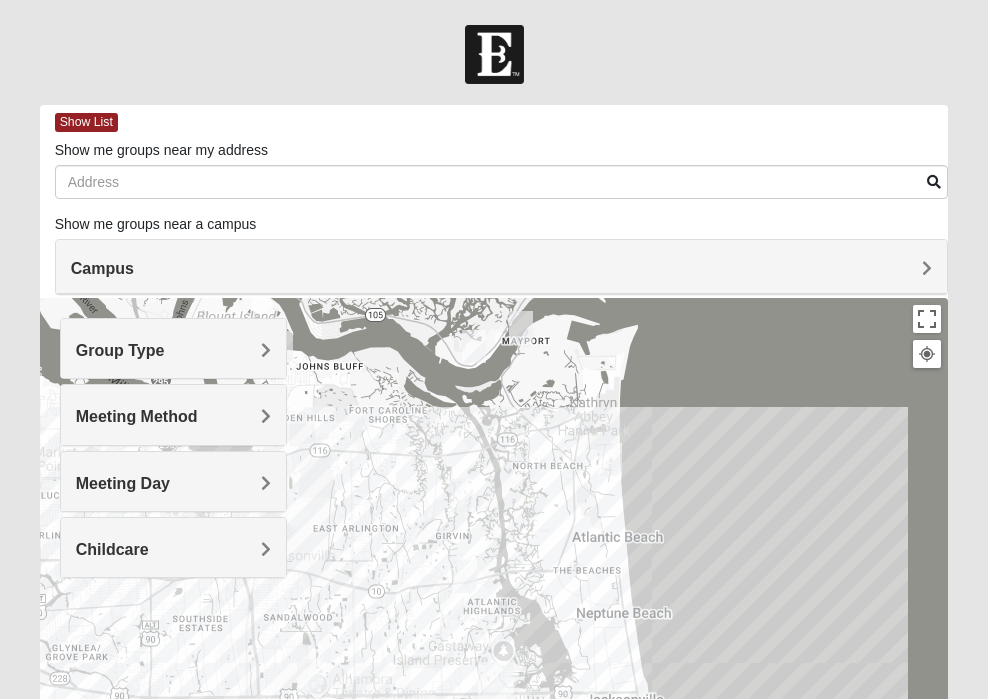click on "Group Type" at bounding box center (173, 350) 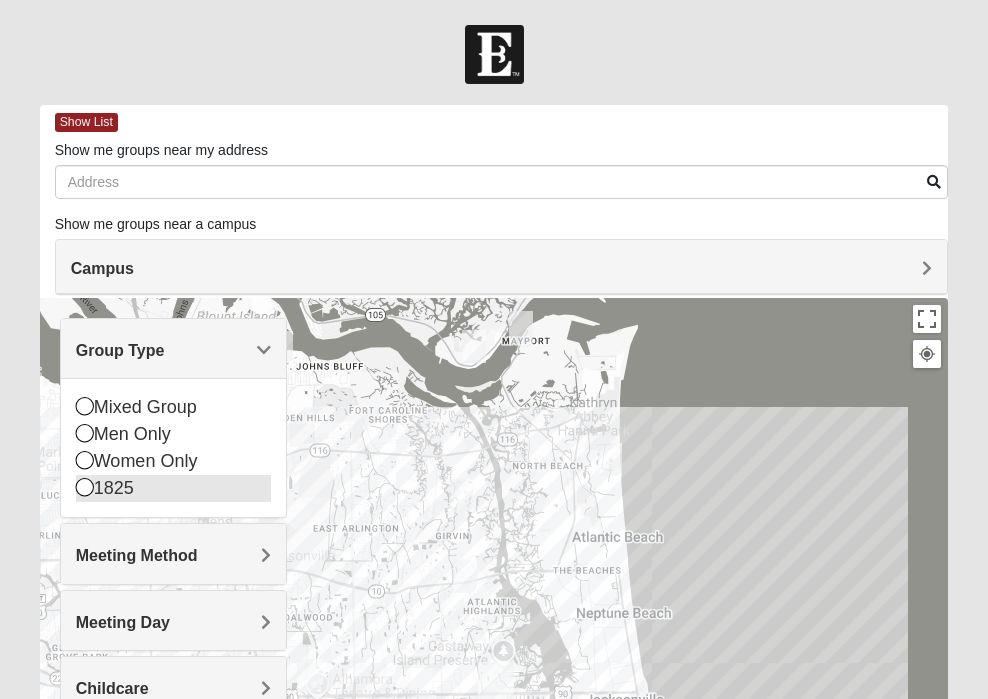 click at bounding box center (85, 487) 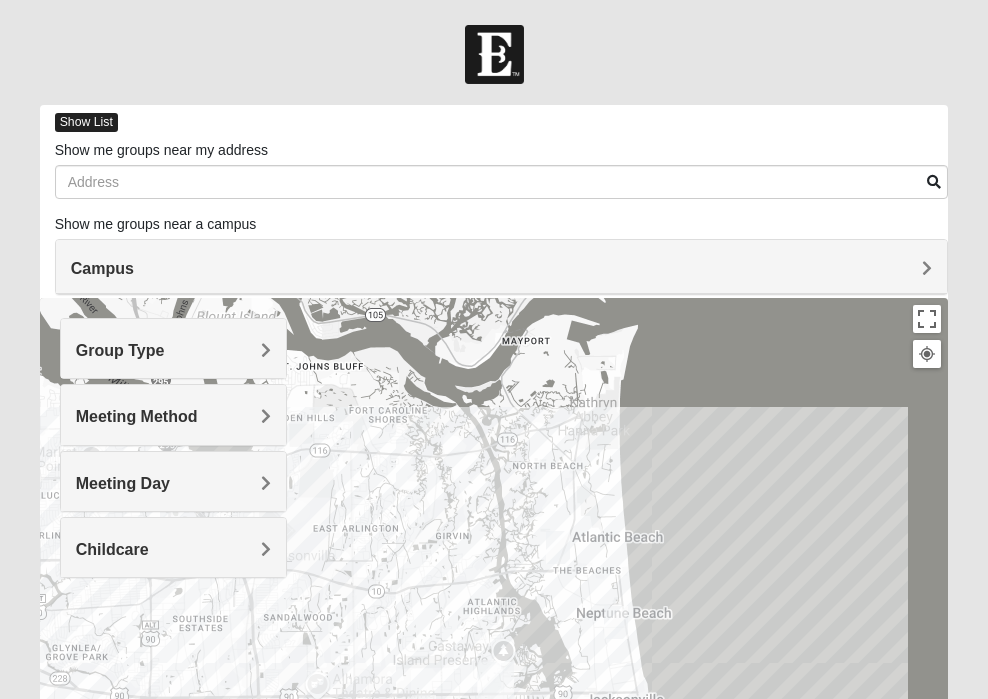 click on "Show List" at bounding box center (86, 122) 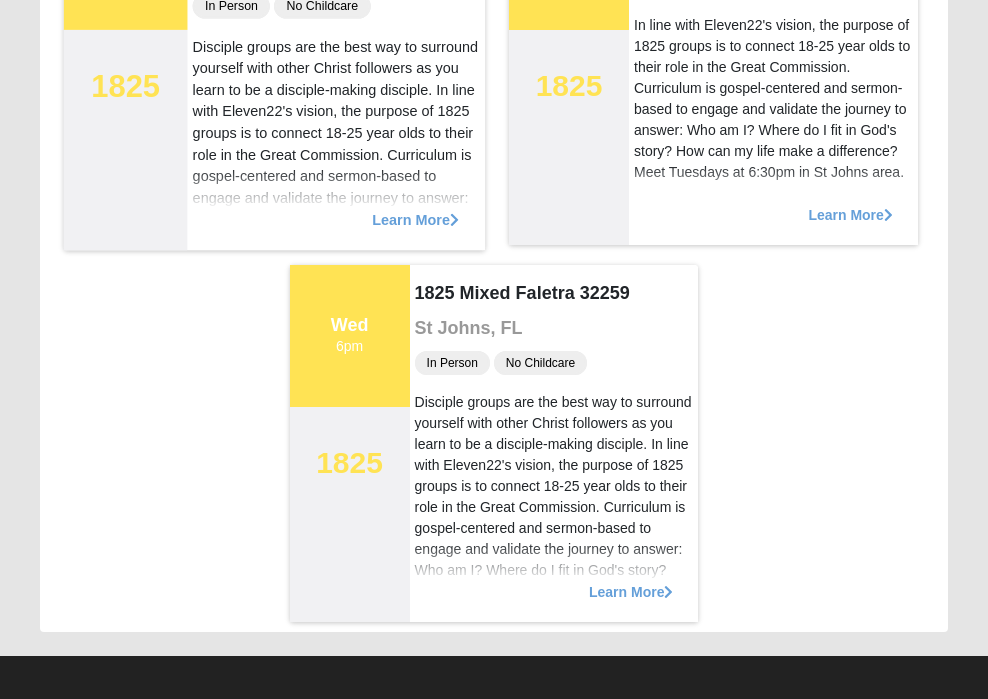 scroll, scrollTop: 3012, scrollLeft: 0, axis: vertical 